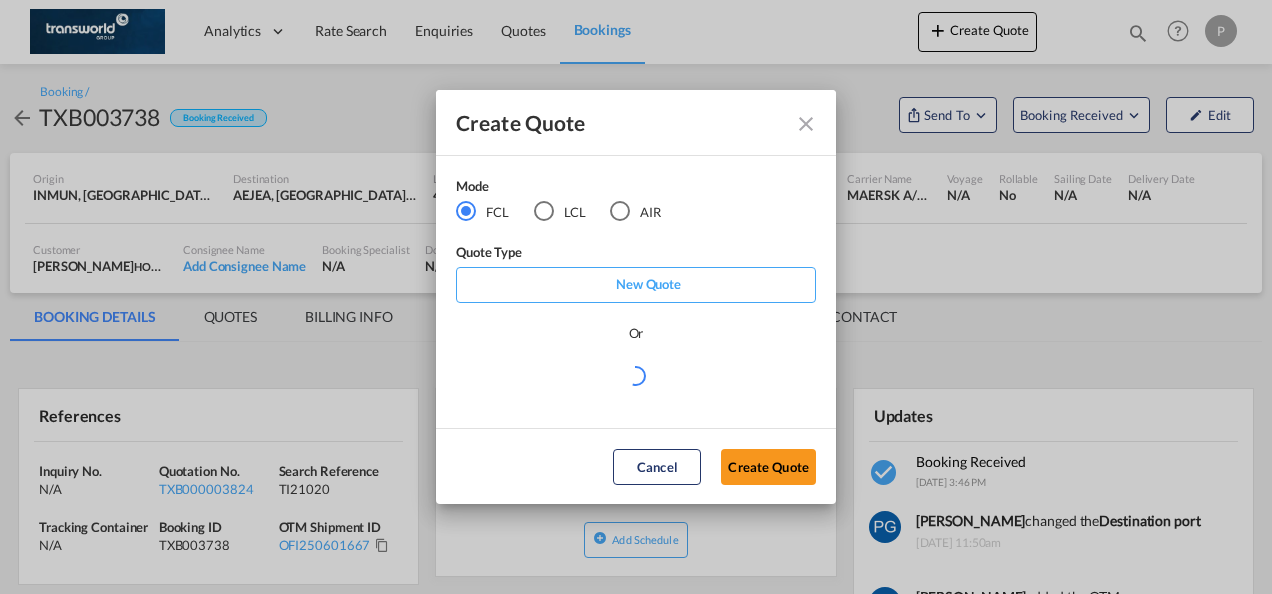 scroll, scrollTop: 0, scrollLeft: 0, axis: both 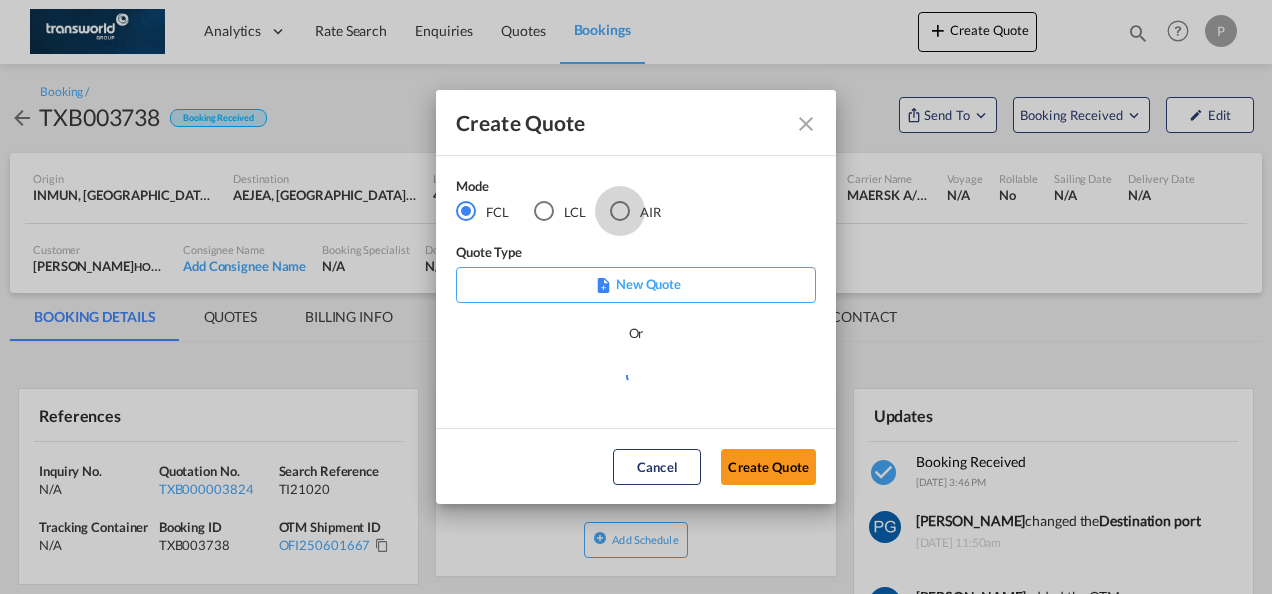 click at bounding box center [620, 211] 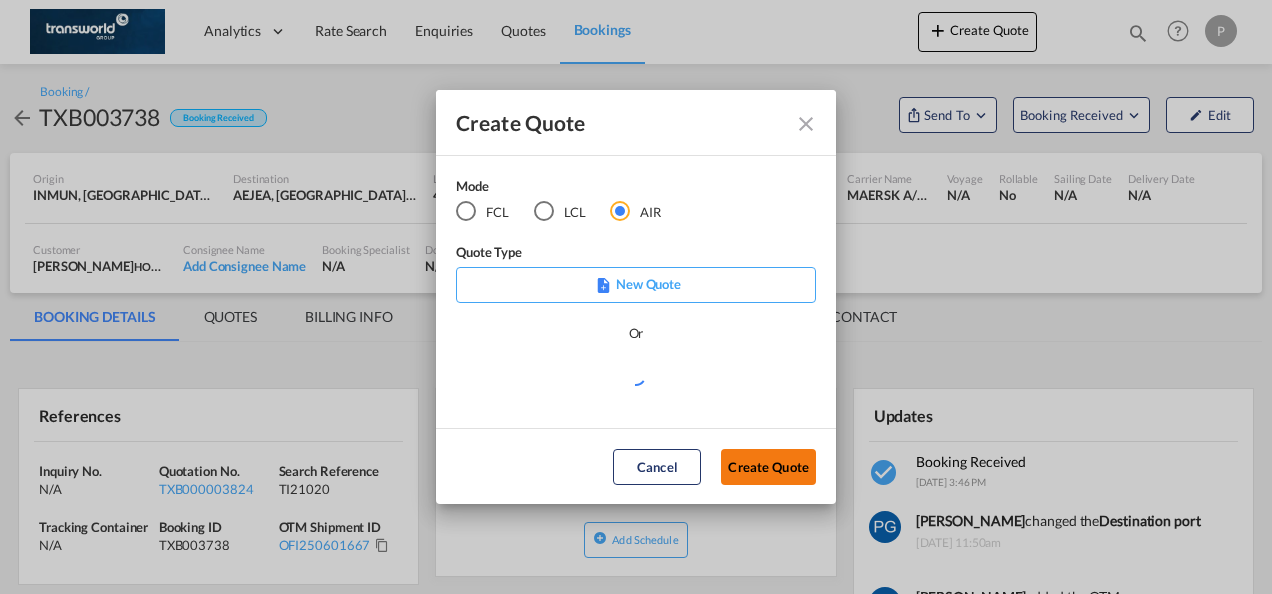 click on "Create Quote" 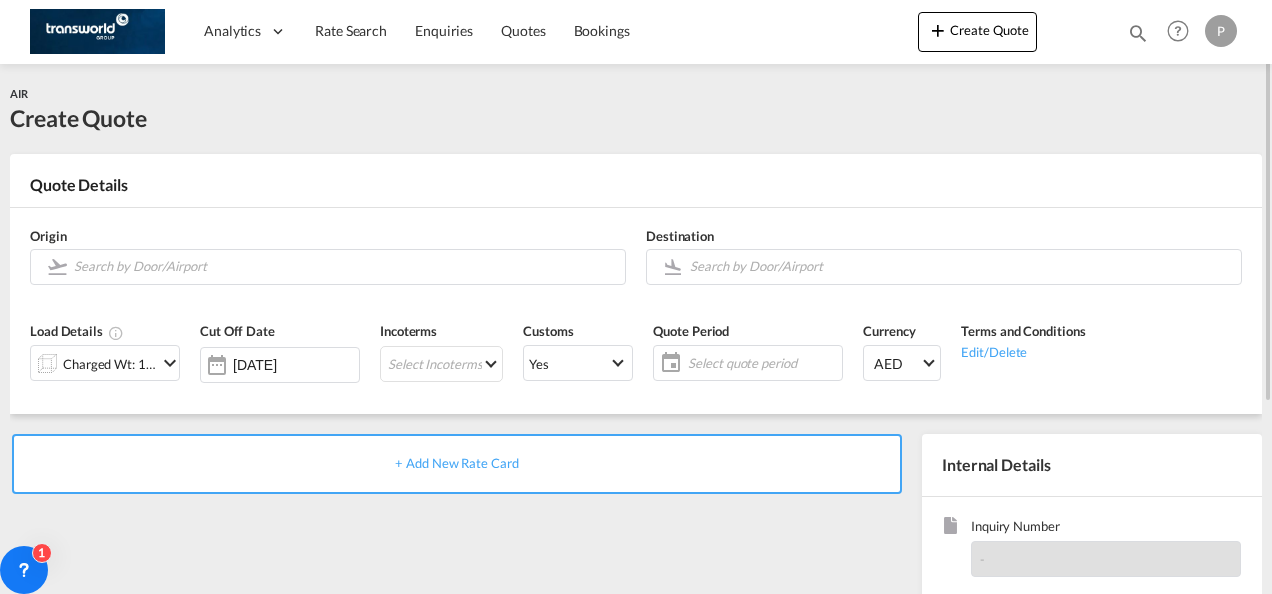 click at bounding box center [1138, 33] 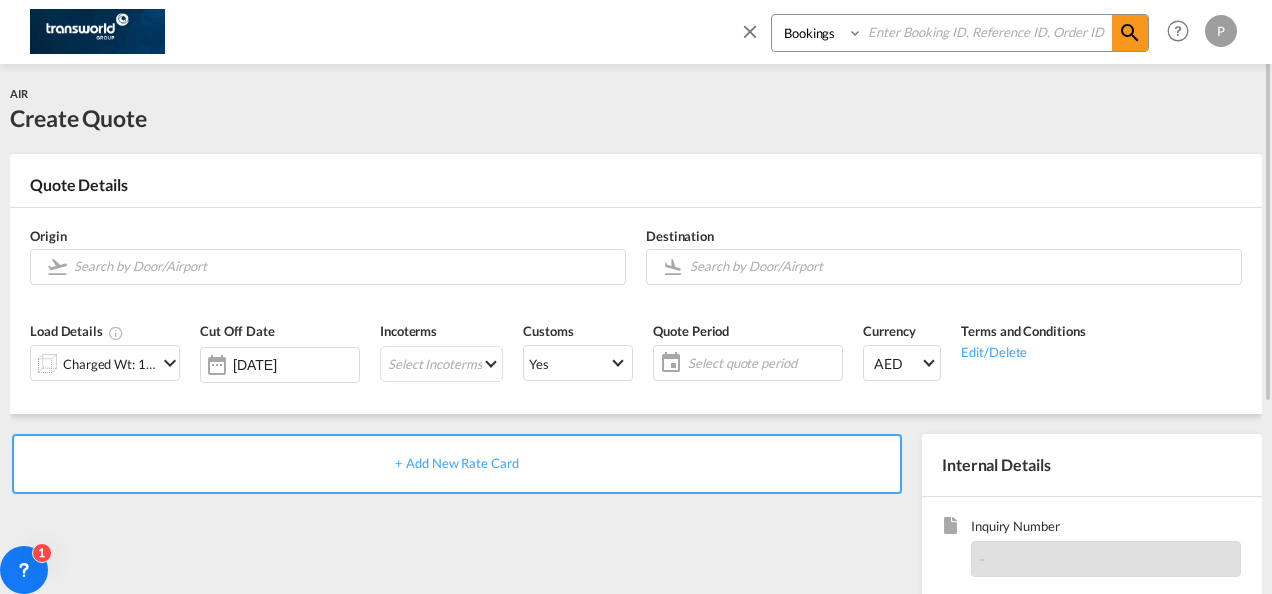 click on "Bookings Quotes Enquiries" at bounding box center [819, 33] 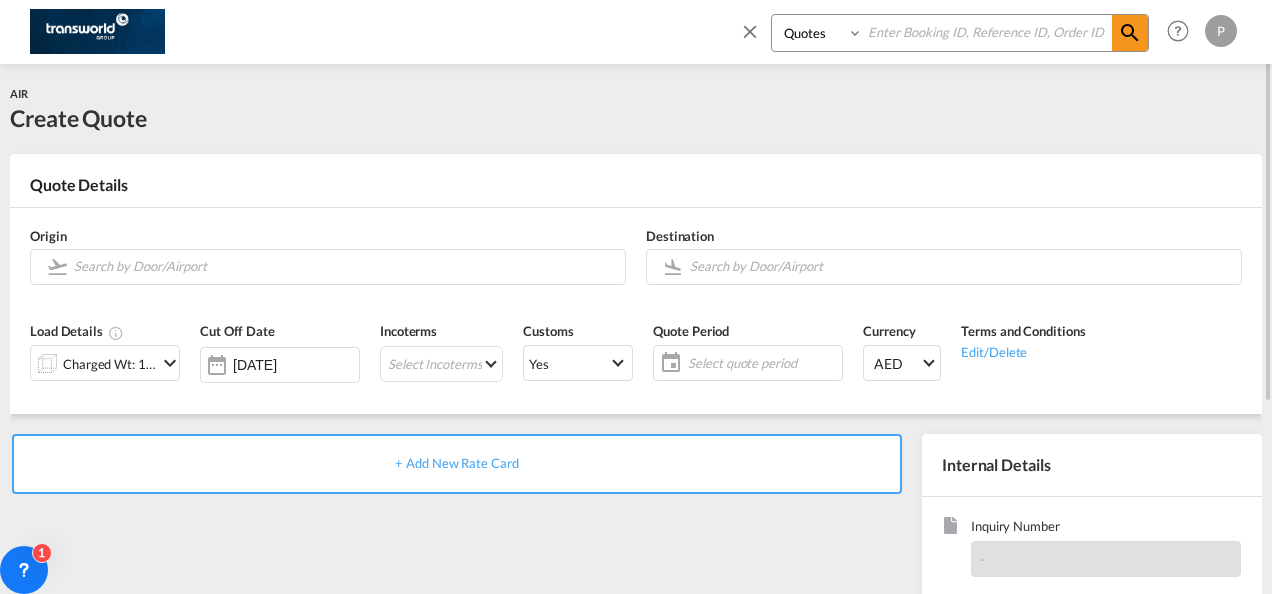 click on "Bookings Quotes Enquiries" at bounding box center (819, 33) 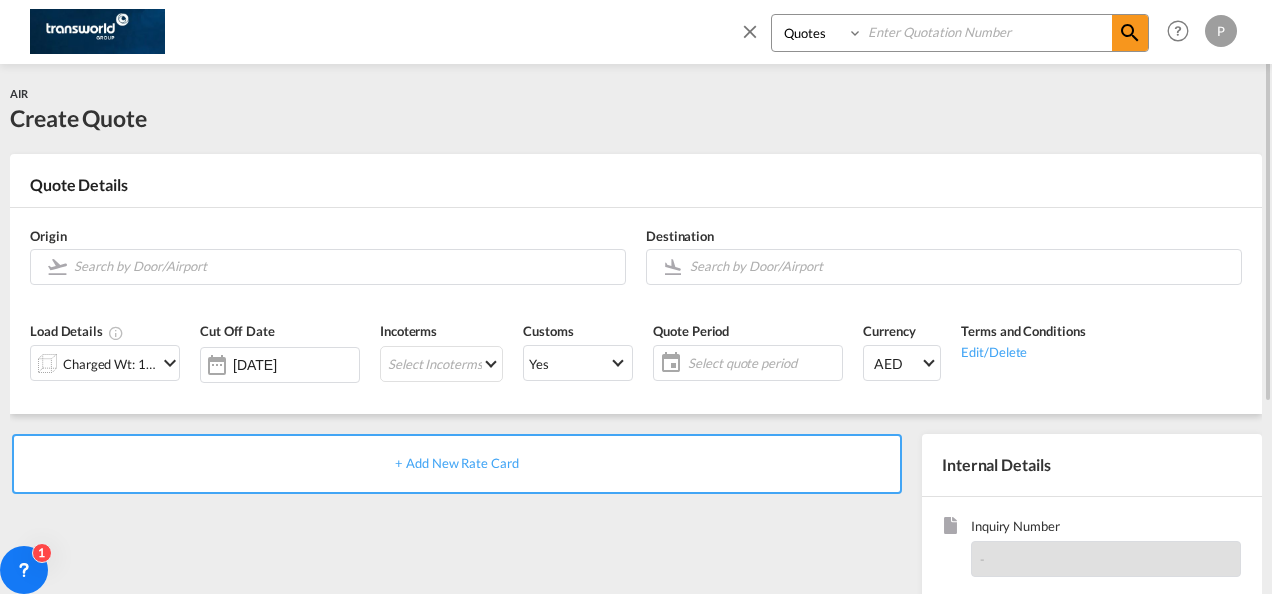 click at bounding box center (750, 31) 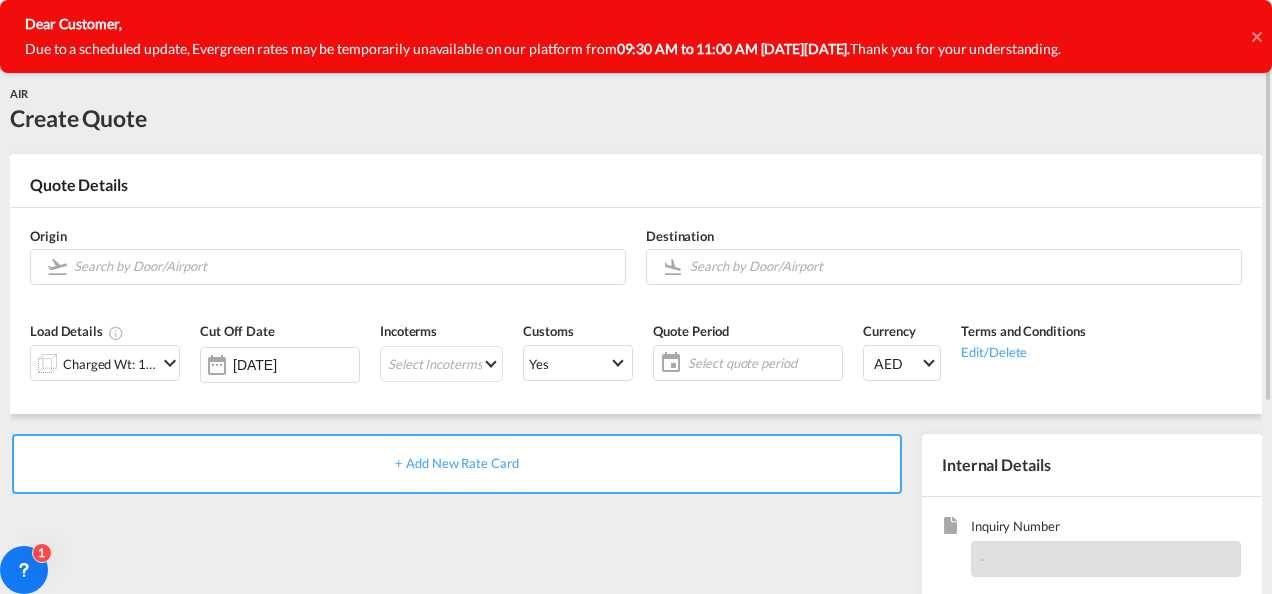 click on "Dear Customer," at bounding box center (543, 24) 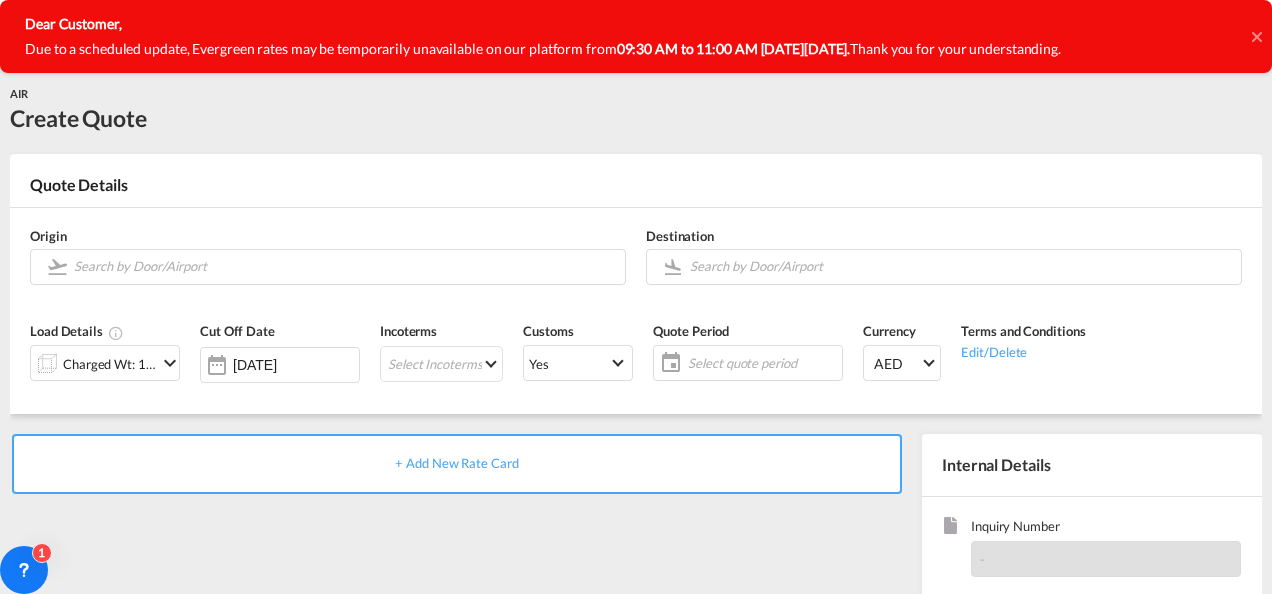 click 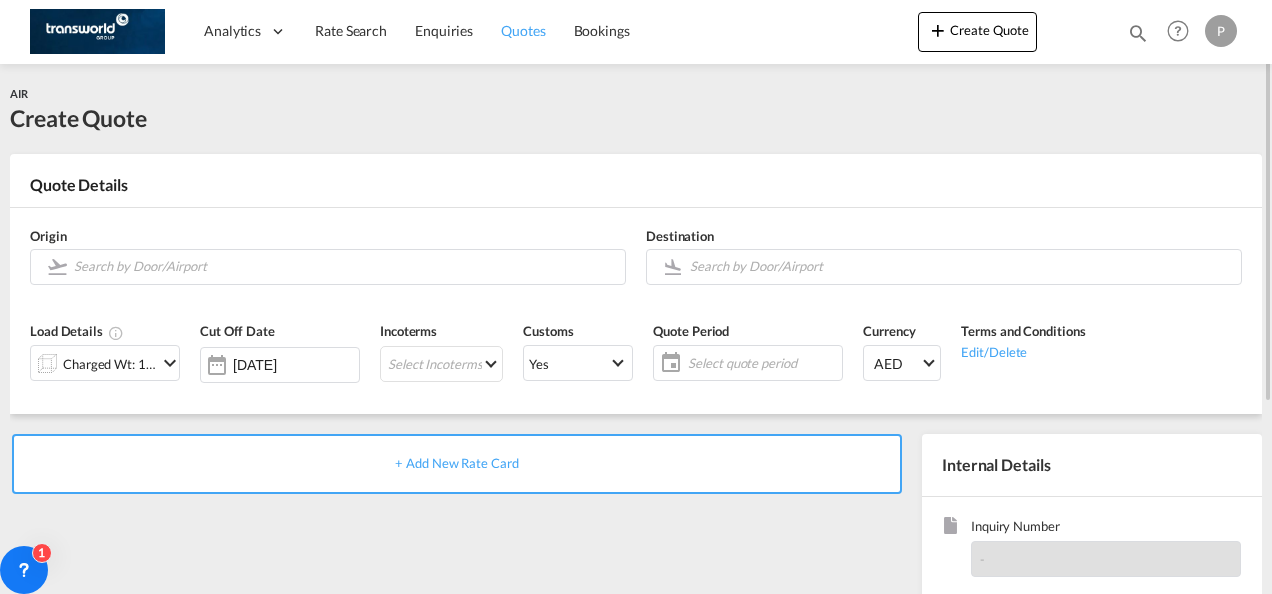 click on "Quotes" at bounding box center (523, 30) 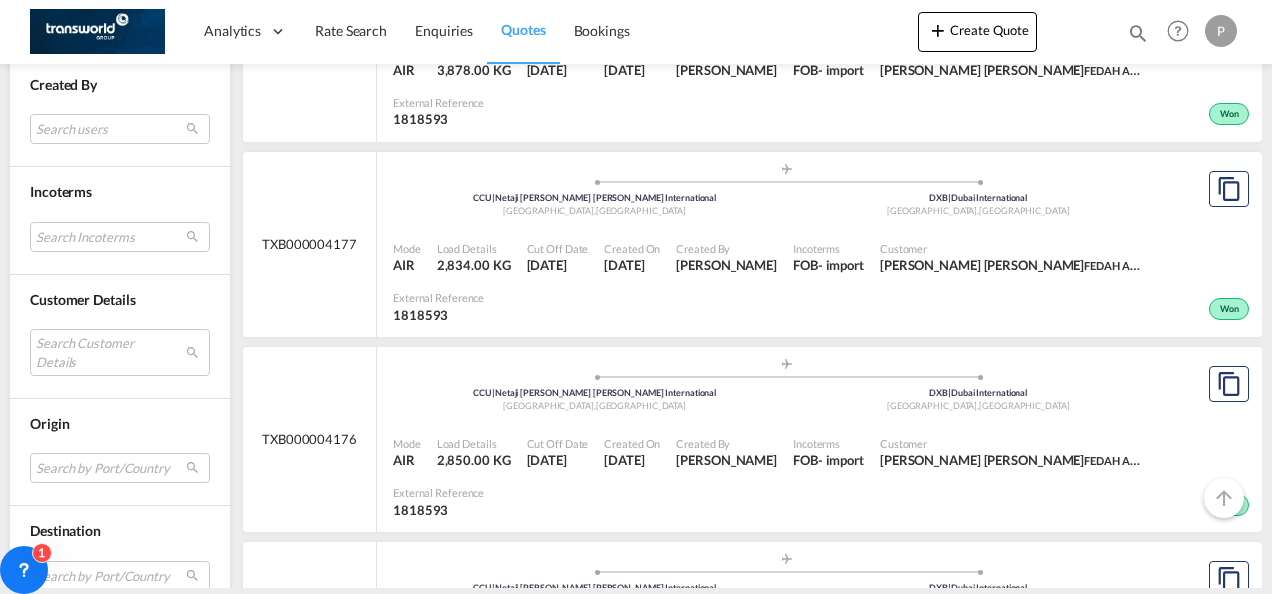 scroll, scrollTop: 827, scrollLeft: 0, axis: vertical 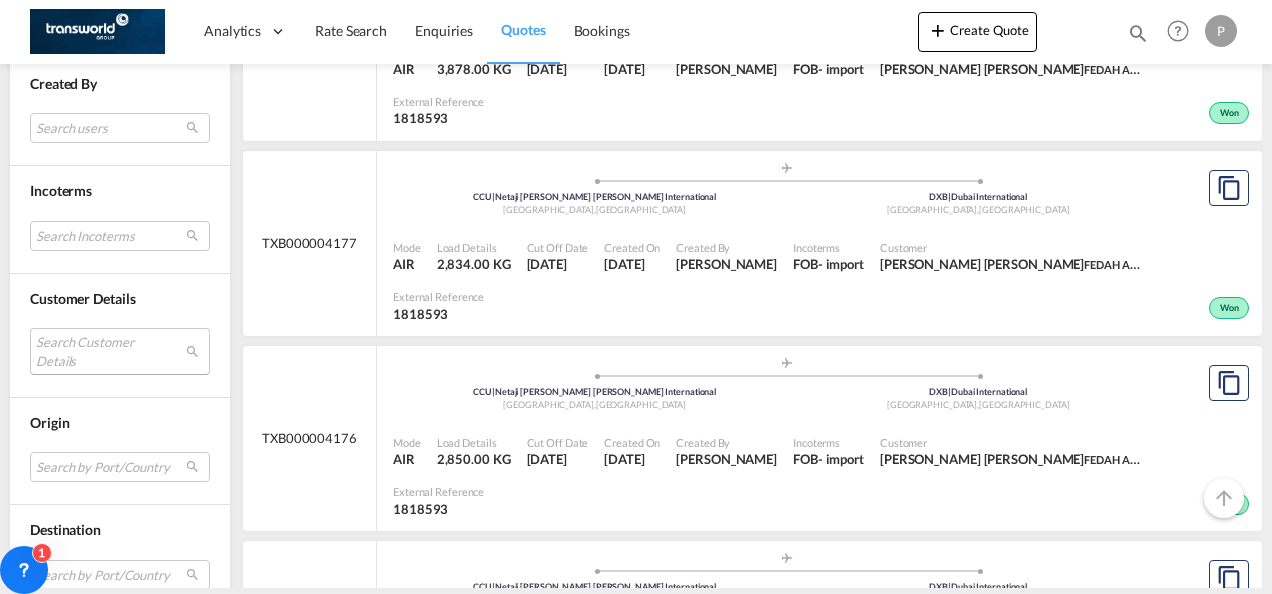click on "Search Customer Details user name
user sankarankutty R [EMAIL_ADDRESS][DOMAIN_NAME]    | rivoli group ( llc )
user shiva Shiva [EMAIL_ADDRESS][DOMAIN_NAME]    | alqannas hunting equipment llc
user vinod [PERSON_NAME] [EMAIL_ADDRESS][DOMAIN_NAME]    | [PERSON_NAME] general trading llc
user [PERSON_NAME] [PERSON_NAME][EMAIL_ADDRESS][DOMAIN_NAME]    | unizen logistics pvt ltd
user hind Hind [EMAIL_ADDRESS][DOMAIN_NAME]    | [GEOGRAPHIC_DATA] elevator installation and maintenance - sole proprietorship l.l.c.
user [PERSON_NAME] [PERSON_NAME][EMAIL_ADDRESS][PERSON_NAME][DOMAIN_NAME][PERSON_NAME]    | [PERSON_NAME] systems international dwc llc
user [PERSON_NAME] [PERSON_NAME][EMAIL_ADDRESS][PERSON_NAME][DOMAIN_NAME]    | technova imaging systems
user prakash G [EMAIL_ADDRESS][DOMAIN_NAME]    | alucor limited
user [PERSON_NAME] VP [EMAIL_ADDRESS][DOMAIN_NAME]    | tbcc international middle east fze
user nitin Nitin [EMAIL_ADDRESS][DOMAIN_NAME]    | strings international advertising llc
user source intl Syed [EMAIL_ADDRESS][DOMAIN_NAME]    | source international fzco
user cherry CHERRY [EMAIL_ADDRESS][DOMAIN_NAME]
user
user" at bounding box center (120, 351) 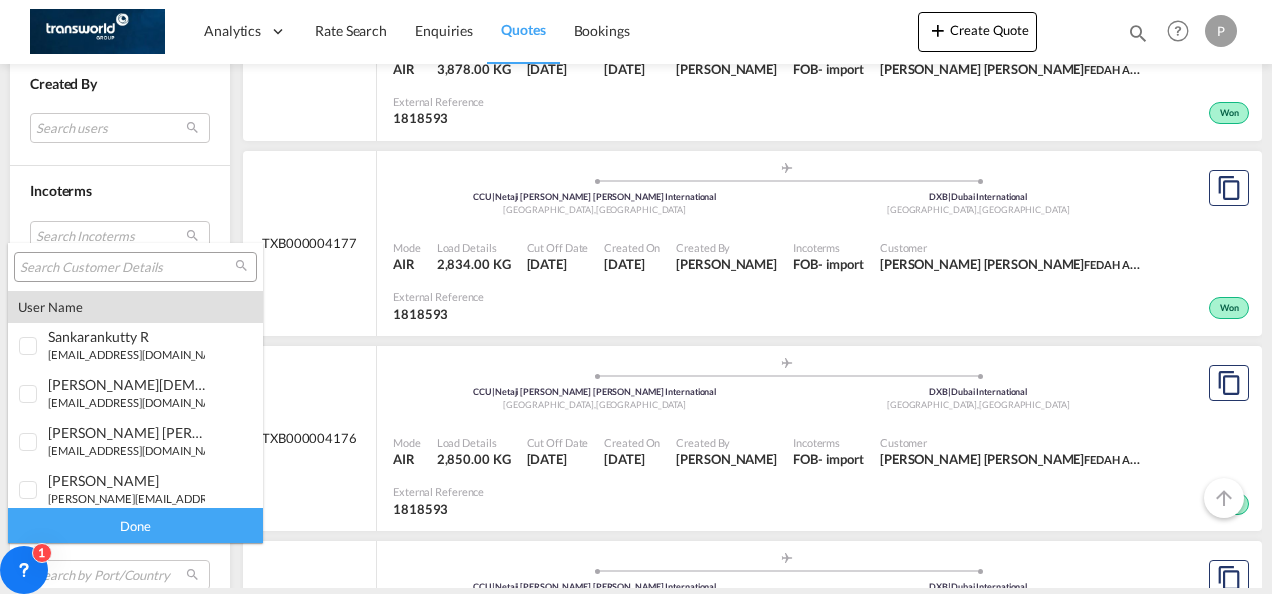 type on "[object Object]" 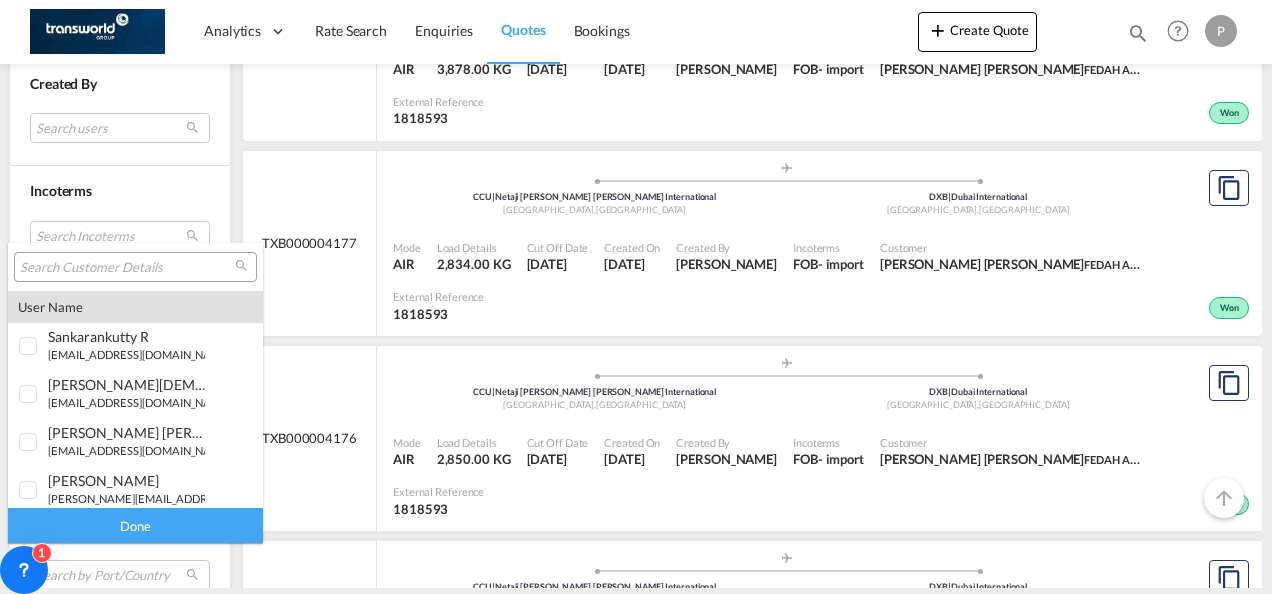 click at bounding box center [127, 268] 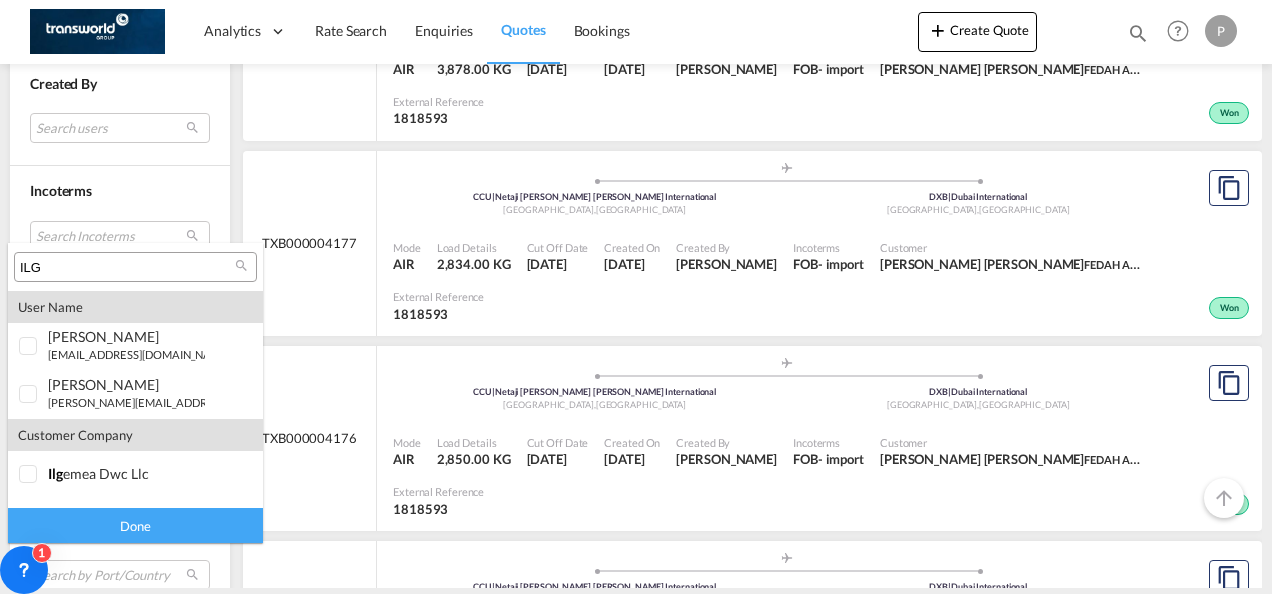 type on "ILG" 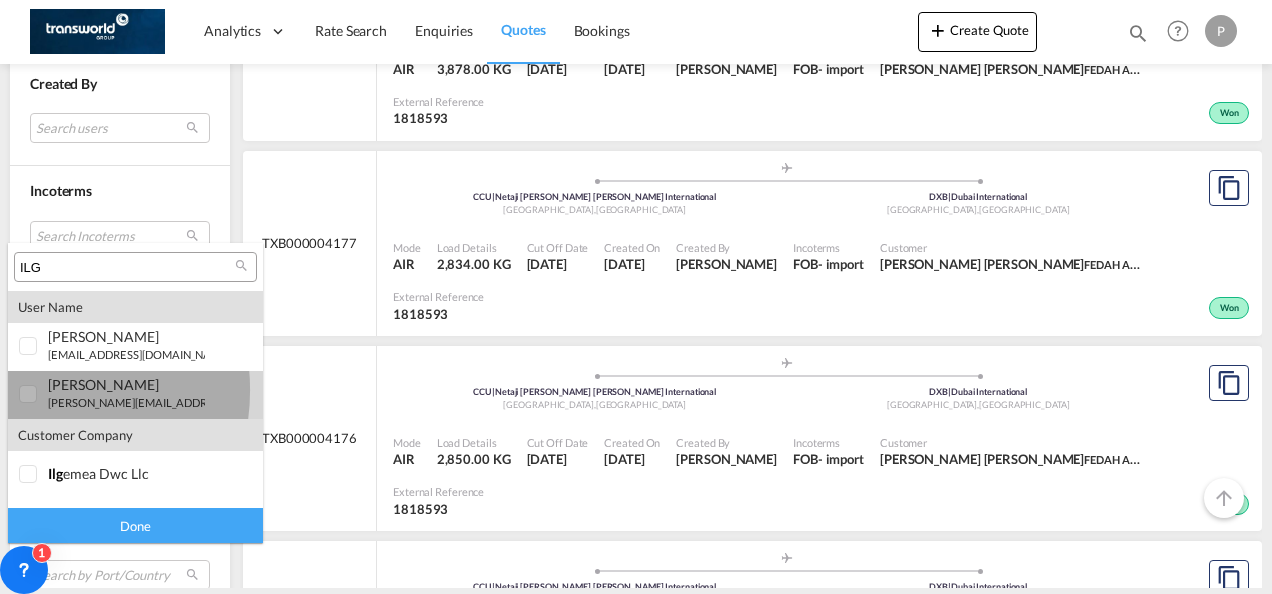 click at bounding box center (29, 395) 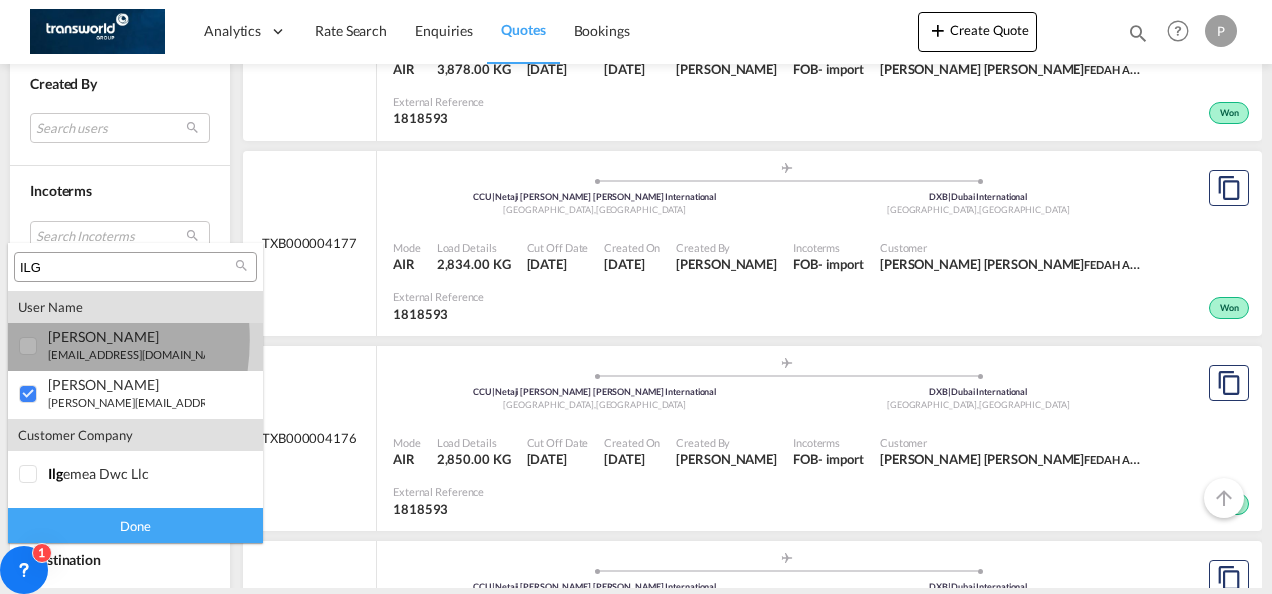 click at bounding box center (29, 347) 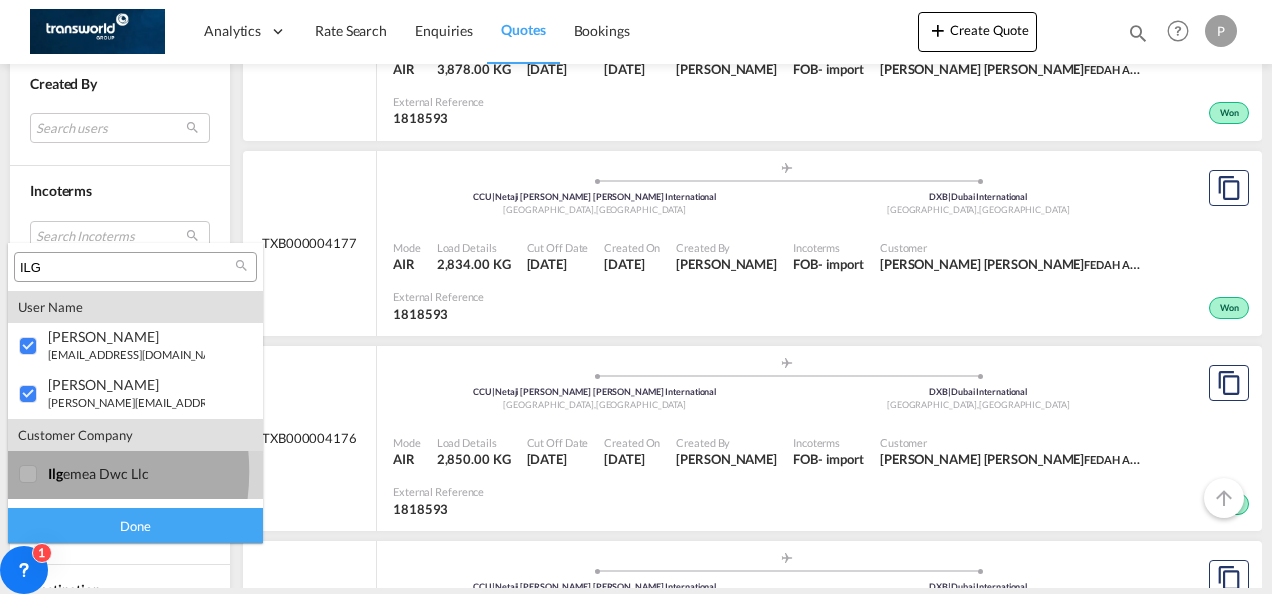 click at bounding box center (29, 475) 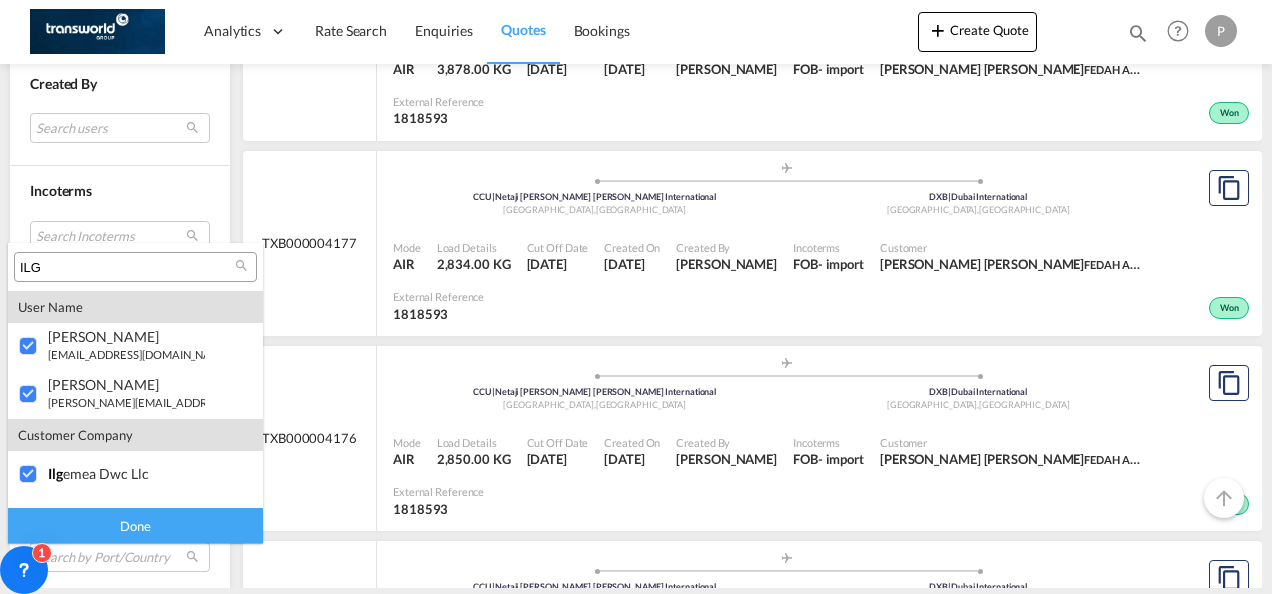click on "Done" at bounding box center [135, 525] 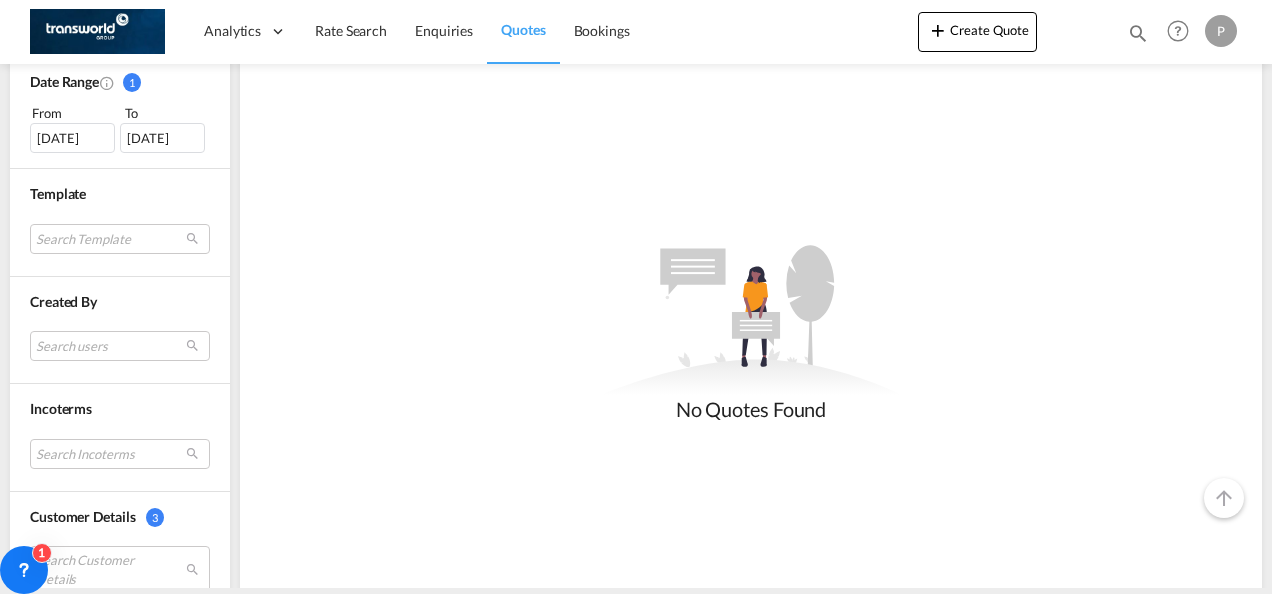 scroll, scrollTop: 610, scrollLeft: 0, axis: vertical 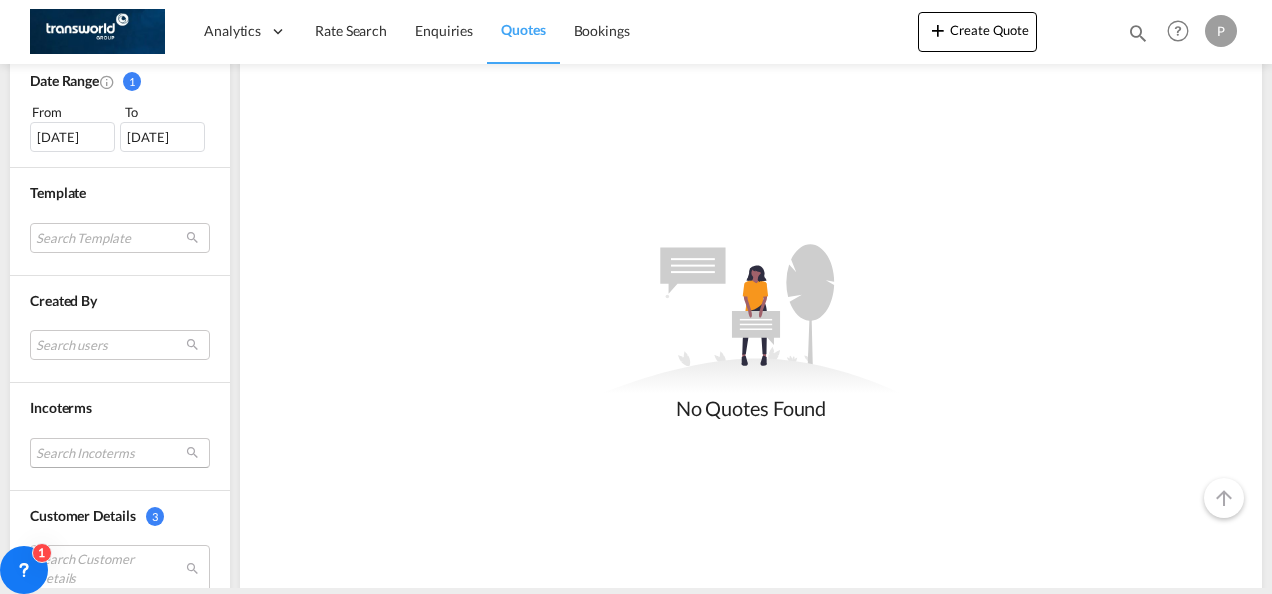 click on "Search Incoterms CIP-IMPORT  carriage and insurance paid to
DAP-IMPORT  delivered at place
CFR-IMPORT  cost and freight
CPT-IMPORT  carrier paid to
CPT-EXPORT  carrier paid to
DAP-EXPORT  delivered at place
DPU-EXPORT  delivery at place unloaded
FAS-IMPORT  free alongside ship
FCA-EXPORT  free carrier
FOB-EXPORT  free on board
CIF-EXPORT  cost,insurance and freight
FOB-IMPORT  free on board
CIF-IMPORT  cost,insurance and freight
CIP-EXPORT  carriage and insurance paid to
DDP-EXPORT  delivery duty paid
FCA-IMPORT  free carrier
FAS-EXPORT  free alongside ship
EXW-IMPORT  ex works
CFR-EXPORT  cost and freight
DPU-IMPORT  delivery at place unloaded
EXW-EXPORT  ex works
Done" at bounding box center [120, 453] 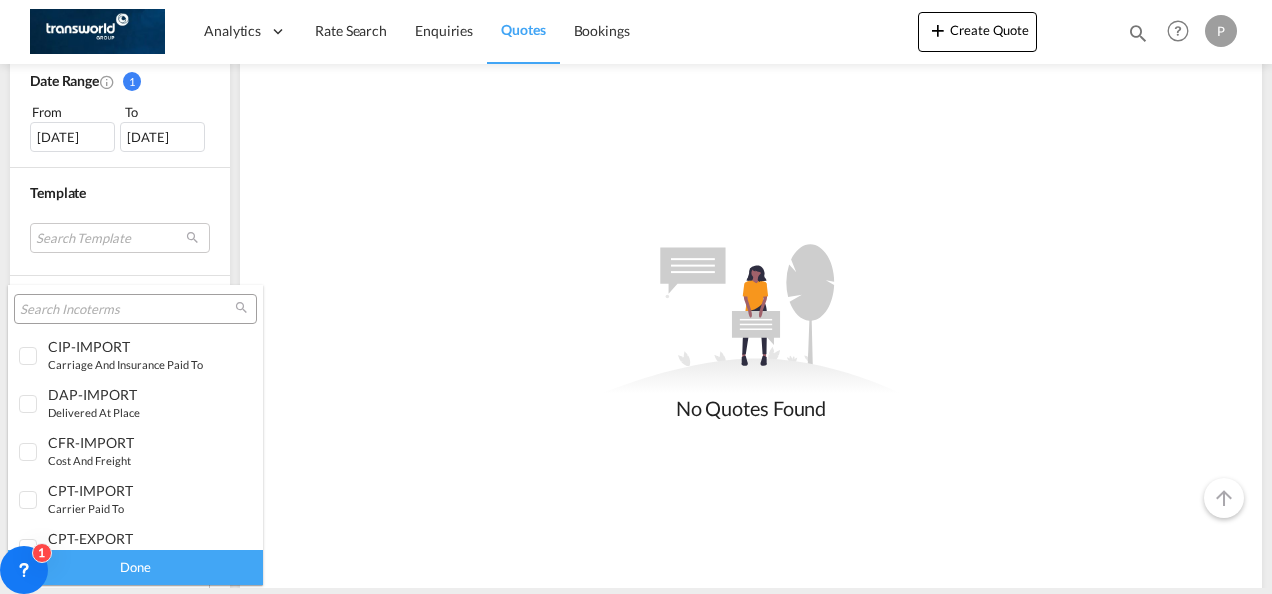 click at bounding box center [127, 310] 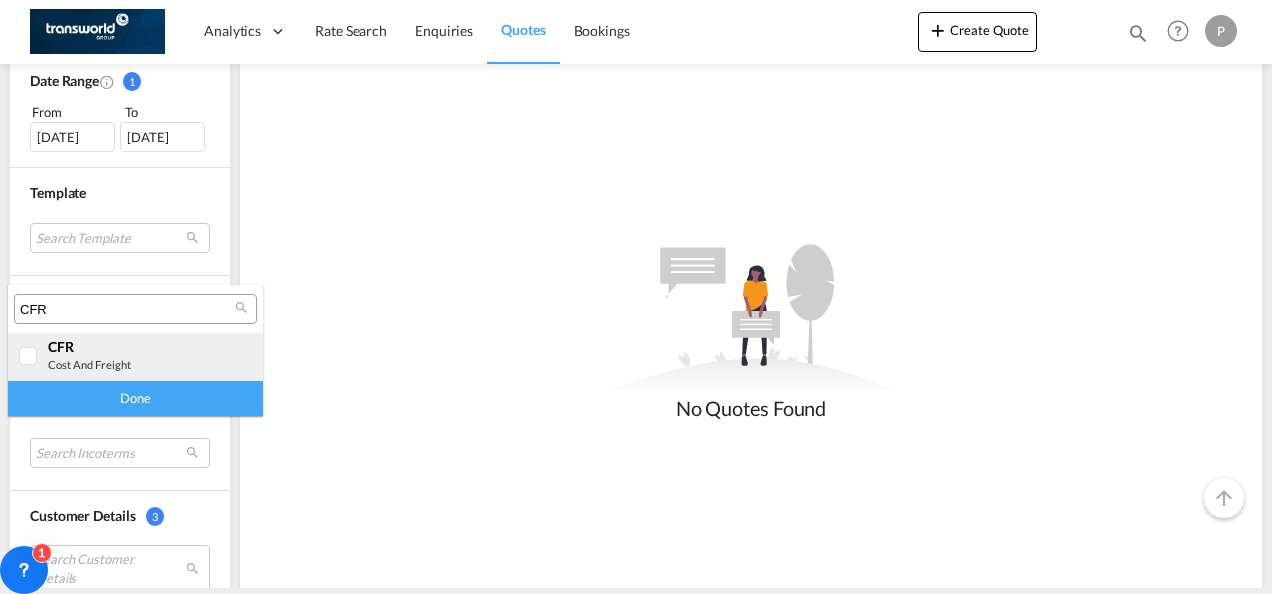 type on "CFR" 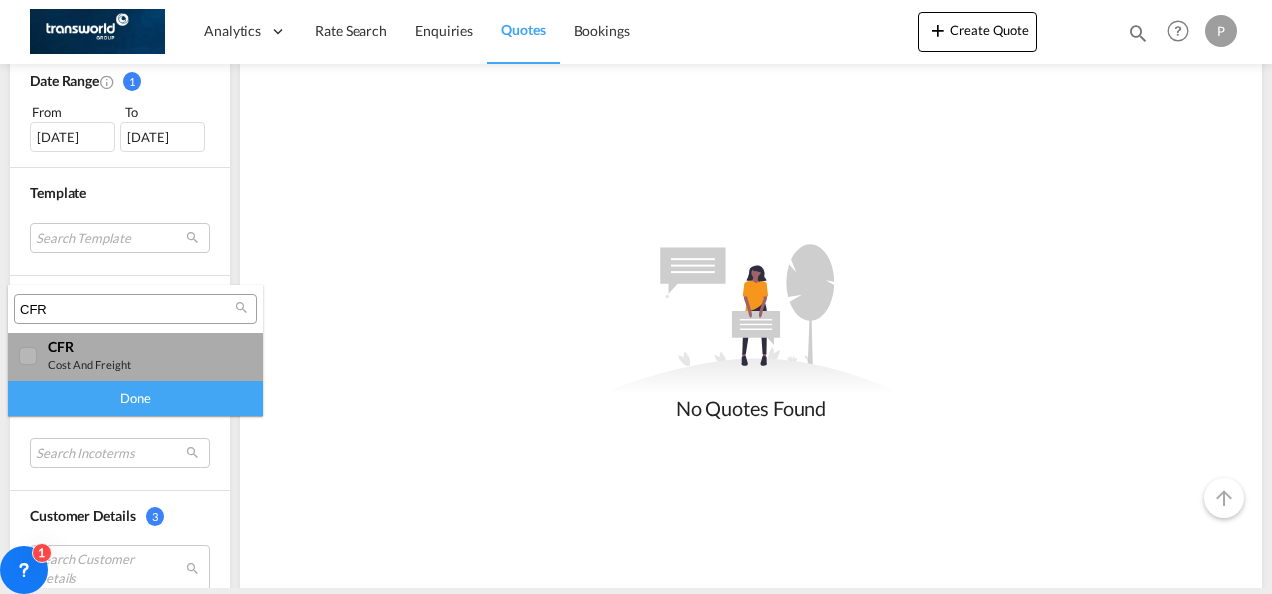 click at bounding box center [29, 357] 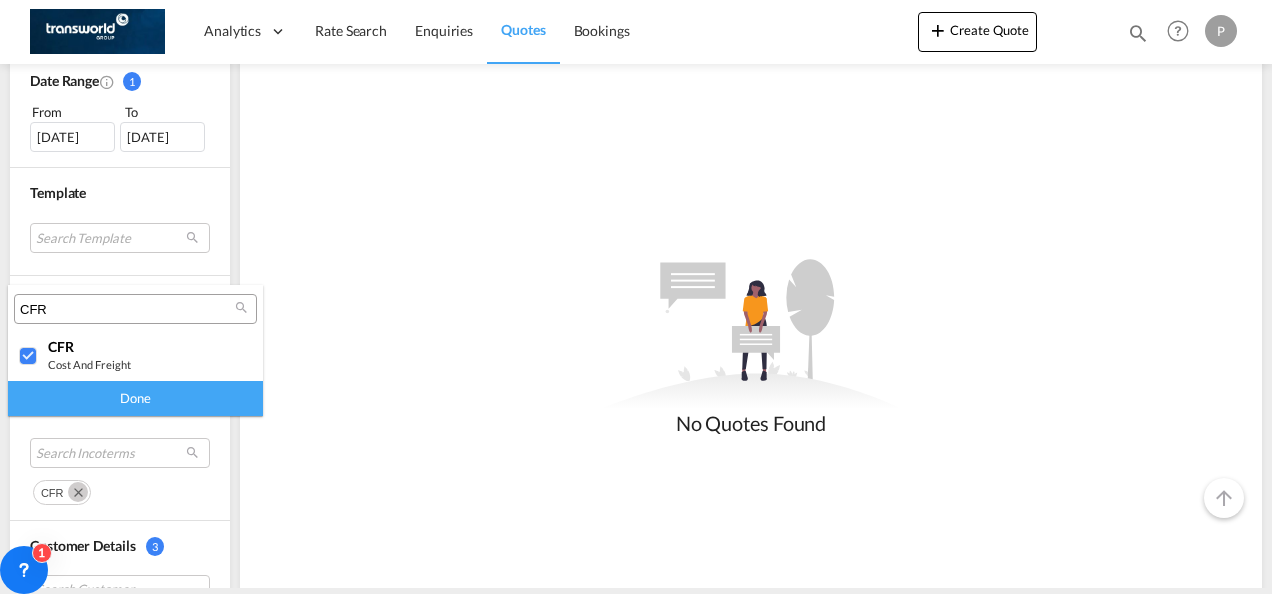 click on "Done" at bounding box center (135, 398) 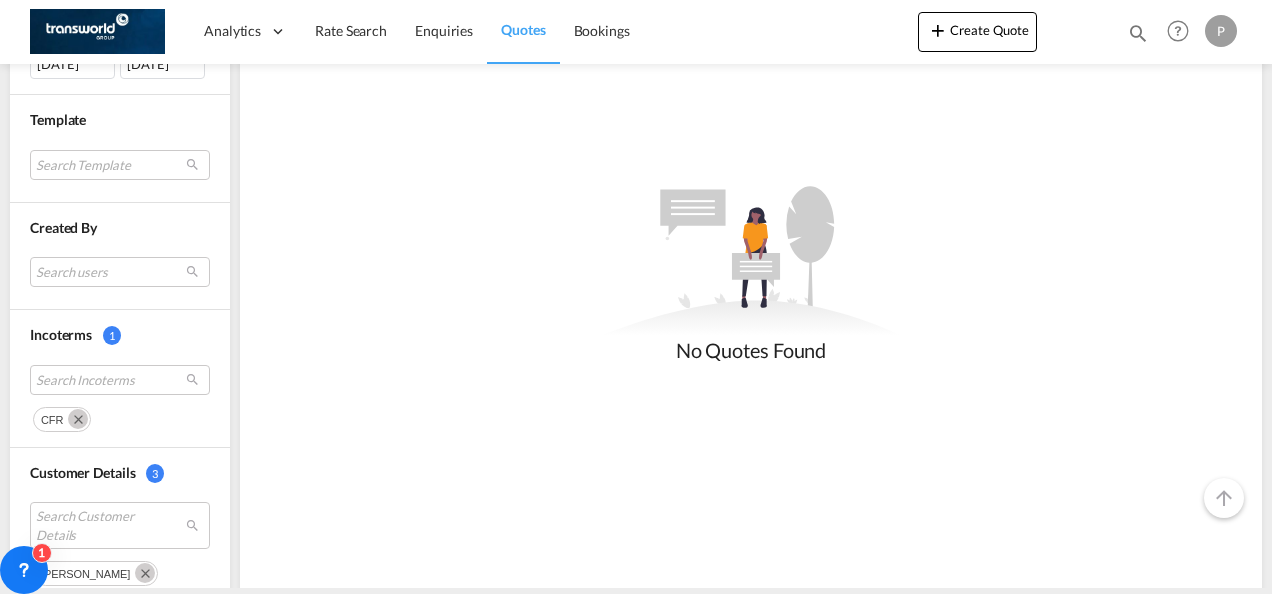scroll, scrollTop: 687, scrollLeft: 0, axis: vertical 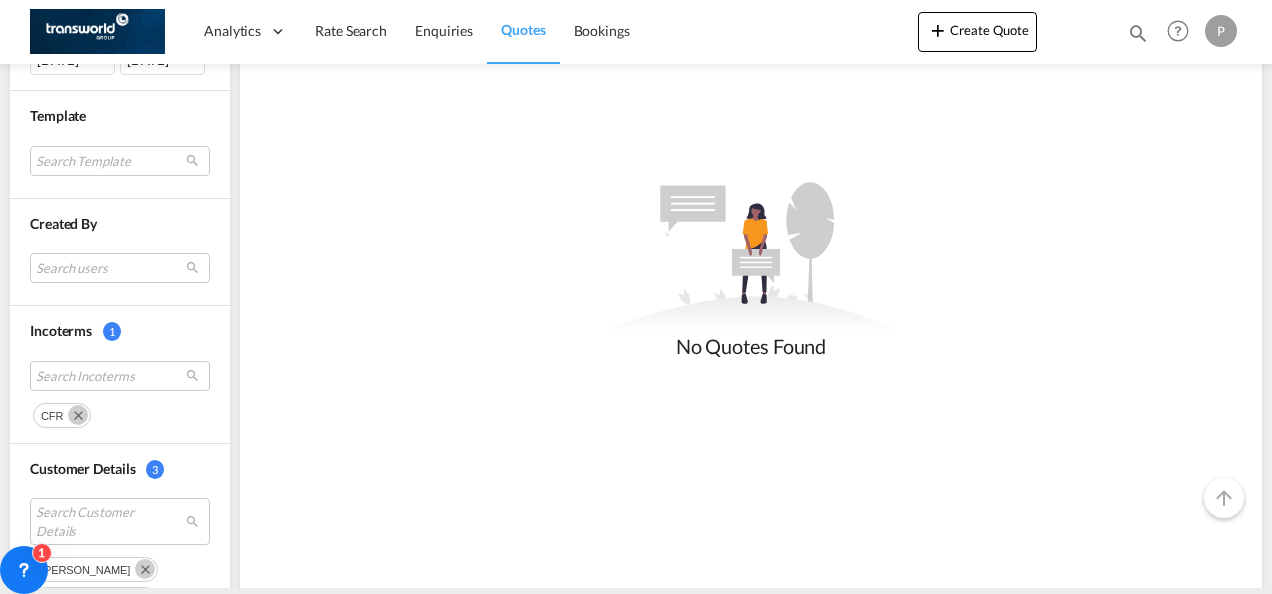click at bounding box center [78, 415] 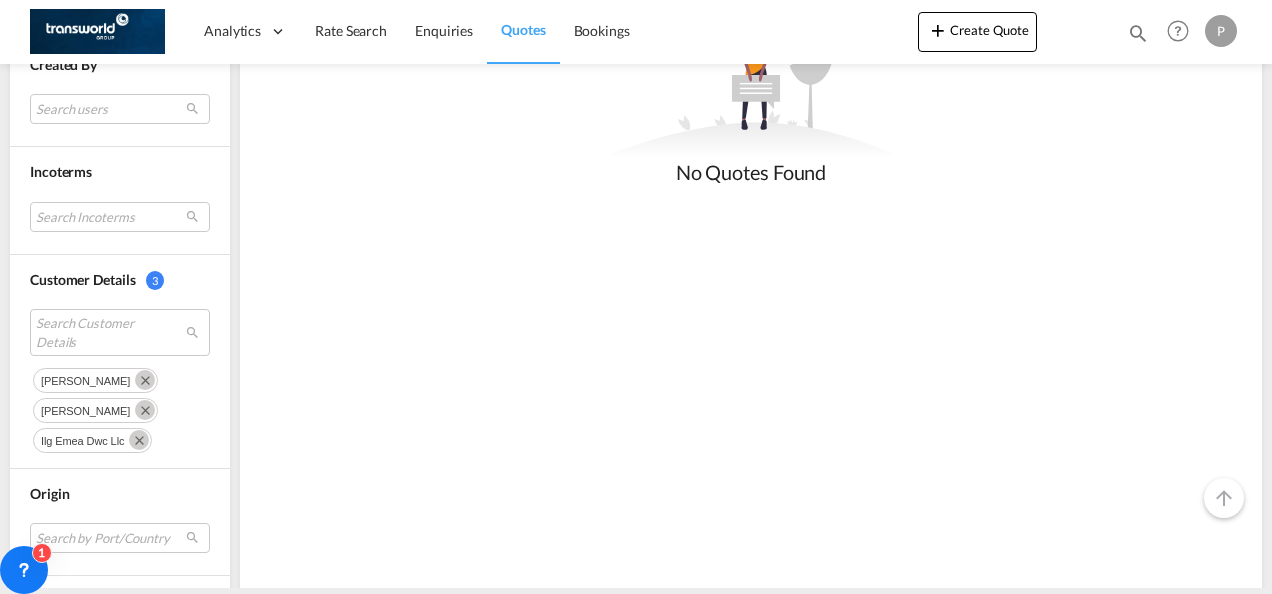 scroll, scrollTop: 871, scrollLeft: 0, axis: vertical 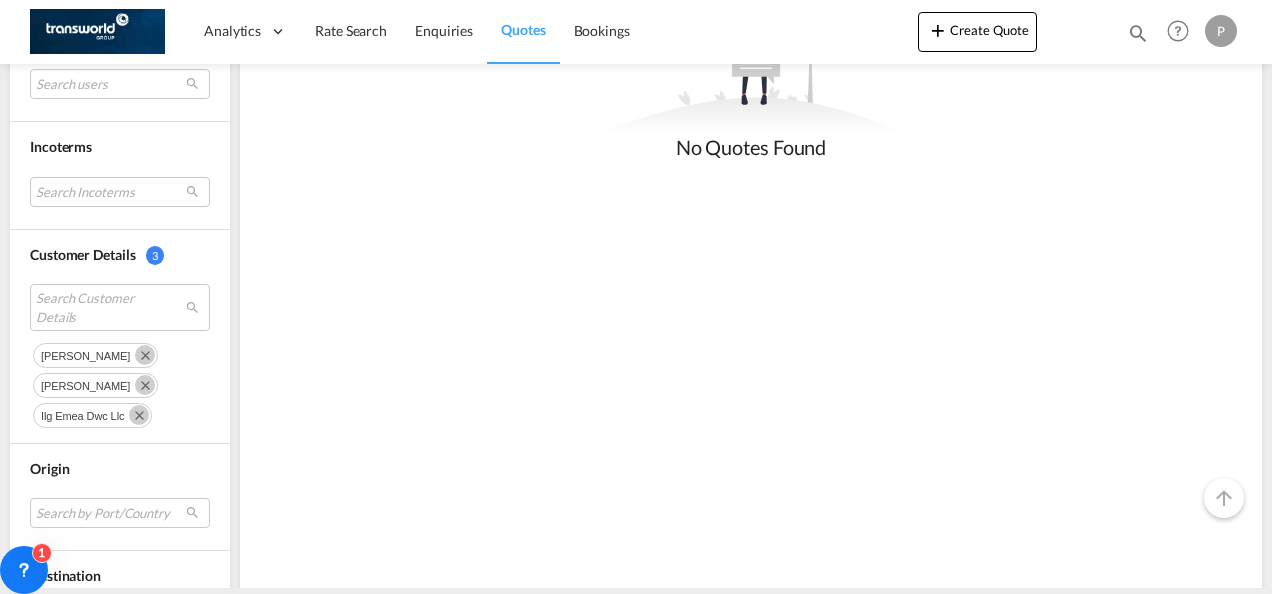 click at bounding box center (145, 355) 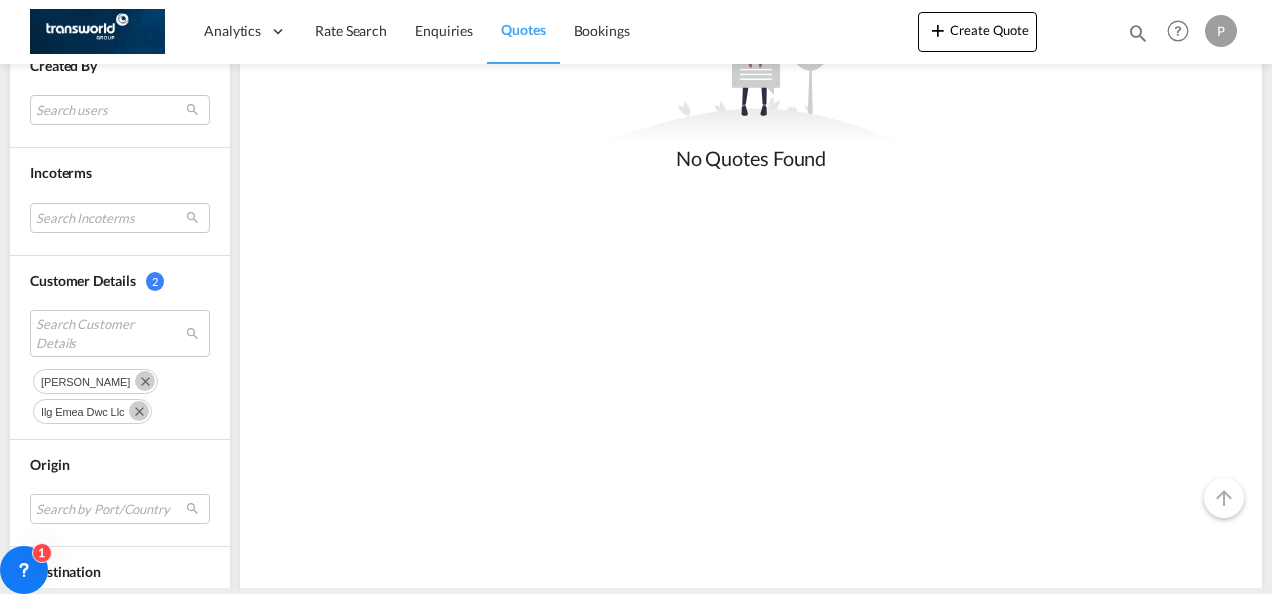 scroll, scrollTop: 847, scrollLeft: 0, axis: vertical 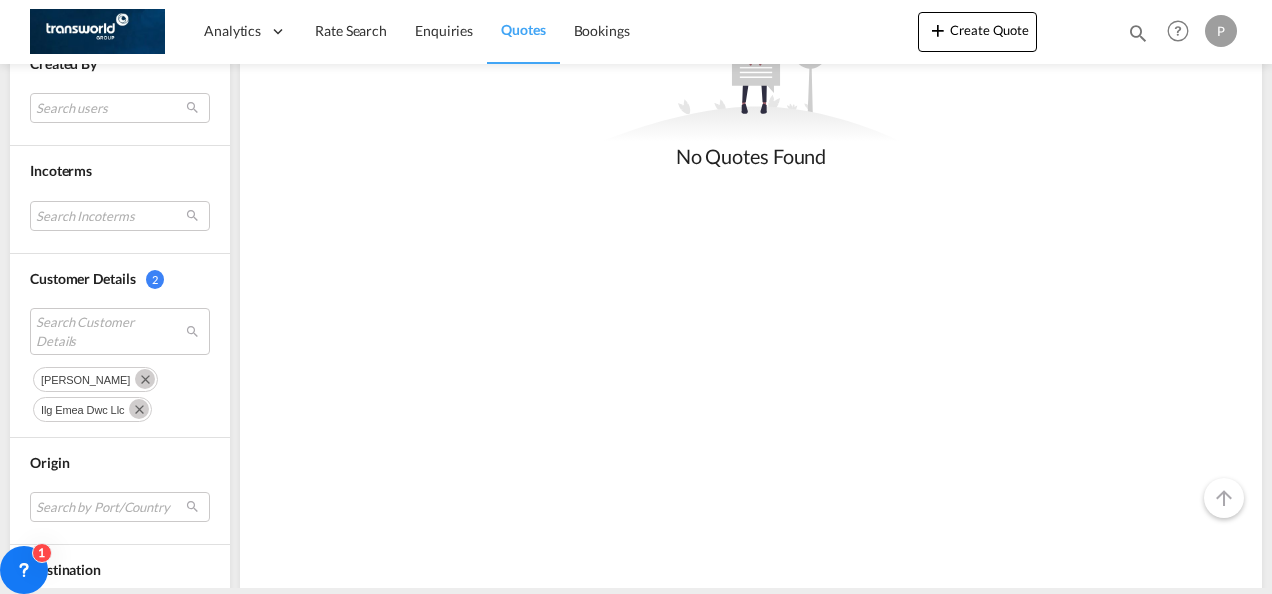click at bounding box center [145, 379] 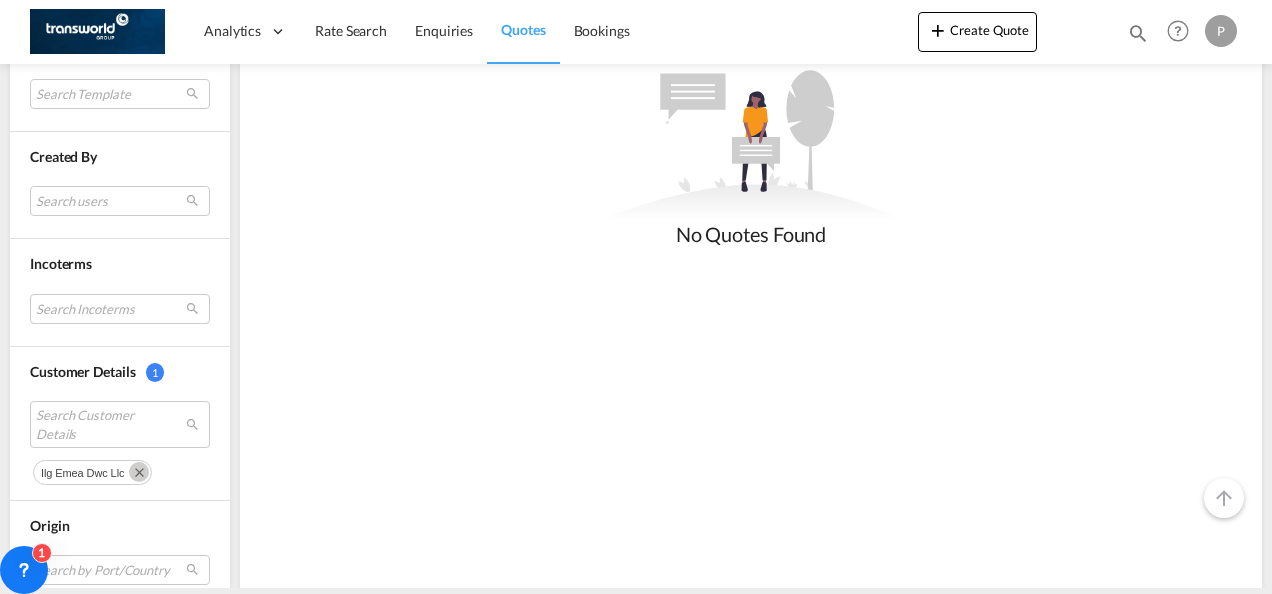 scroll, scrollTop: 758, scrollLeft: 0, axis: vertical 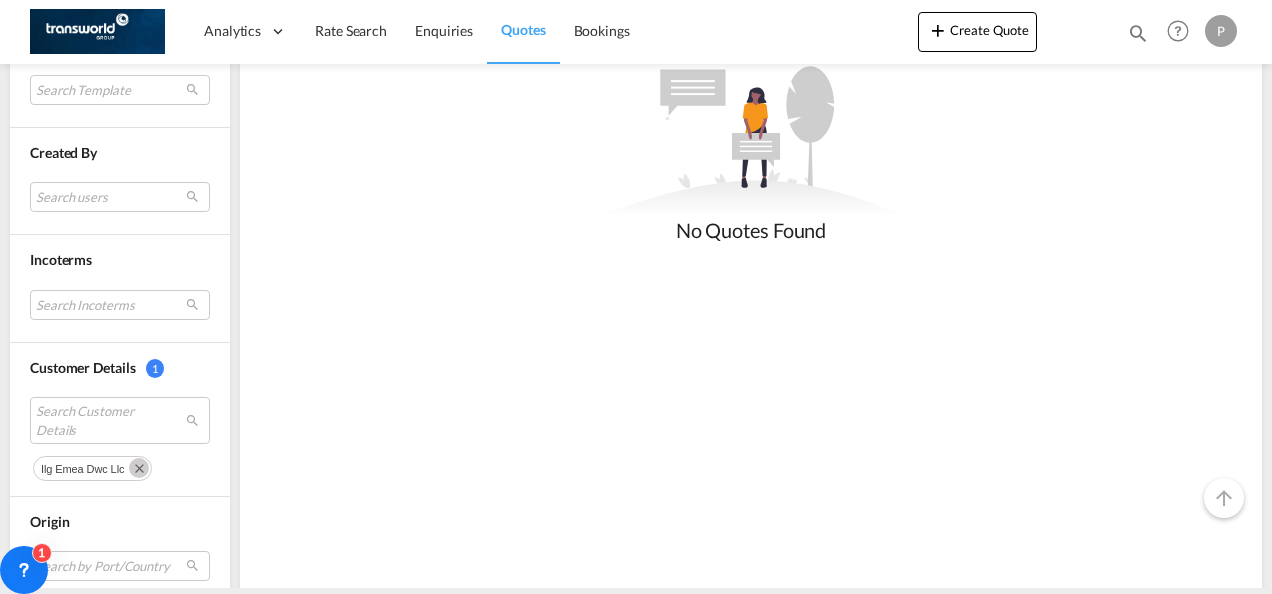 click at bounding box center [139, 468] 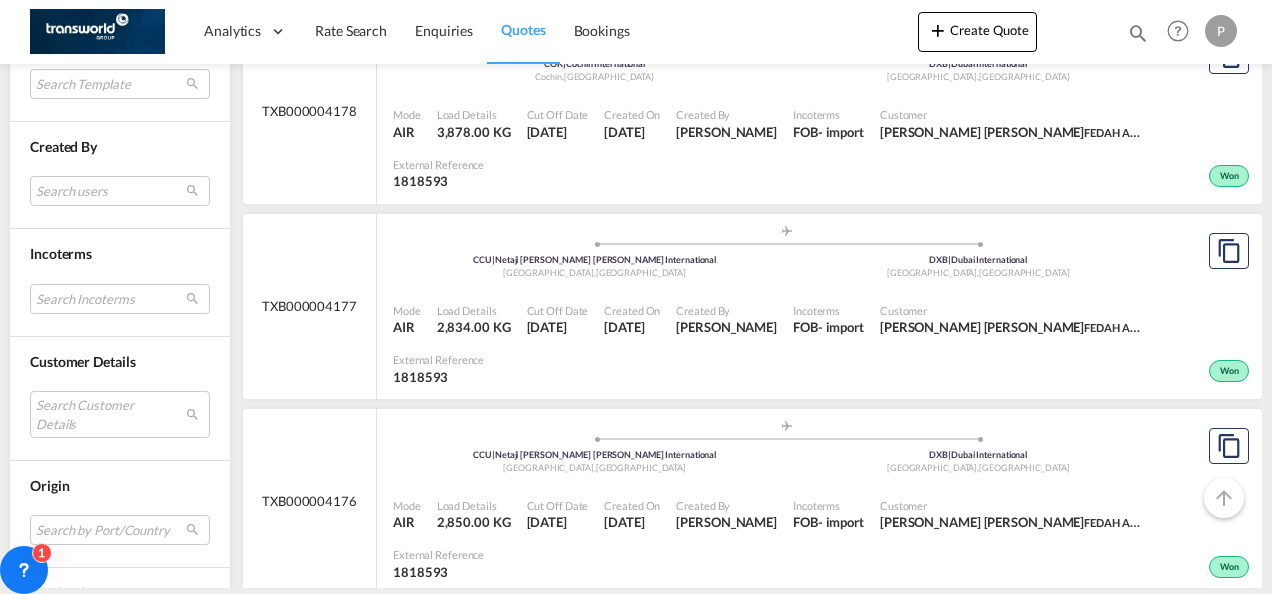 scroll, scrollTop: 765, scrollLeft: 0, axis: vertical 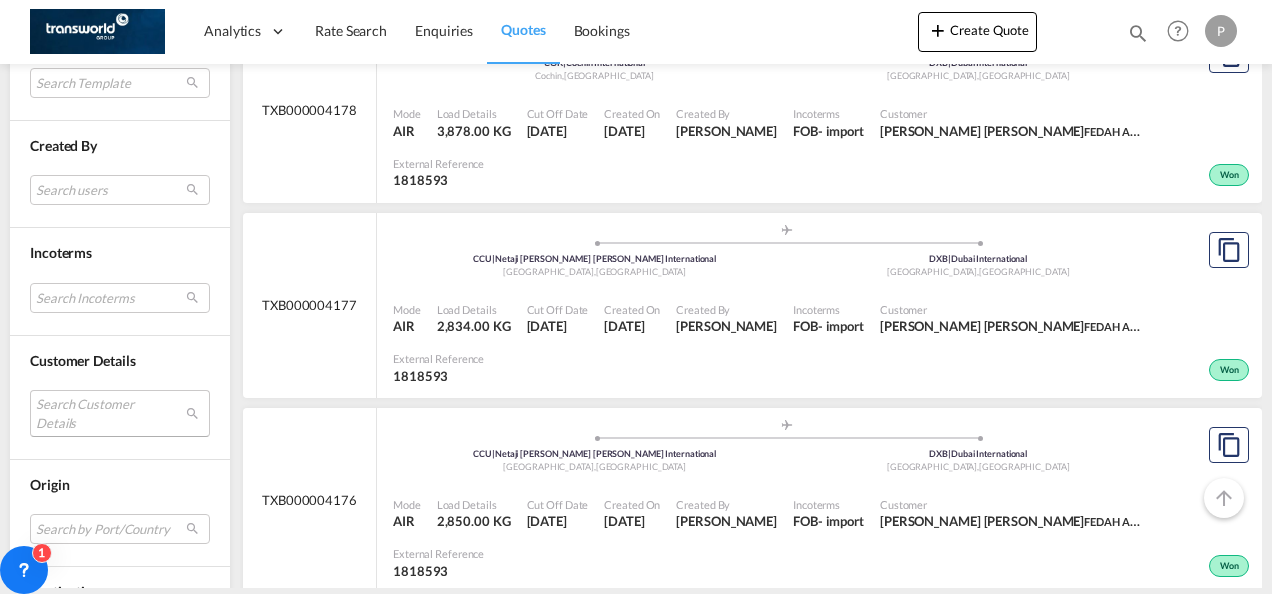 click on "Search Customer Details" at bounding box center (120, 413) 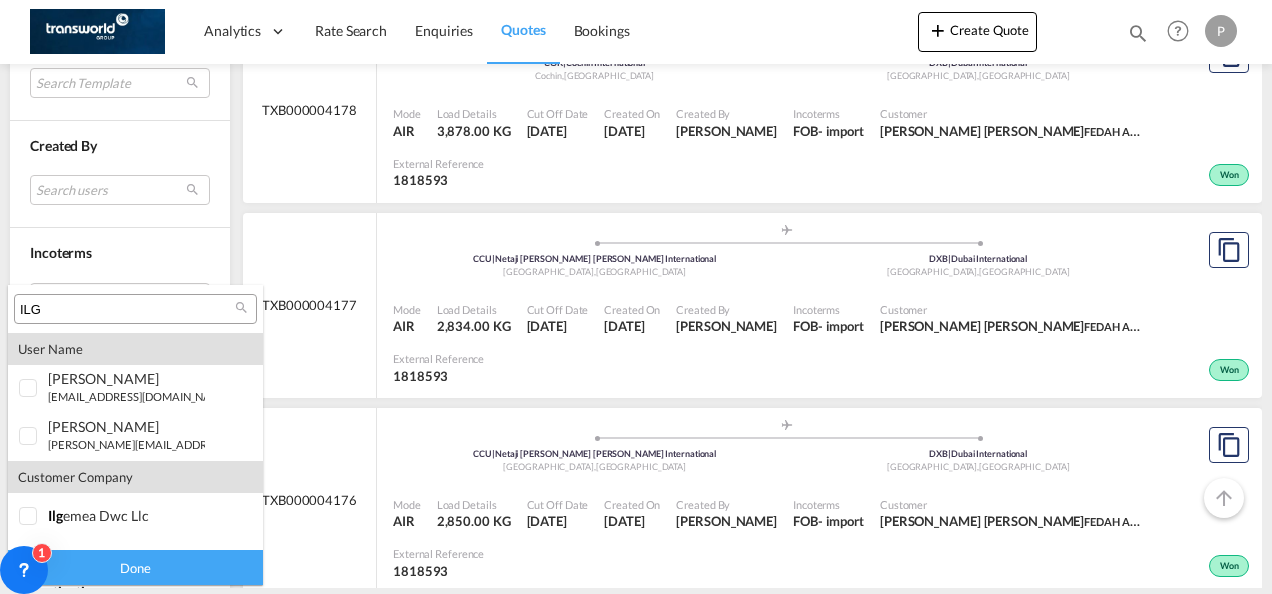 click on "ILG" at bounding box center (127, 310) 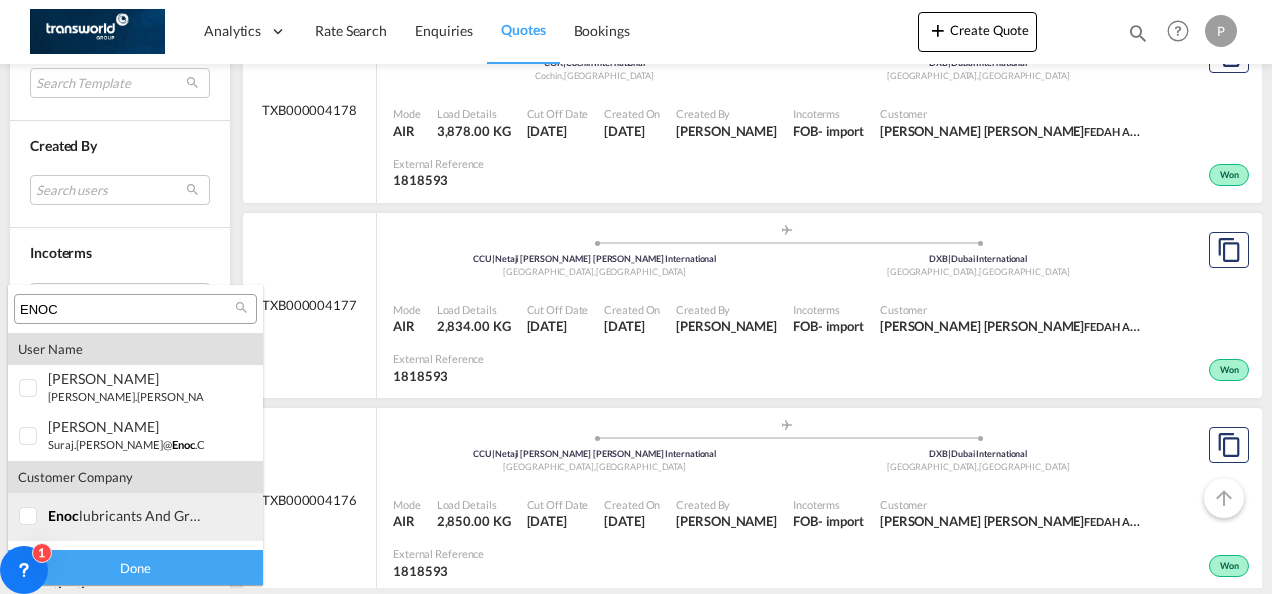 type on "ENOC" 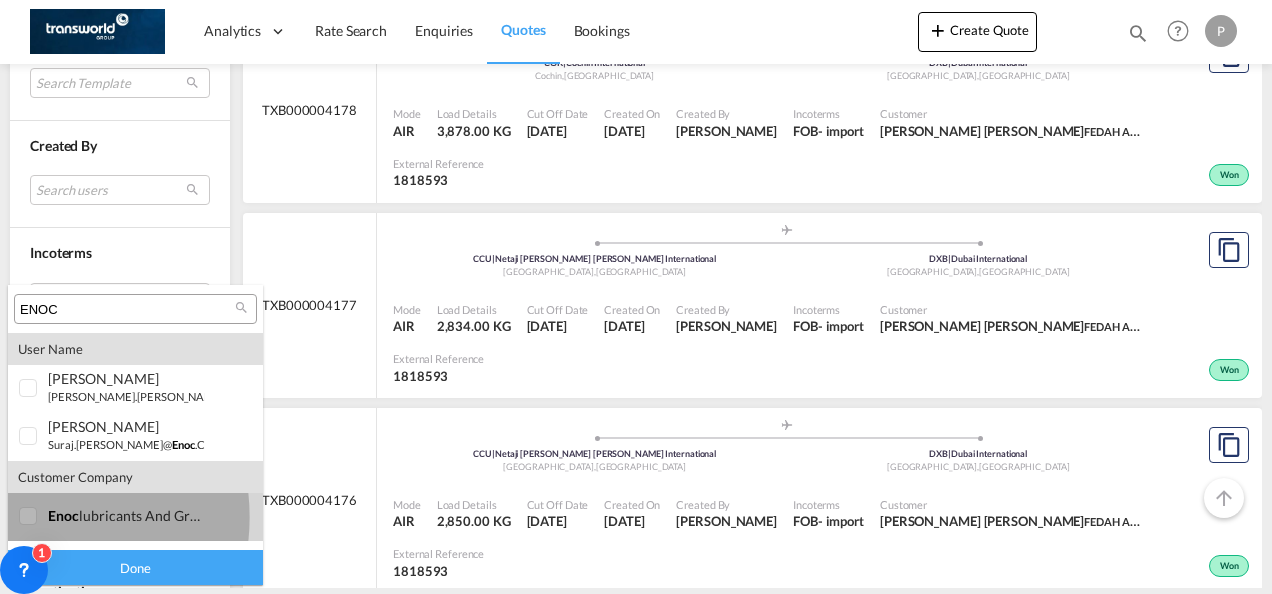 click at bounding box center (29, 517) 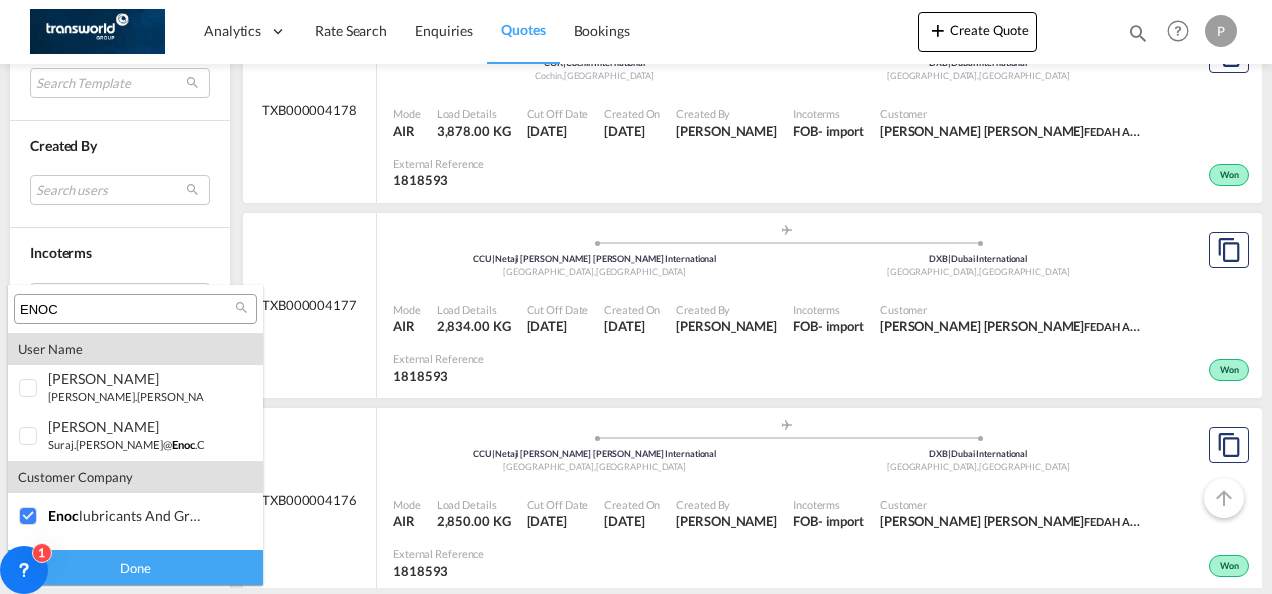 click on "Done" at bounding box center [135, 567] 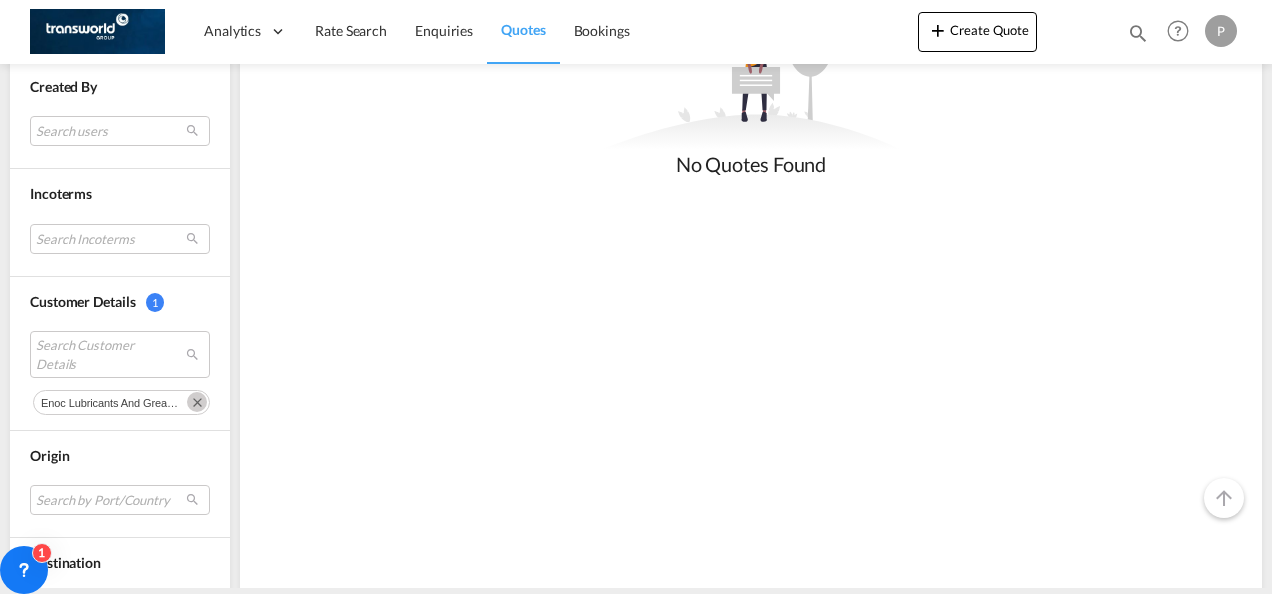 scroll, scrollTop: 816, scrollLeft: 0, axis: vertical 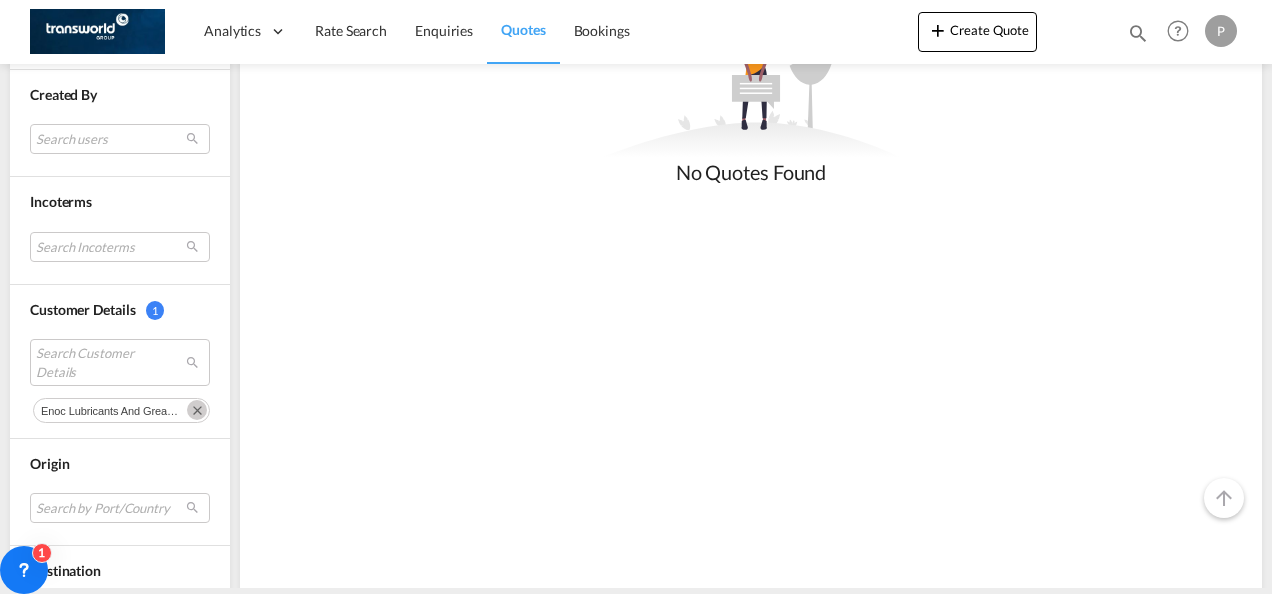 click at bounding box center [197, 410] 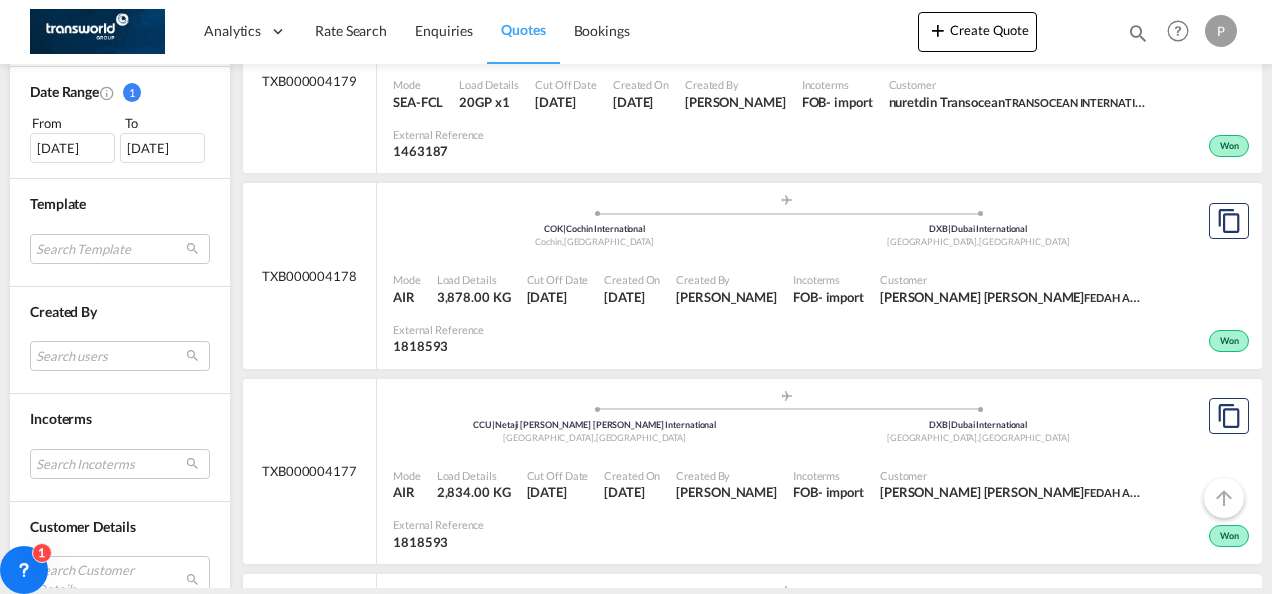 scroll, scrollTop: 606, scrollLeft: 0, axis: vertical 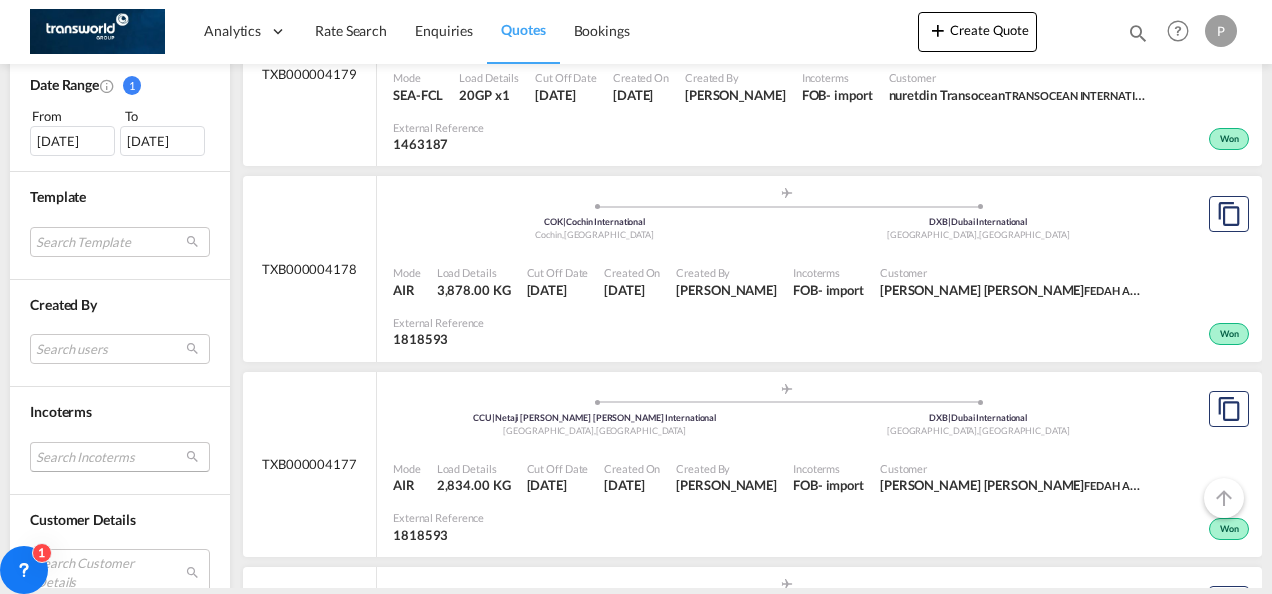 click on "Search Incoterms" at bounding box center (120, 457) 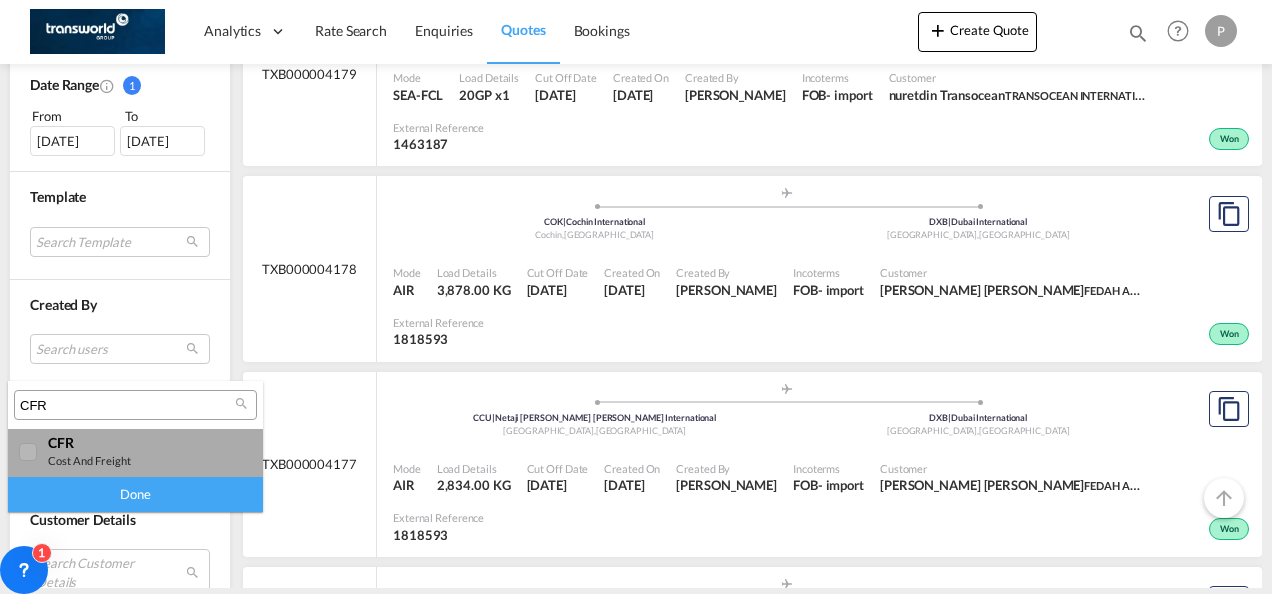 click at bounding box center (29, 453) 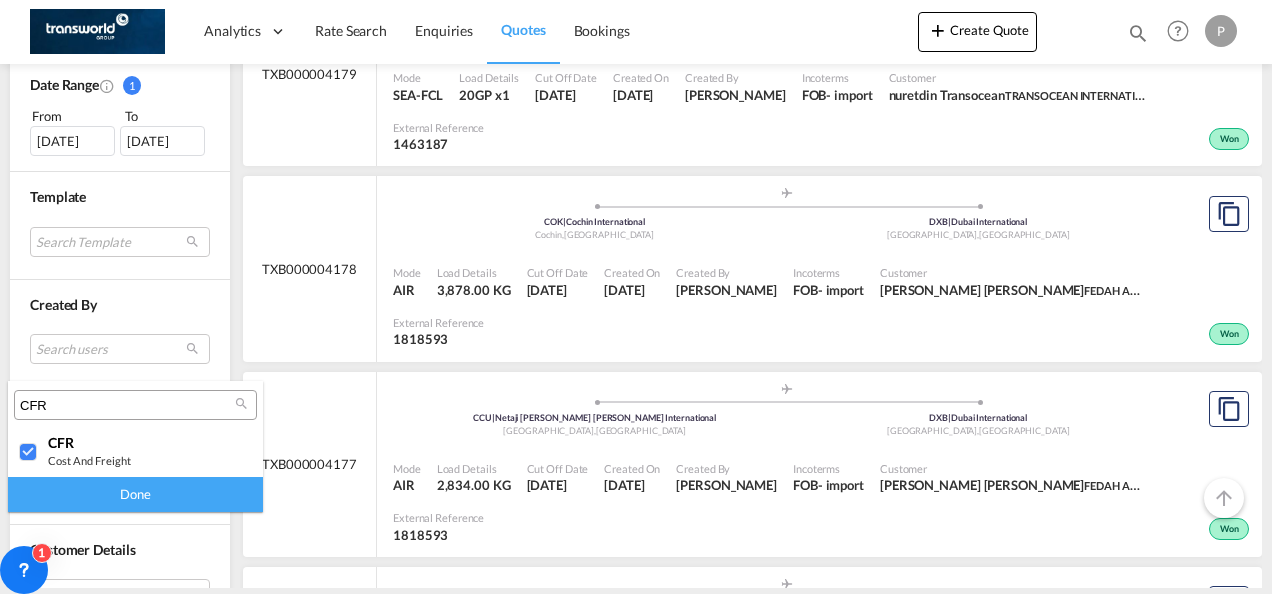 click on "Done" at bounding box center [135, 494] 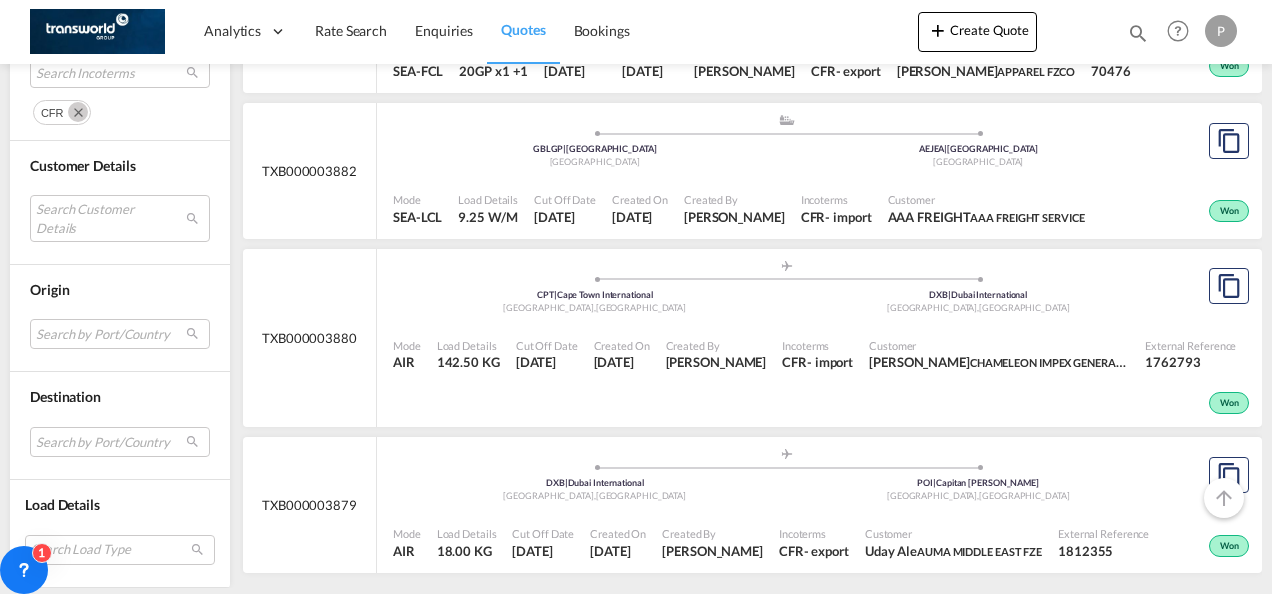 scroll, scrollTop: 1582, scrollLeft: 0, axis: vertical 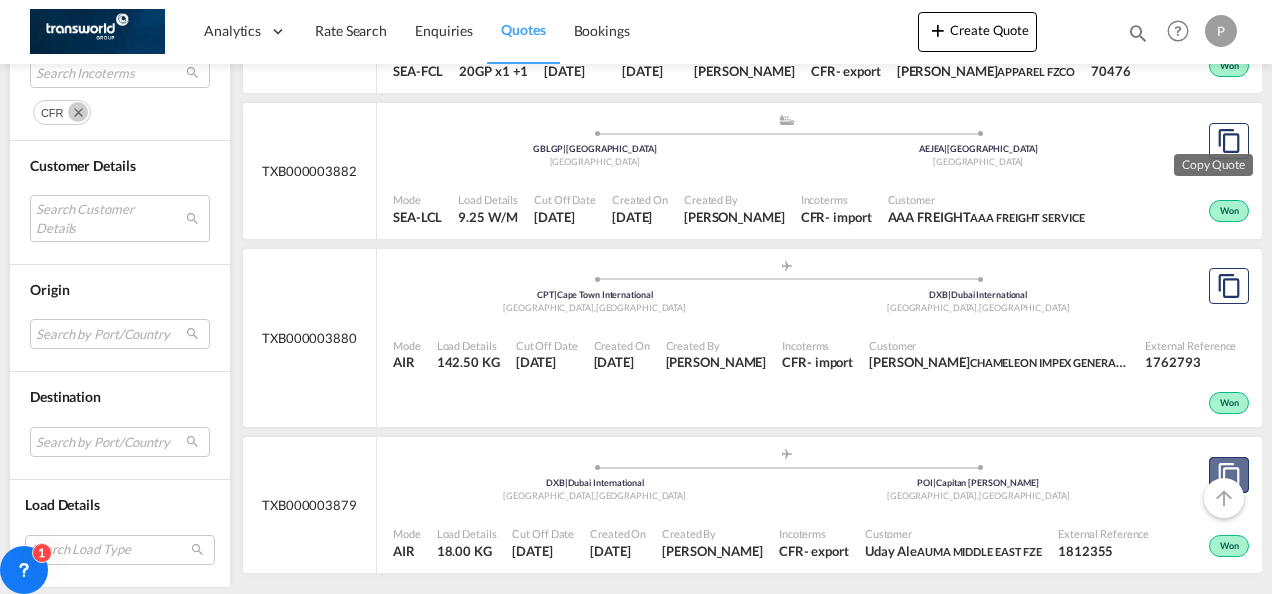 click at bounding box center (1229, 475) 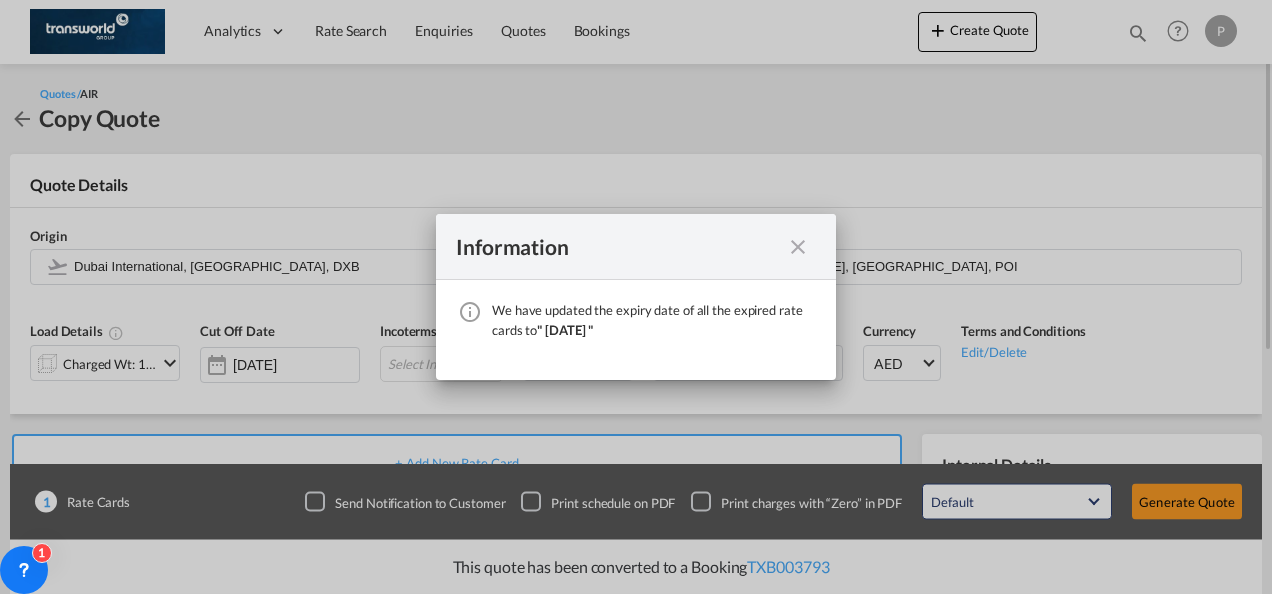 click at bounding box center (798, 247) 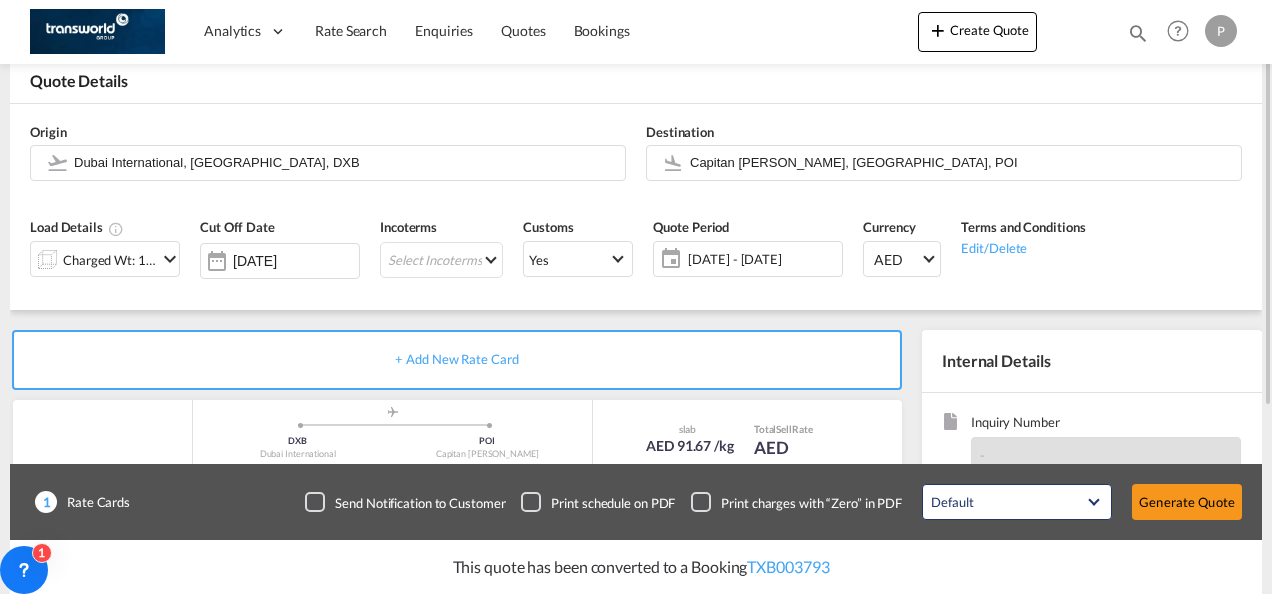 scroll, scrollTop: 106, scrollLeft: 0, axis: vertical 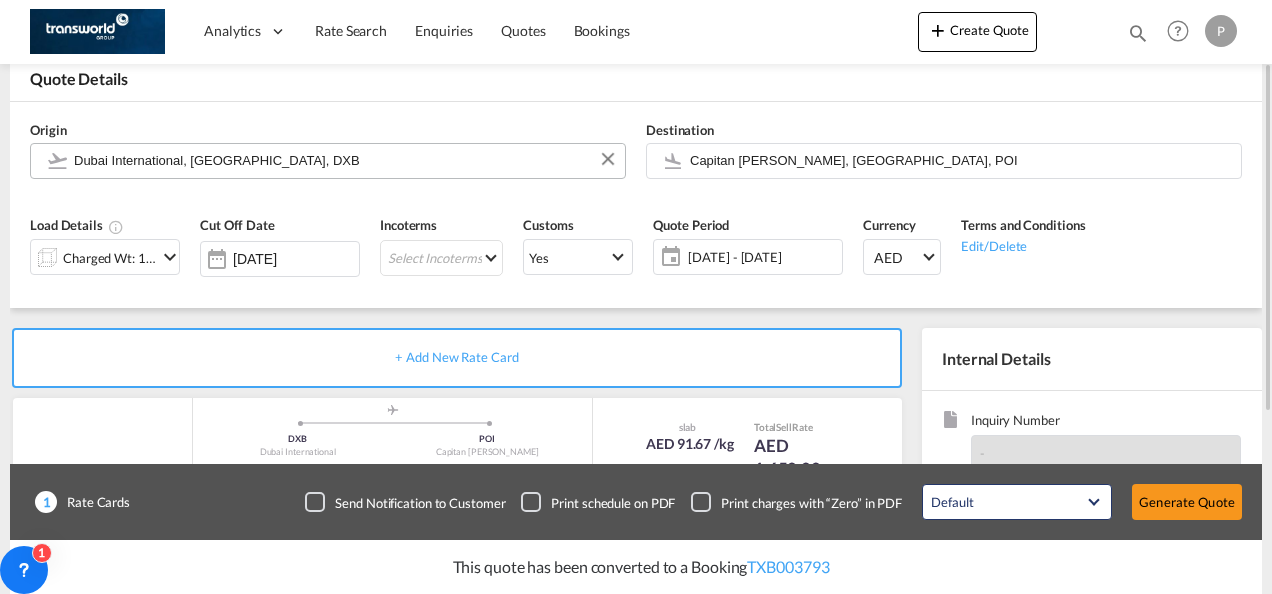 click on "Dubai International, [GEOGRAPHIC_DATA], DXB" at bounding box center (344, 160) 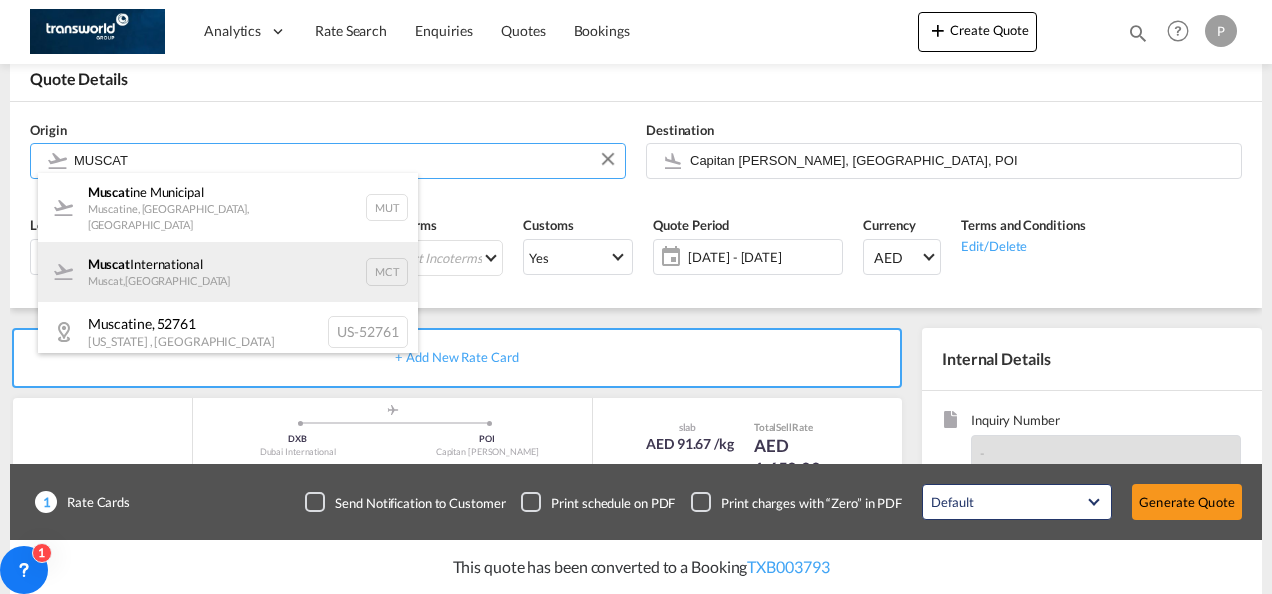 click on "Muscat  International Muscat ,  [GEOGRAPHIC_DATA]
MCT" at bounding box center [228, 272] 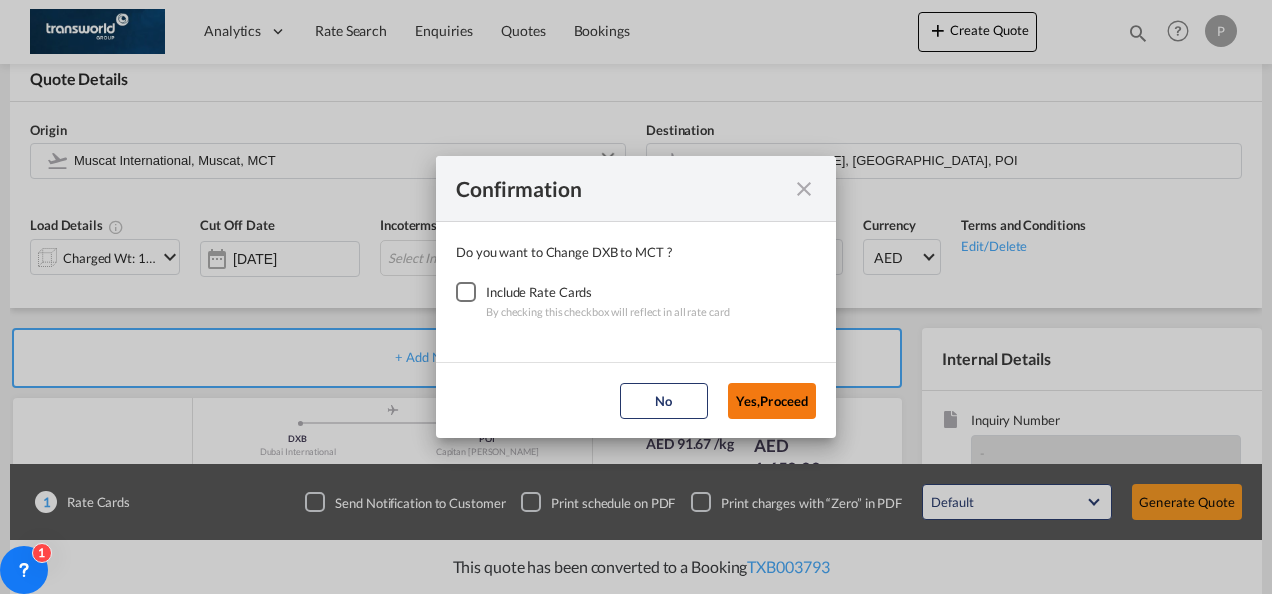 click on "Yes,Proceed" at bounding box center (772, 401) 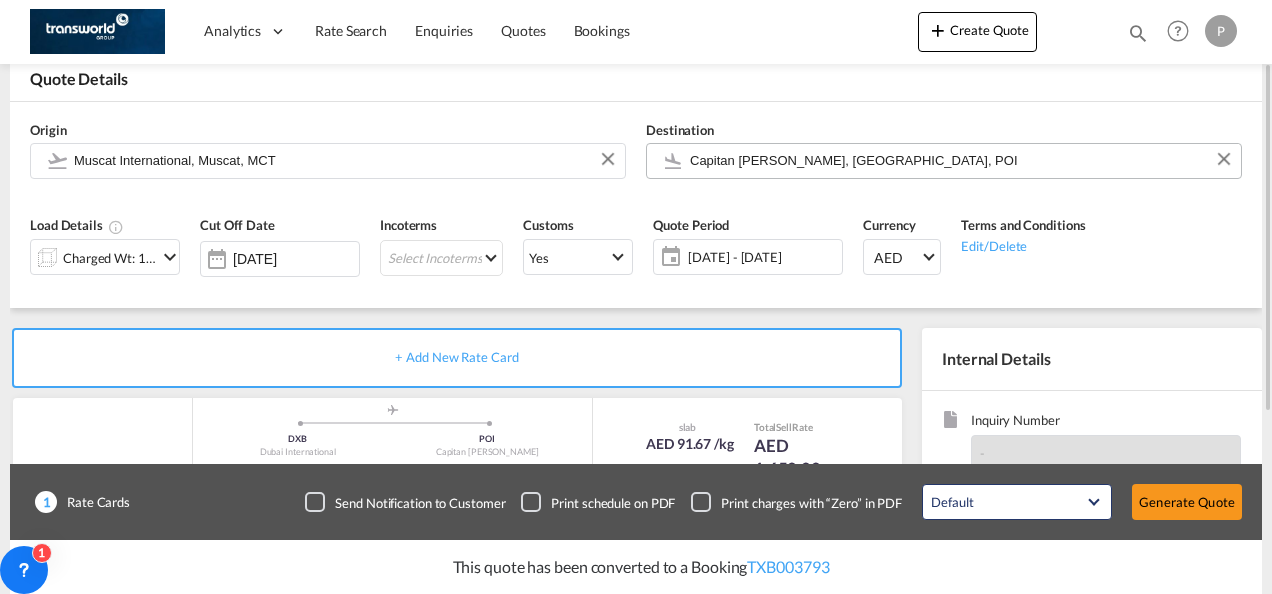 click on "Capitan [PERSON_NAME], [GEOGRAPHIC_DATA], POI" at bounding box center [960, 160] 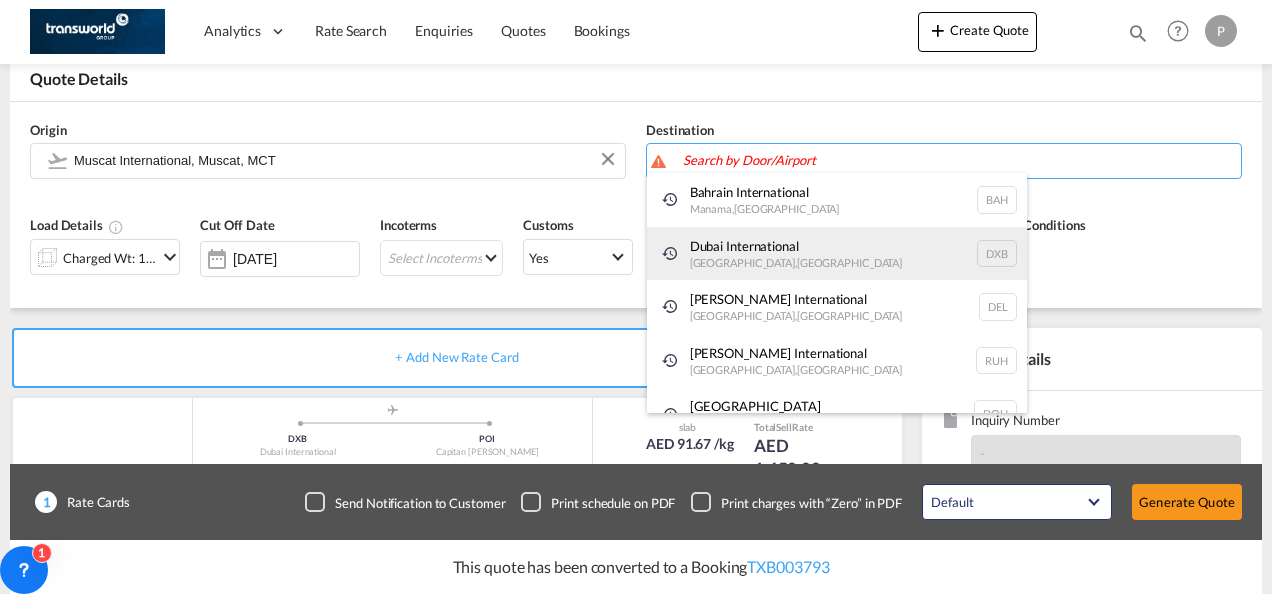 click on "Dubai International
[GEOGRAPHIC_DATA] ,  [GEOGRAPHIC_DATA]
DXB" at bounding box center [837, 254] 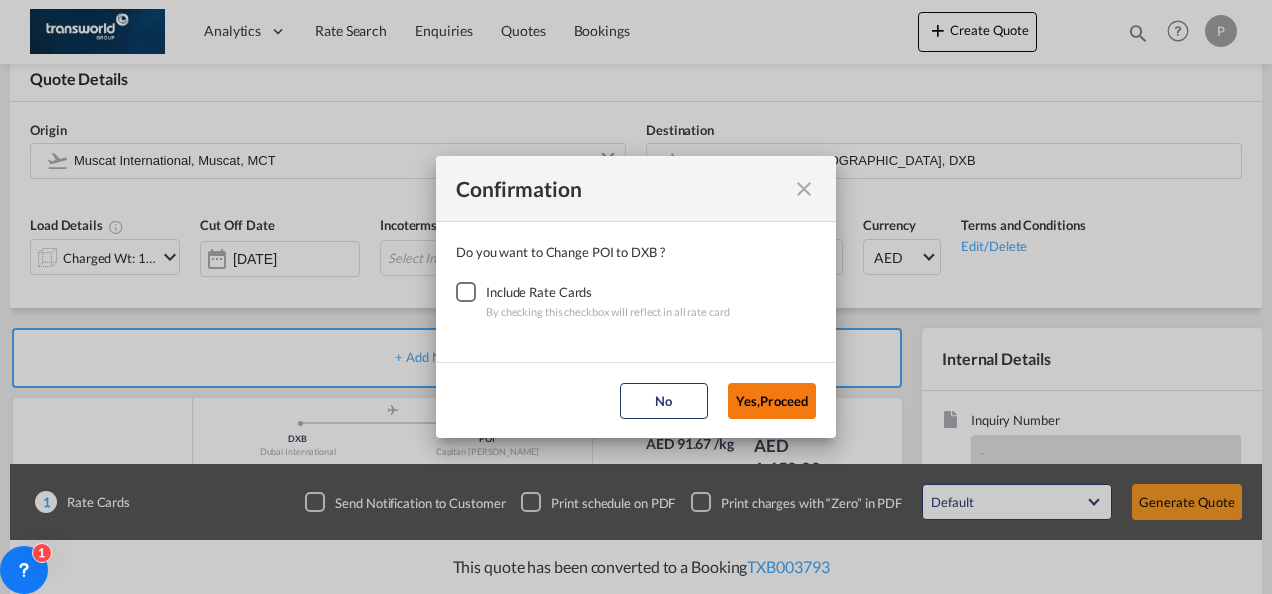 click on "Yes,Proceed" at bounding box center [772, 401] 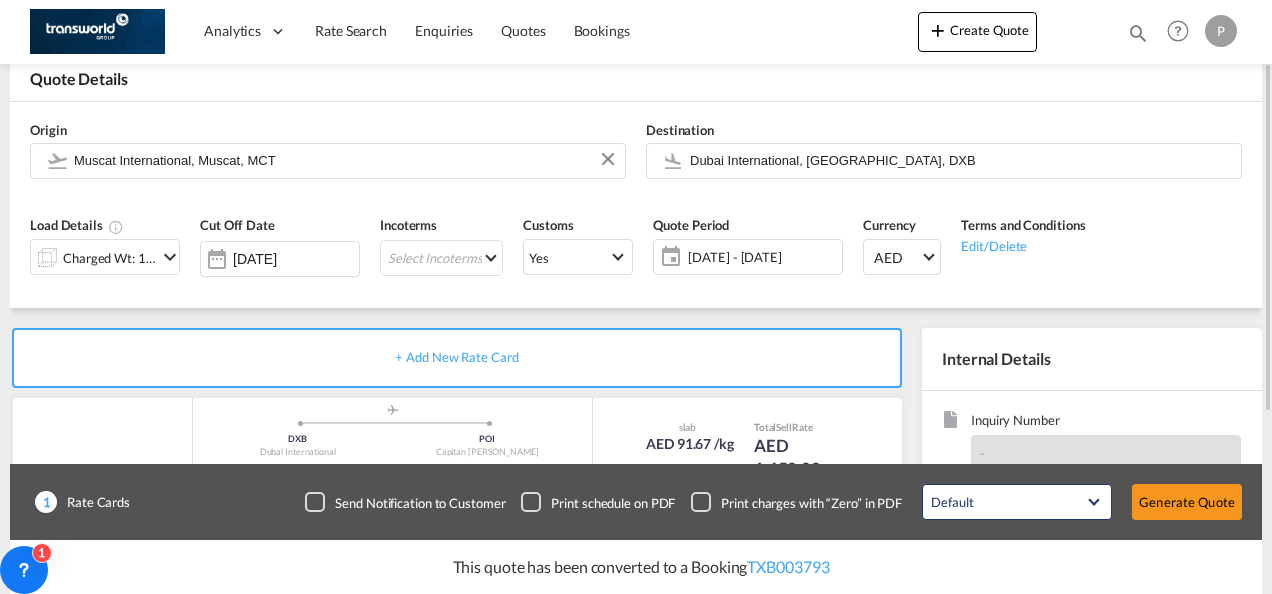 click on "Charged Wt: 18.00 KG" at bounding box center [110, 258] 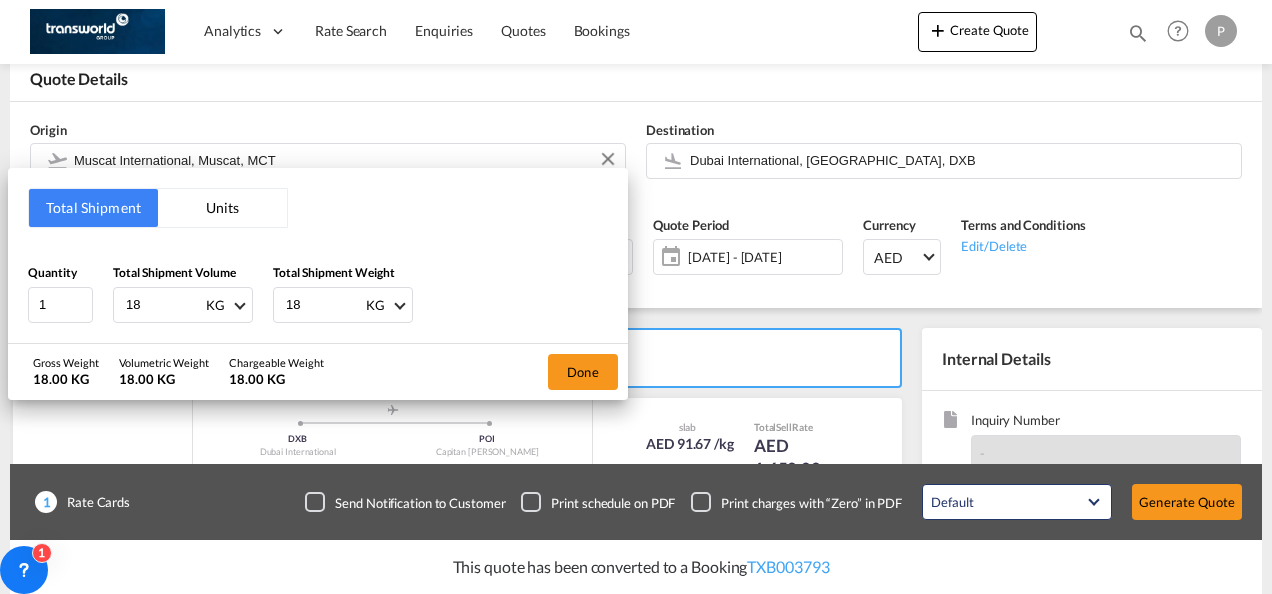 click on "18" at bounding box center [164, 305] 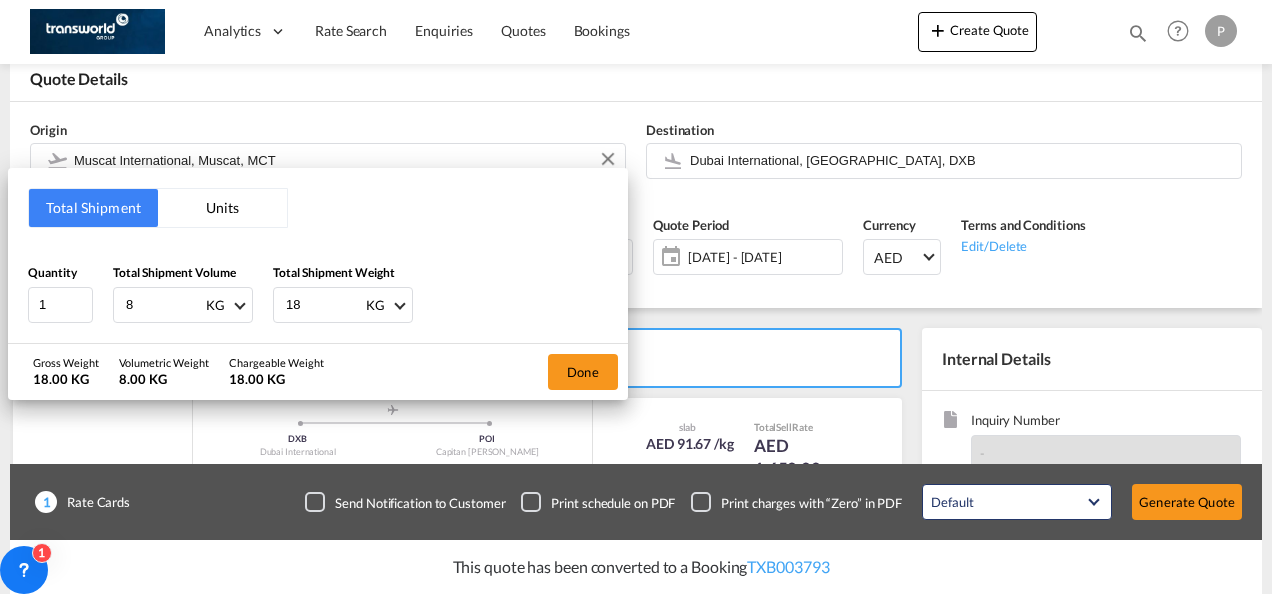 type on "8" 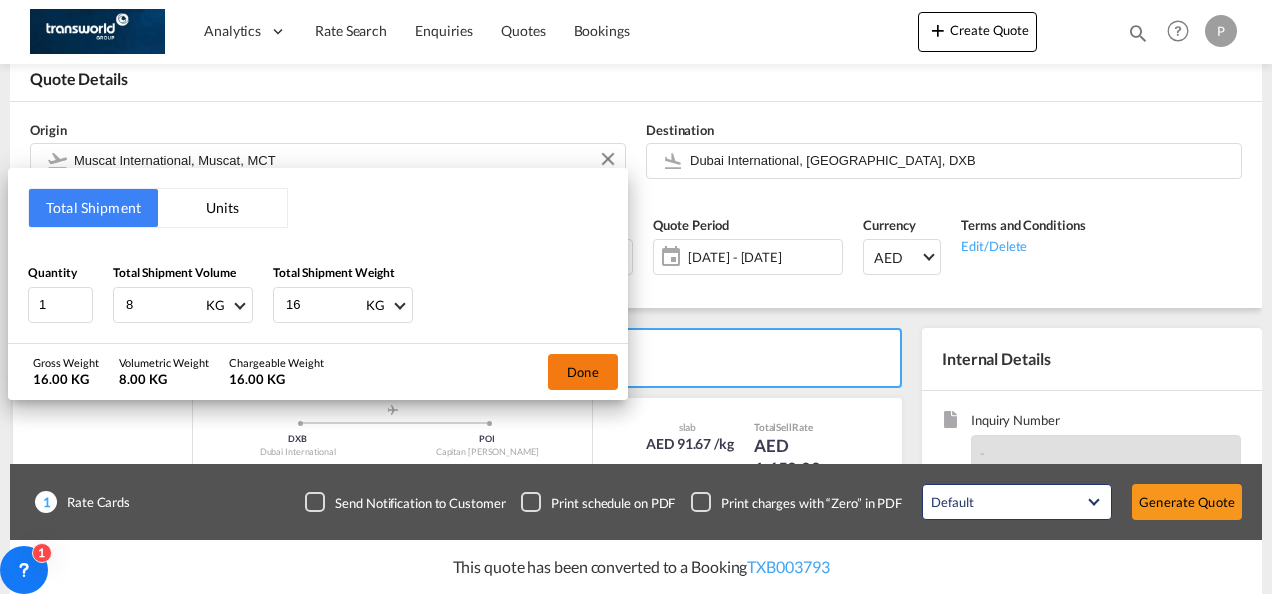 type on "16" 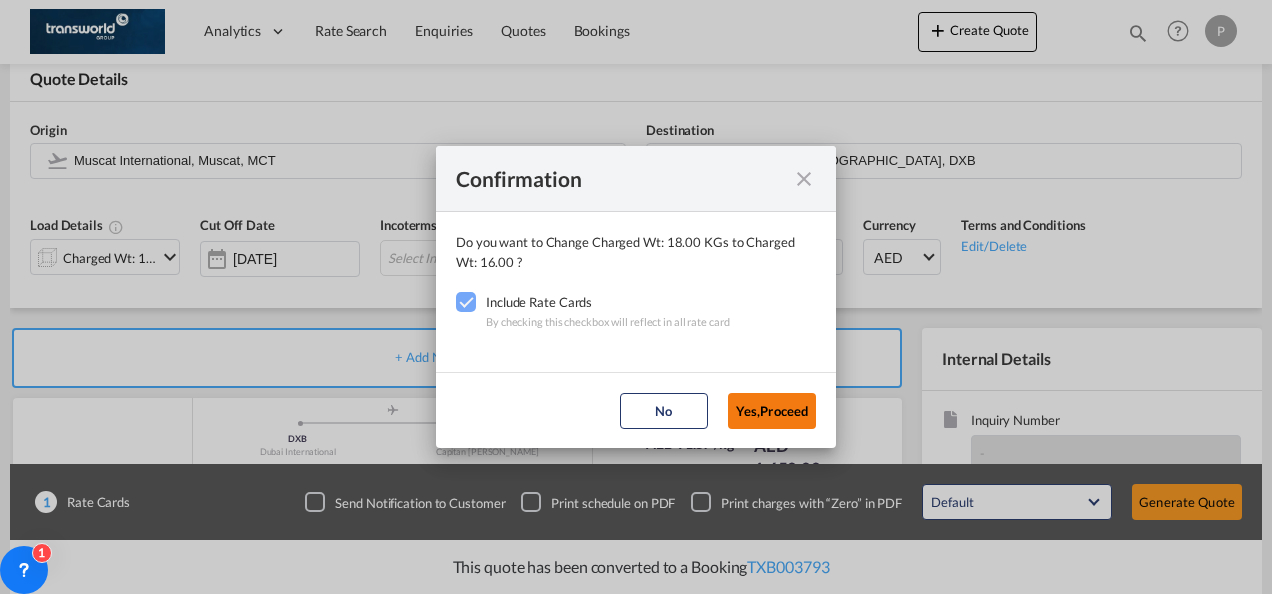 click on "Yes,Proceed" at bounding box center (772, 411) 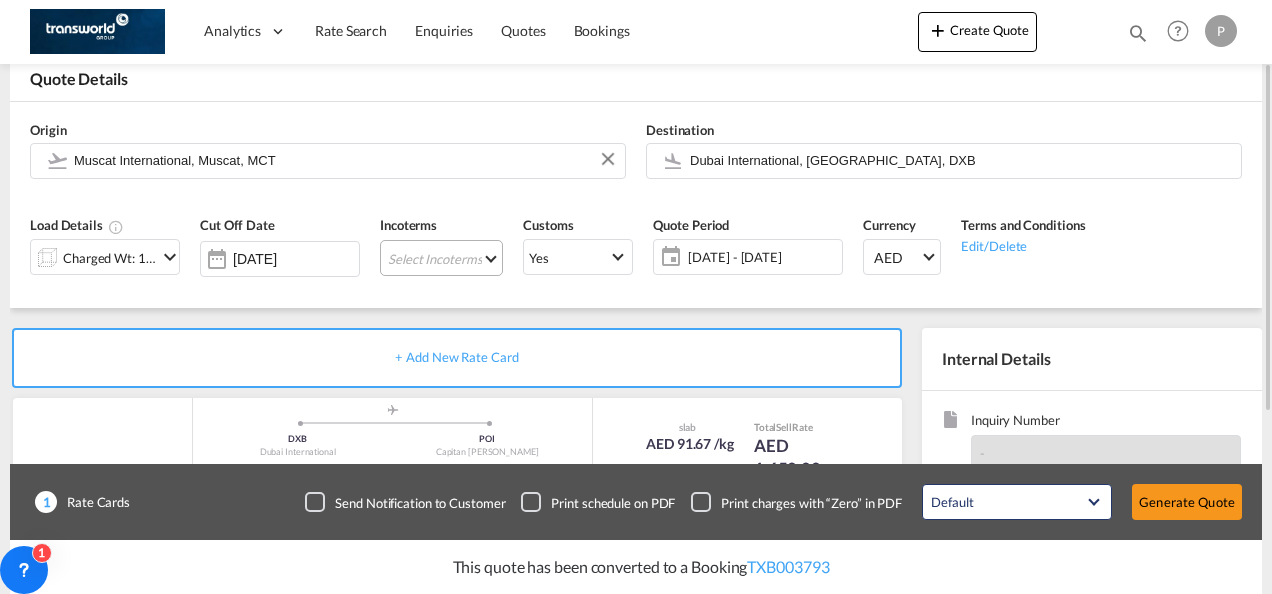 click on "Select Incoterms
CPT - export
Carrier Paid to DPU - export
Delivery at Place Unloaded CFR - import
Cost and Freight CPT - import
Carrier Paid to DAP - export
Delivered at Place EXW - export
Ex Works DAP - import
Delivered at Place FAS - import
Free Alongside Ship FCA - export
Free Carrier FOB - export
Free on Board CIF - export
Cost,Insurance and Freight FOB - import
Free on Board CIF - import
Cost,Insurance and Freight CIP - export
Carriage and Insurance Paid to DDP - export
Delivery Duty Paid FCA - import
Free Carrier FAS - export
Free Alongside Ship EXW - import
Ex Works CFR - export
Cost and Freight DPU - import
Delivery at Place Unloaded CIP - import
Carriage and Insurance Paid to" at bounding box center [441, 258] 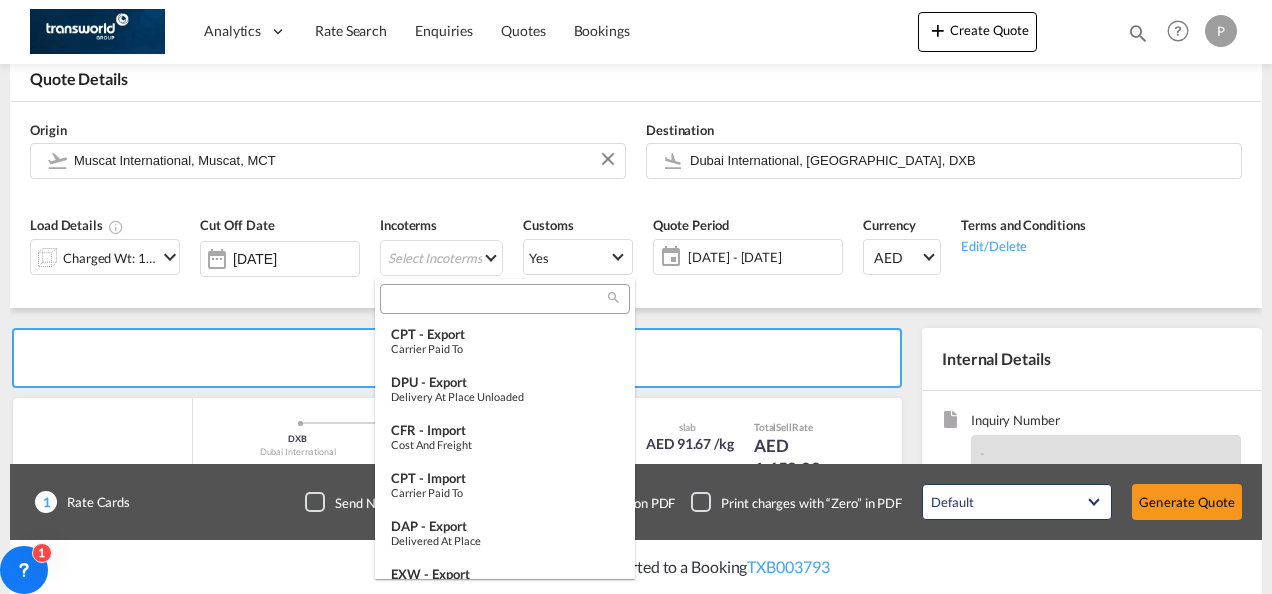 click at bounding box center [497, 299] 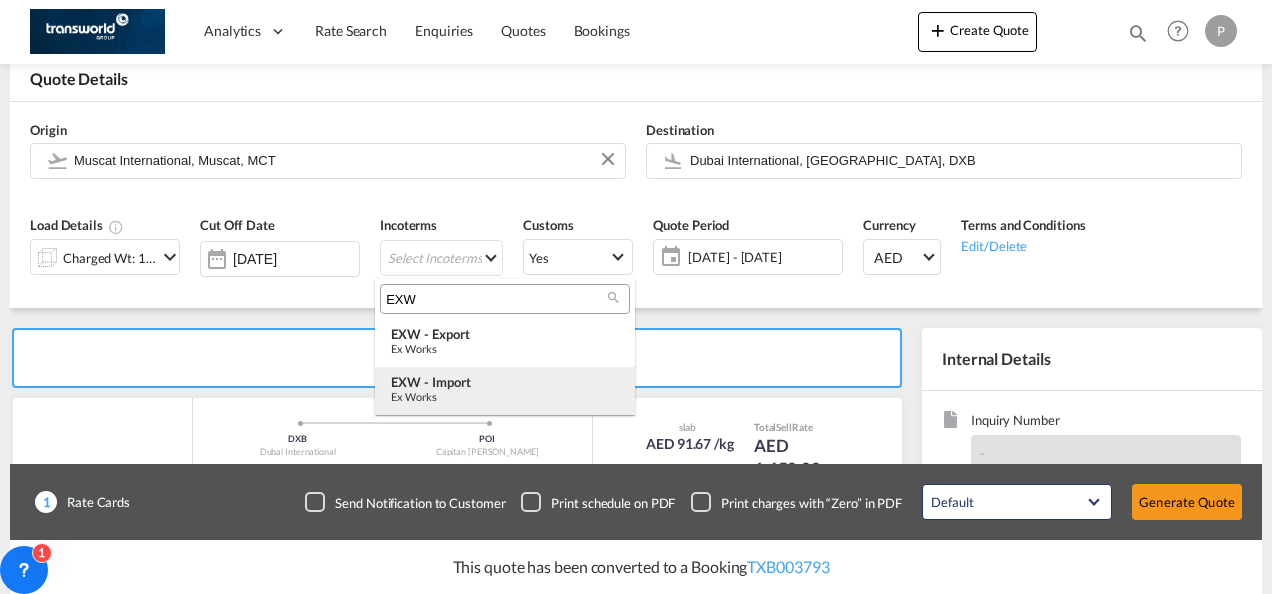 type on "EXW" 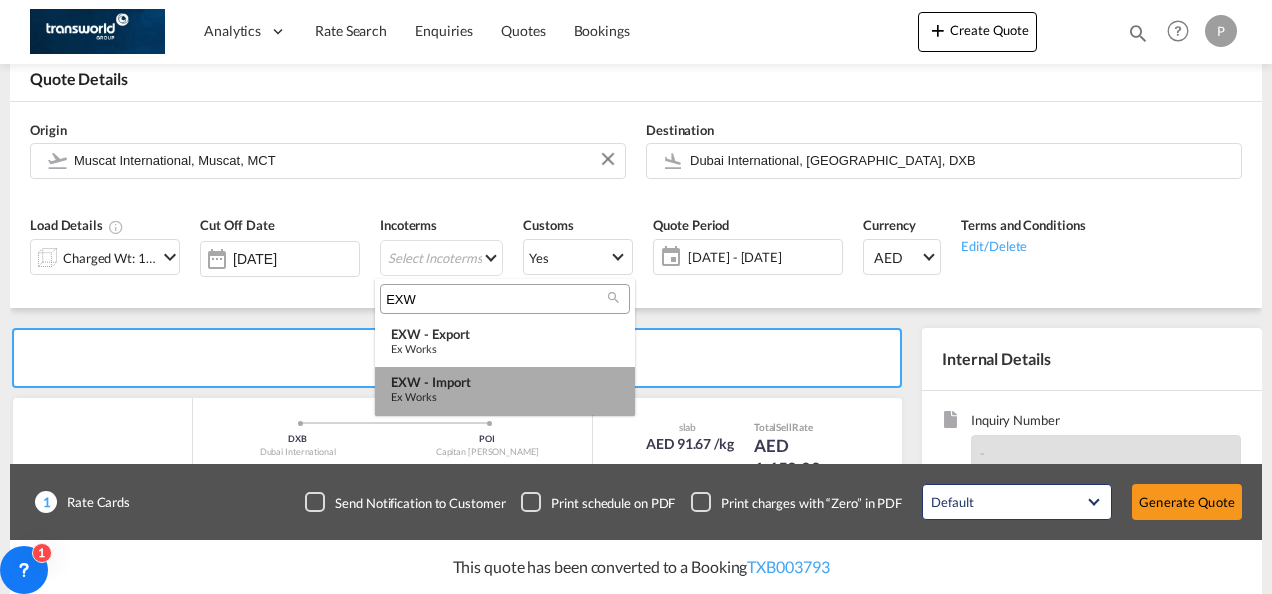 click on "Ex Works" at bounding box center (505, 396) 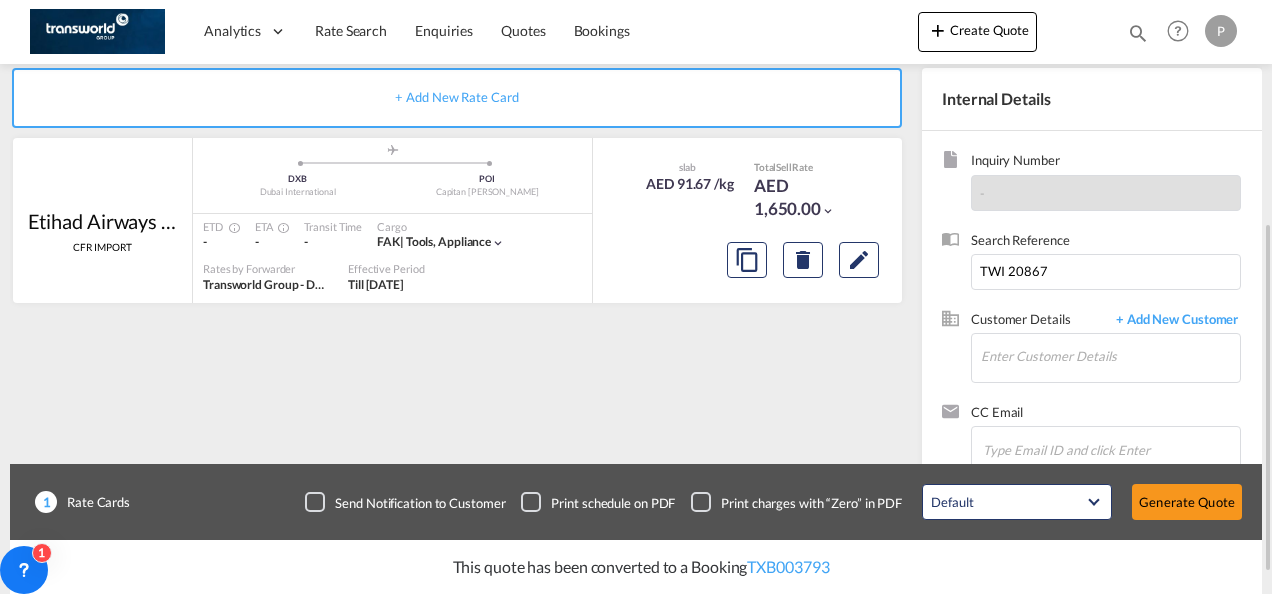 scroll, scrollTop: 372, scrollLeft: 0, axis: vertical 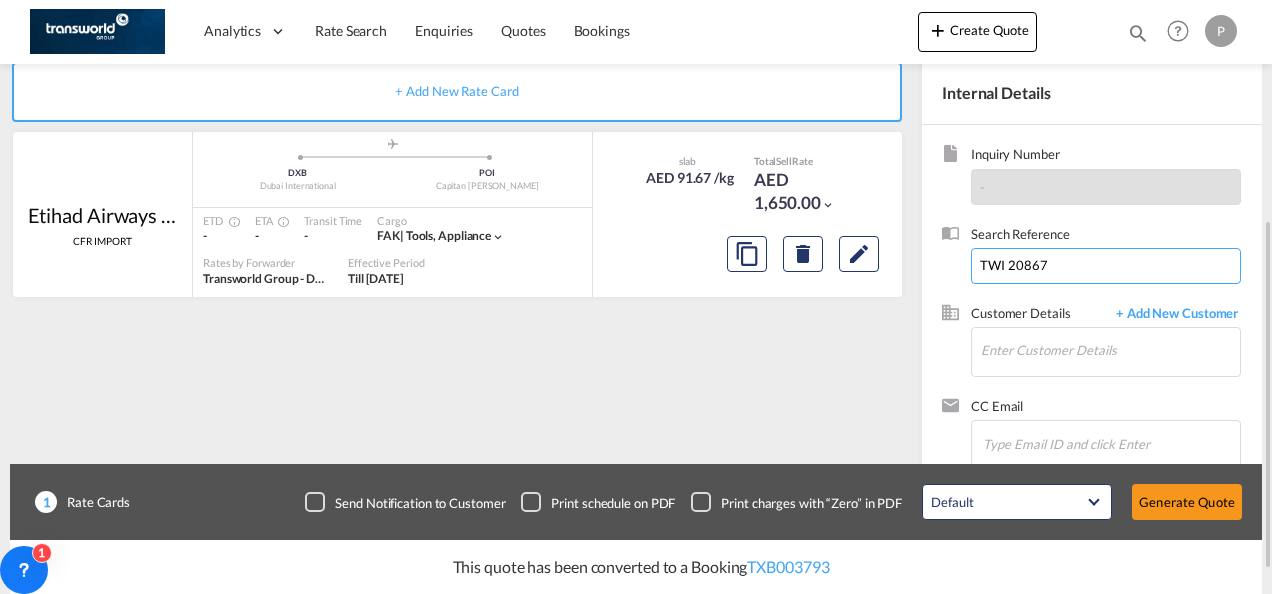click on "TWI 20867" at bounding box center [1106, 266] 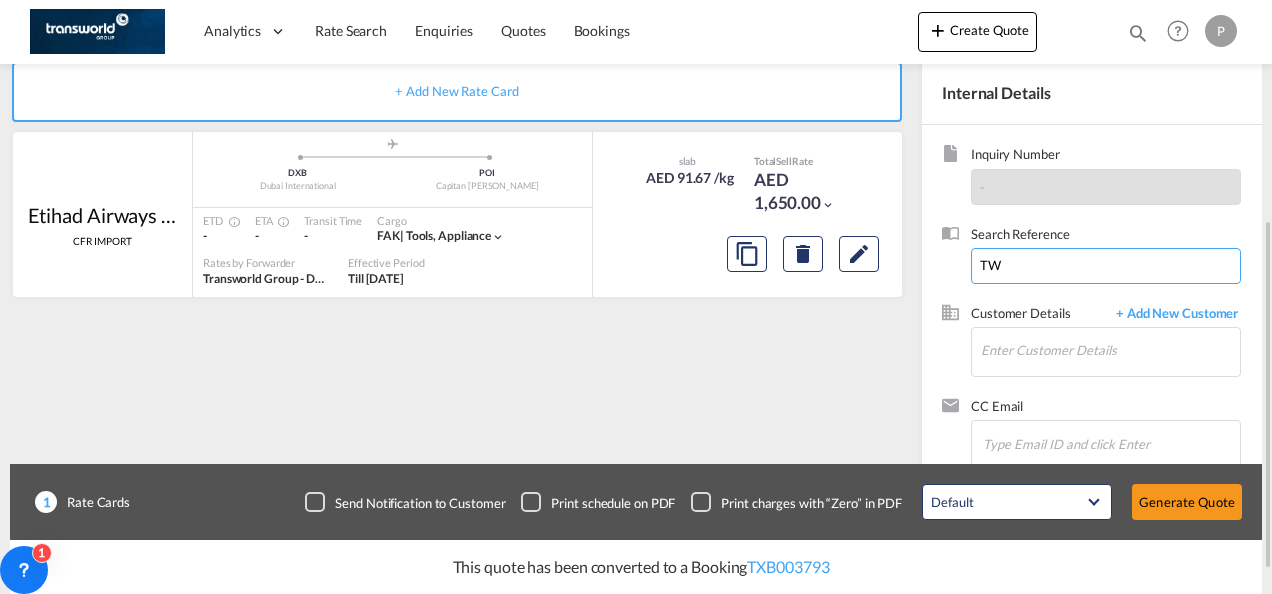 type on "T" 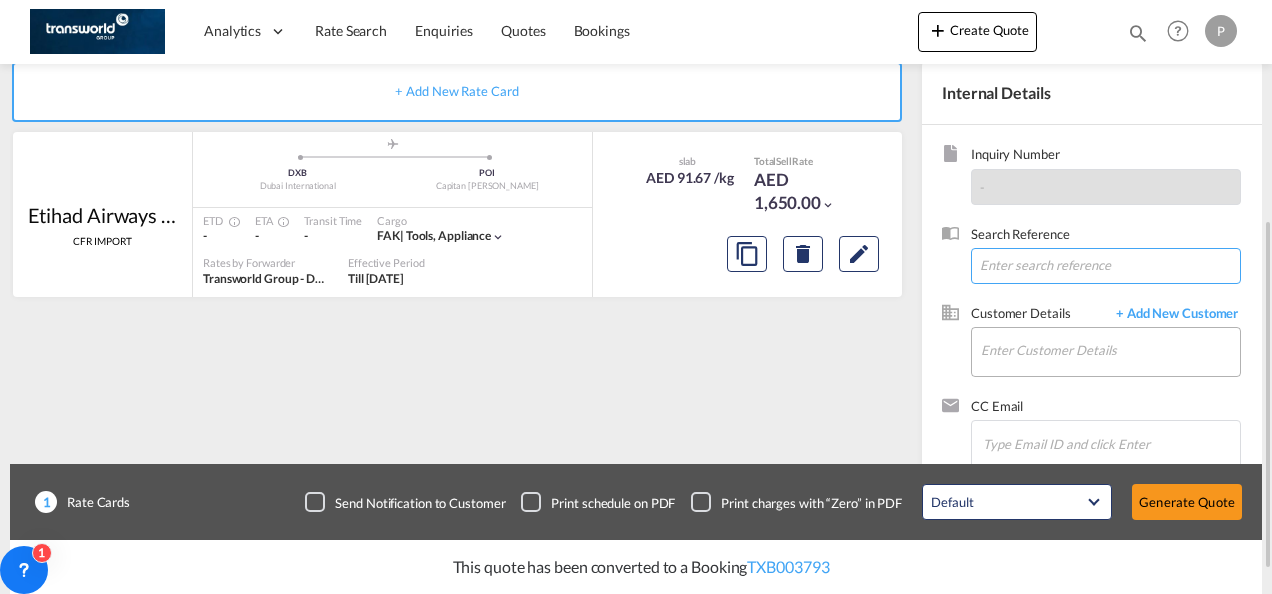 type 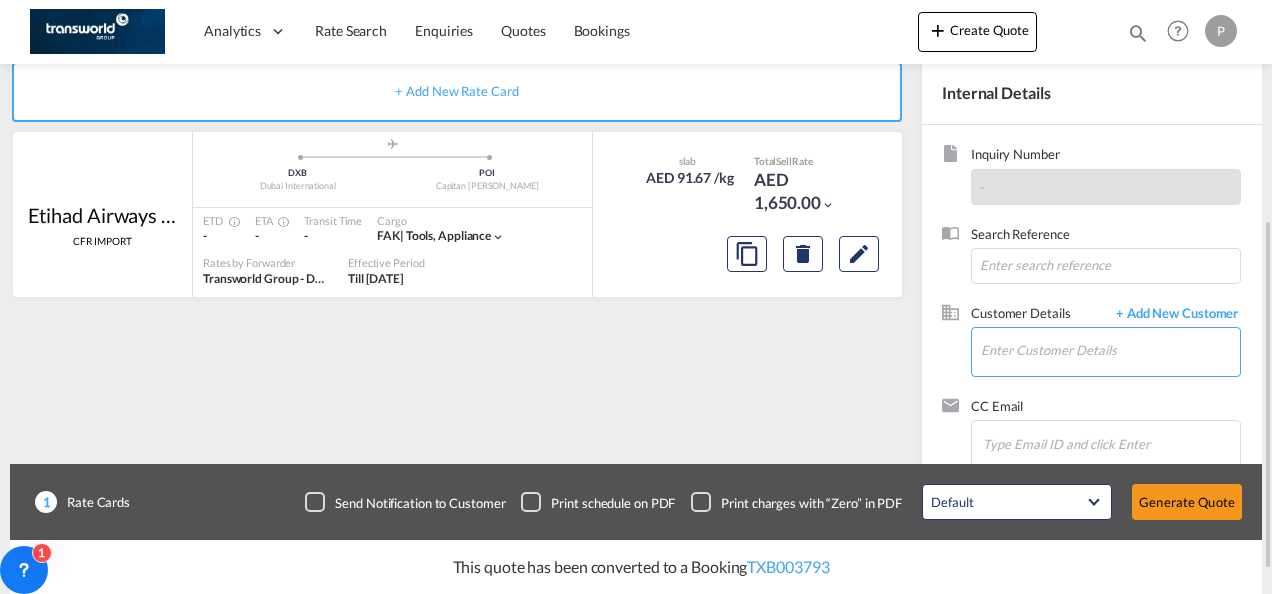 click on "Enter Customer Details" at bounding box center (1110, 350) 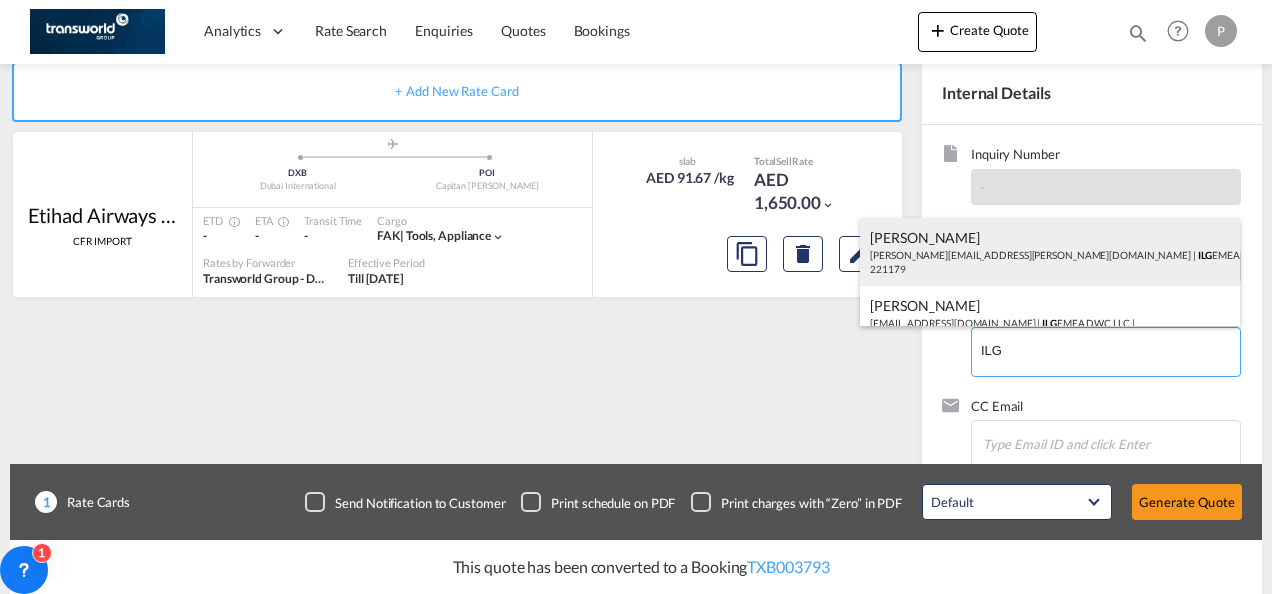 click on "[PERSON_NAME] [PERSON_NAME][EMAIL_ADDRESS][PERSON_NAME][DOMAIN_NAME]    |    ILG  EMEA DWC LLC
|      221179" at bounding box center (1050, 252) 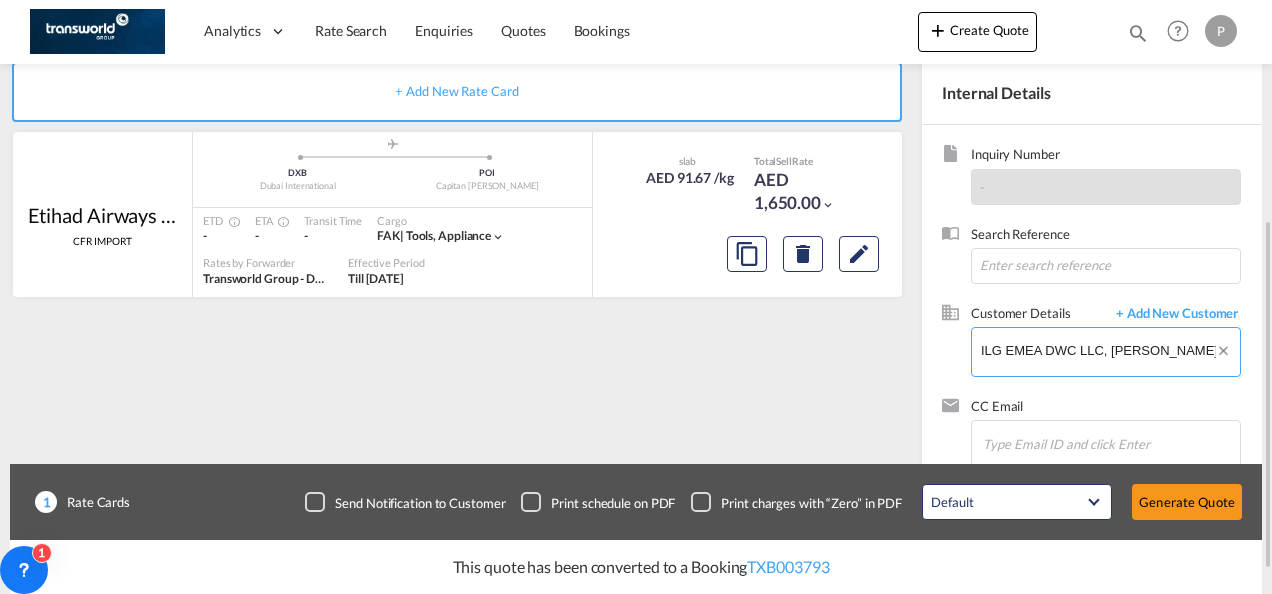 scroll, scrollTop: 412, scrollLeft: 0, axis: vertical 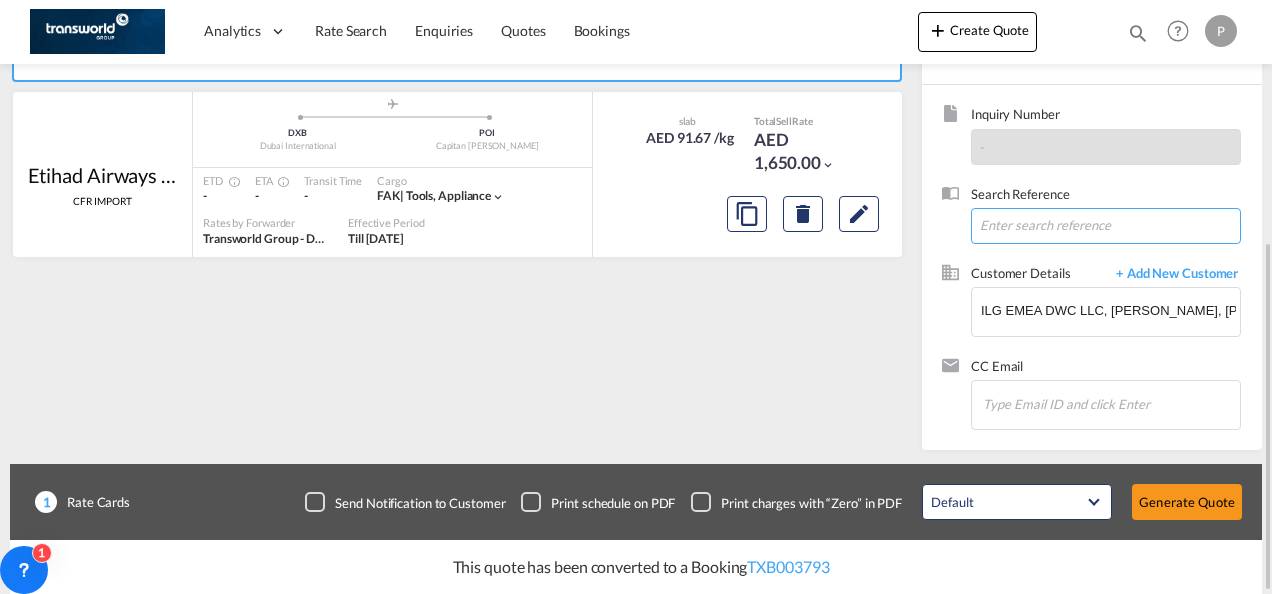 click at bounding box center [1106, 226] 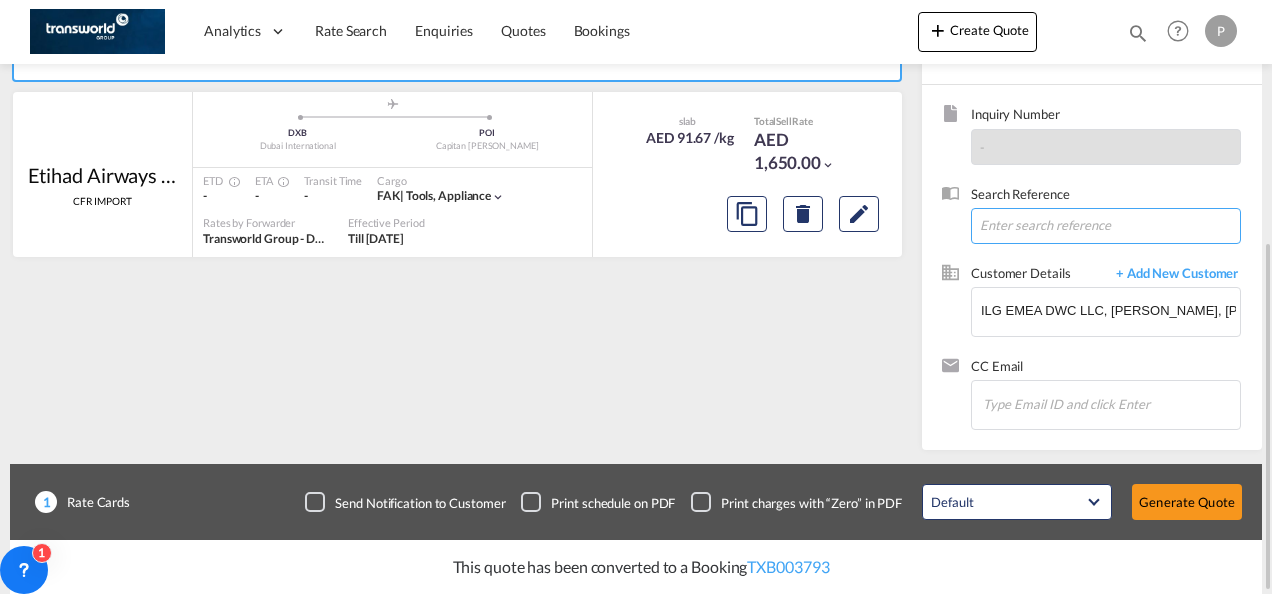 click at bounding box center (1106, 226) 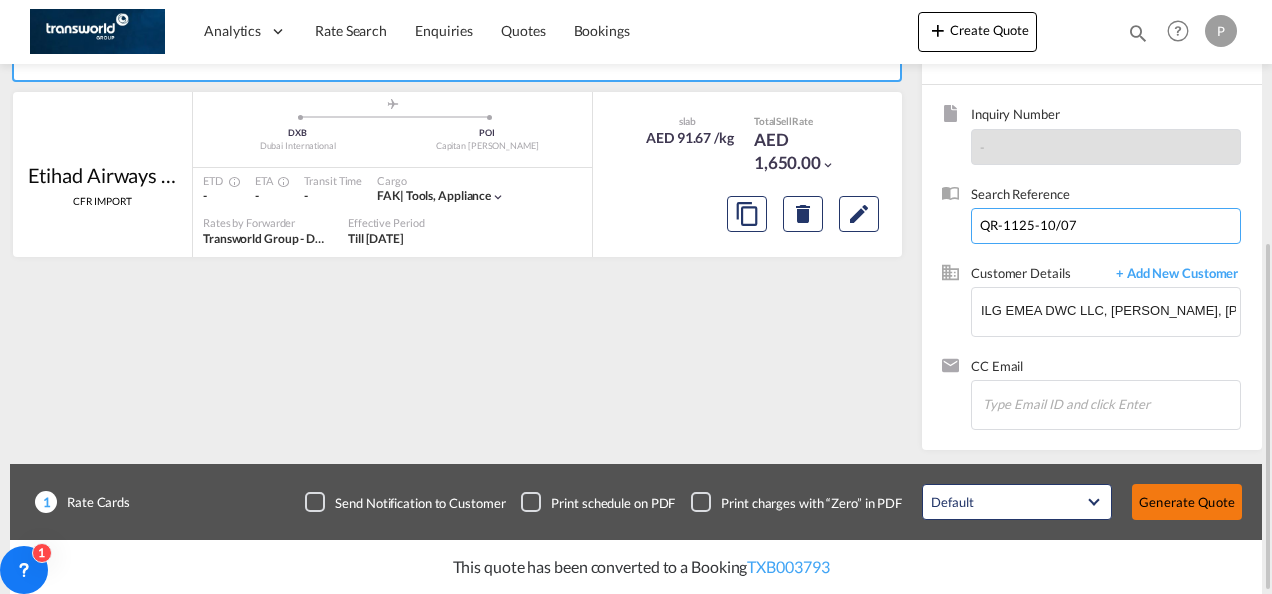 type on "QR-1125-10/07" 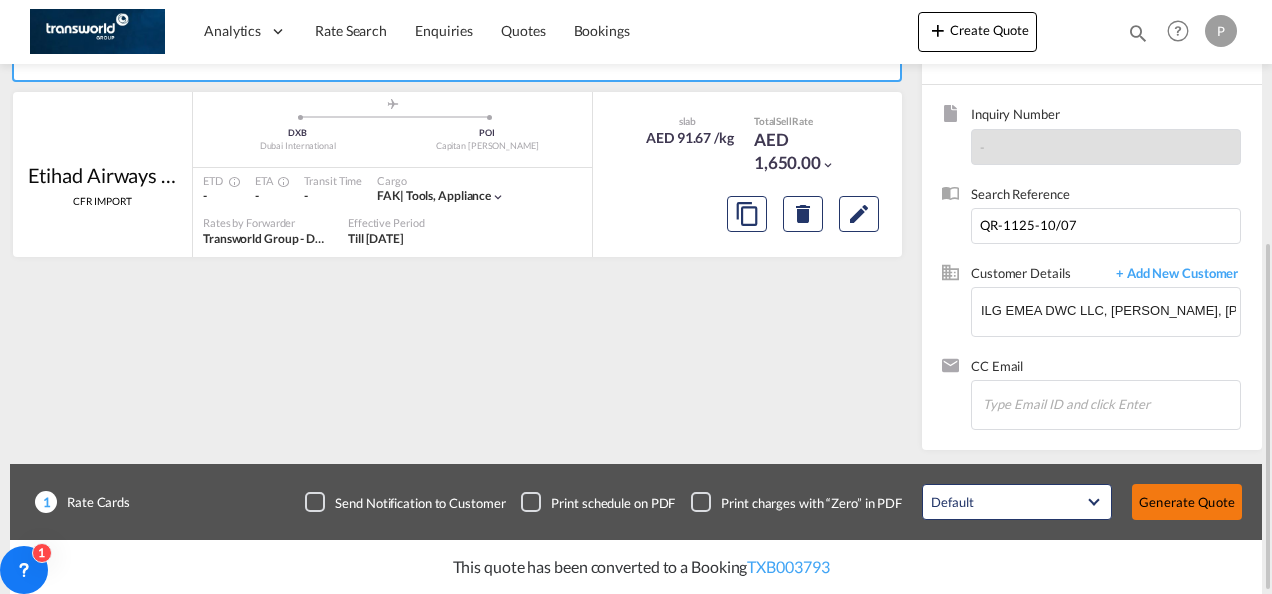 click on "Generate Quote" at bounding box center (1187, 502) 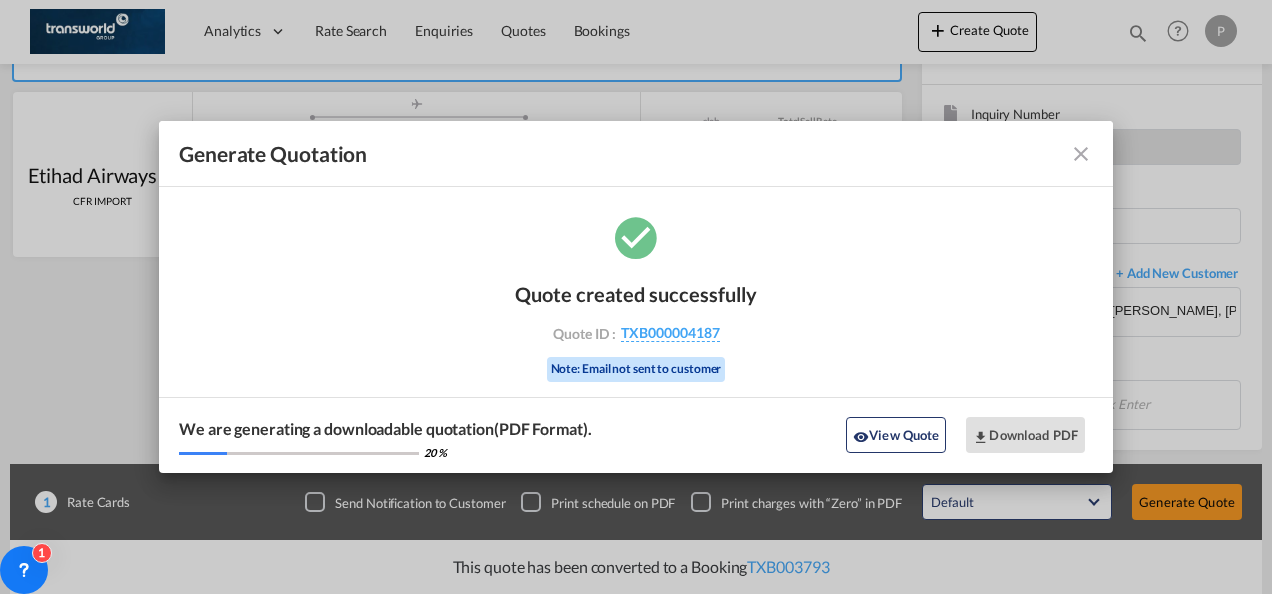 click at bounding box center [1081, 154] 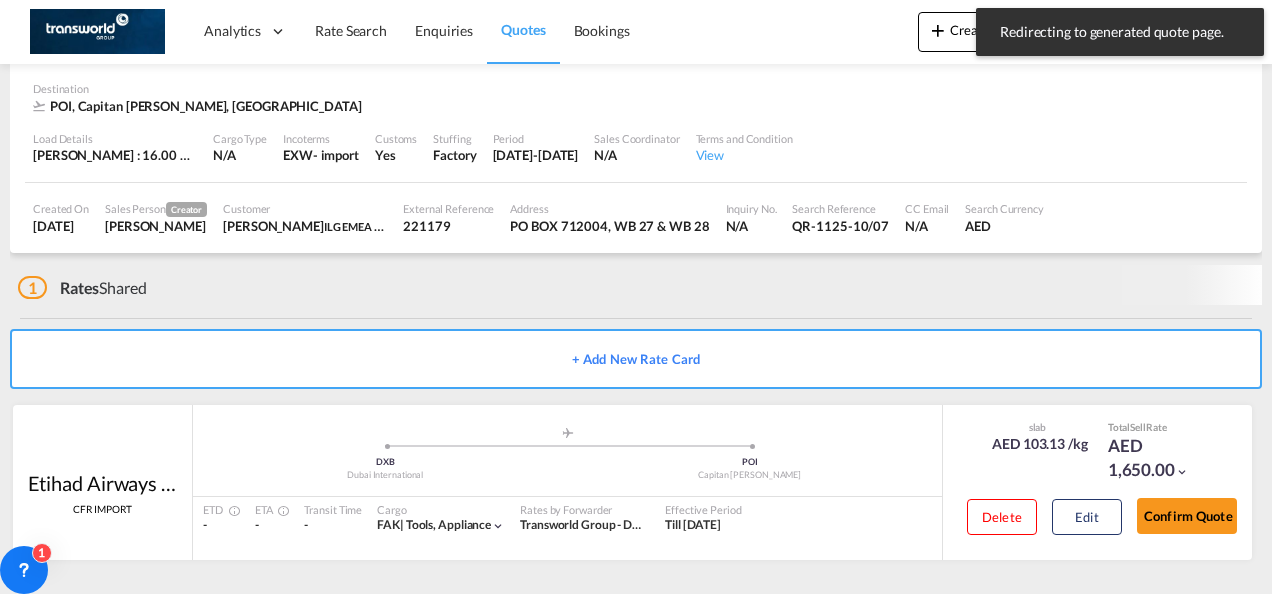 scroll, scrollTop: 122, scrollLeft: 0, axis: vertical 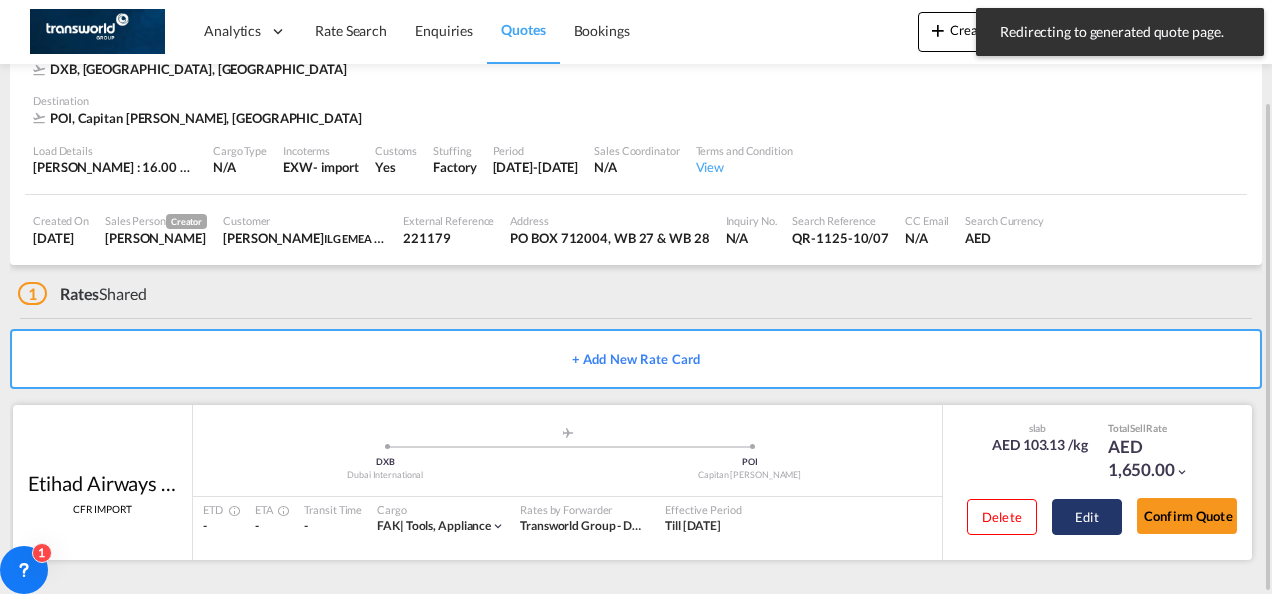 click on "Edit" at bounding box center [1087, 517] 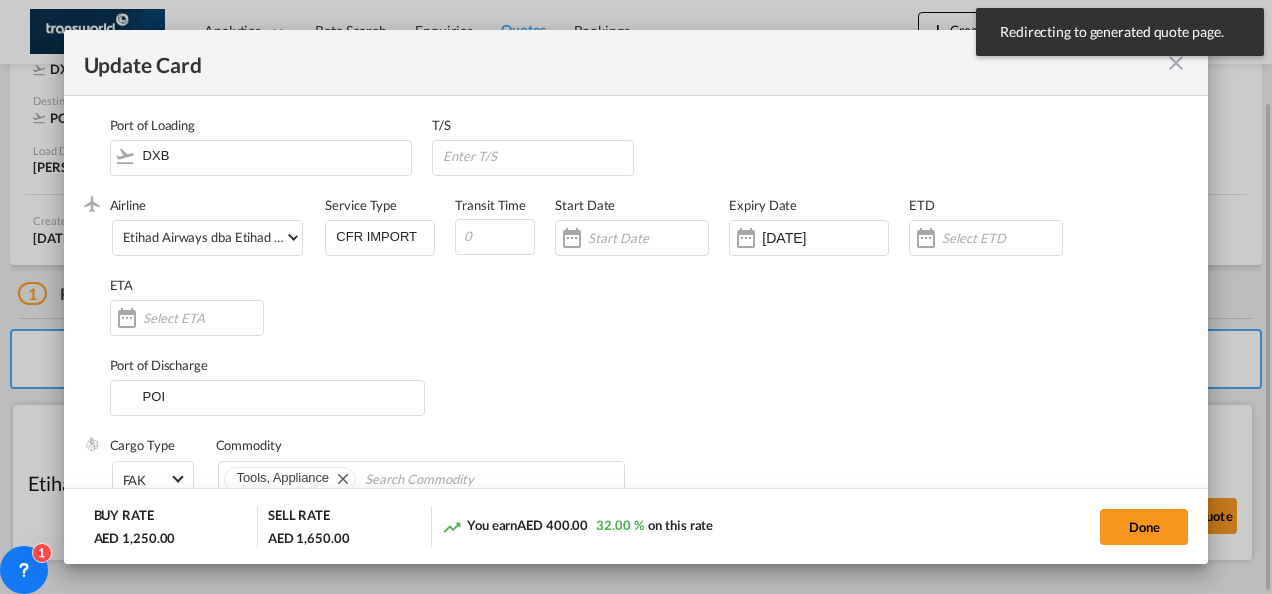 select on "per_shipment" 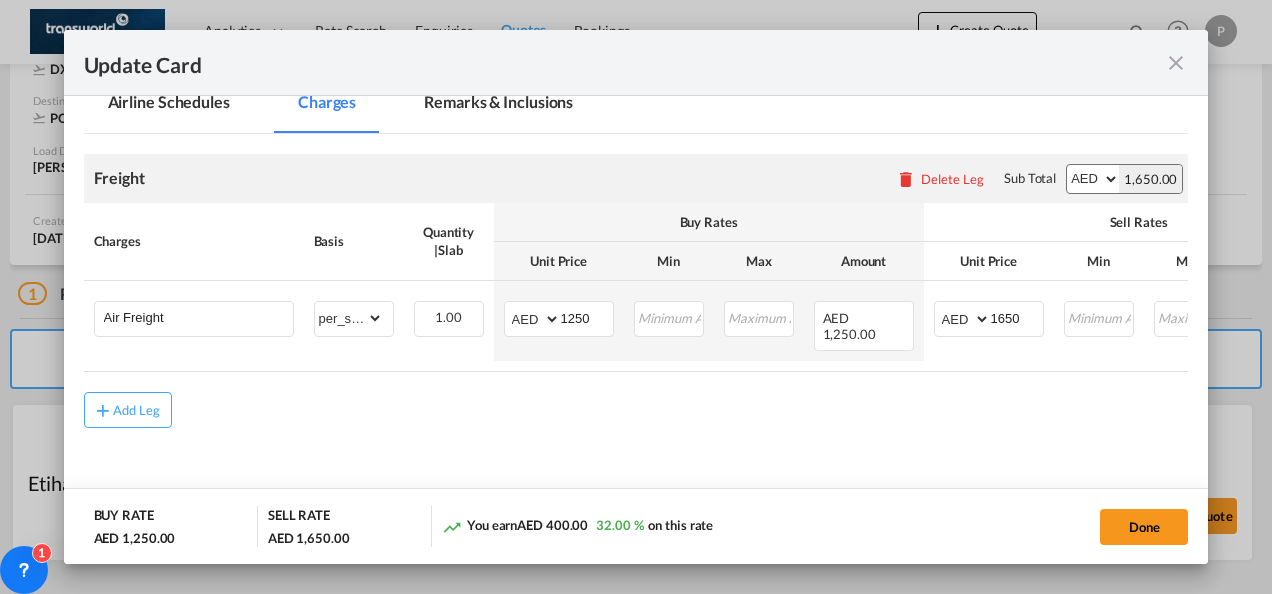 scroll, scrollTop: 510, scrollLeft: 0, axis: vertical 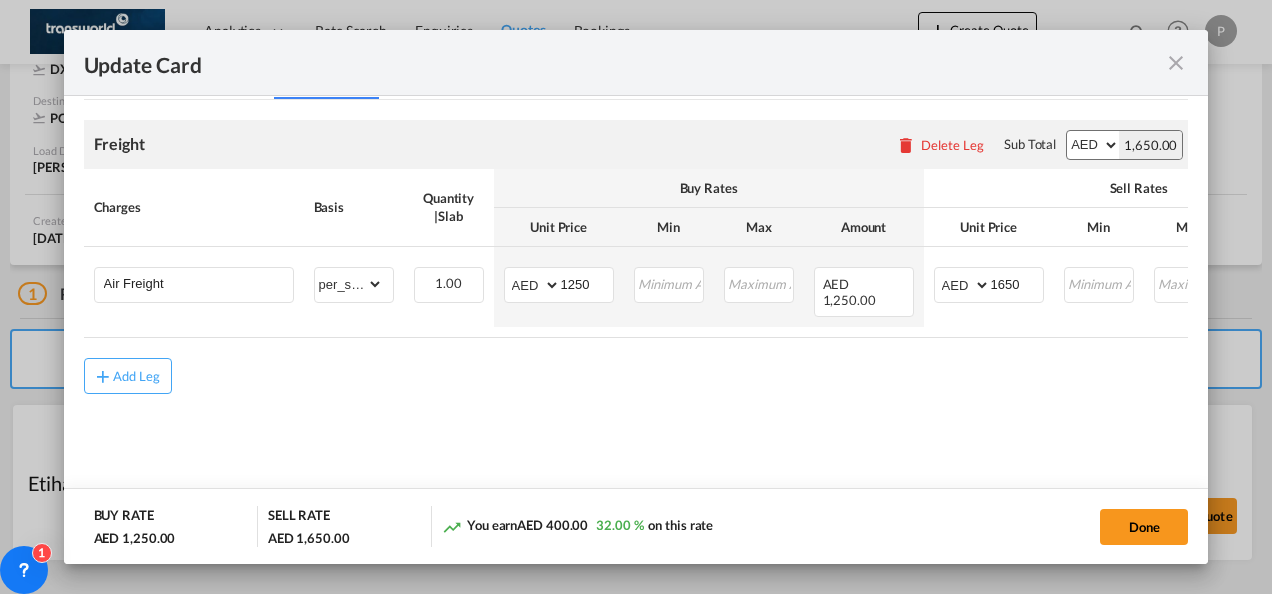 click at bounding box center [1176, 63] 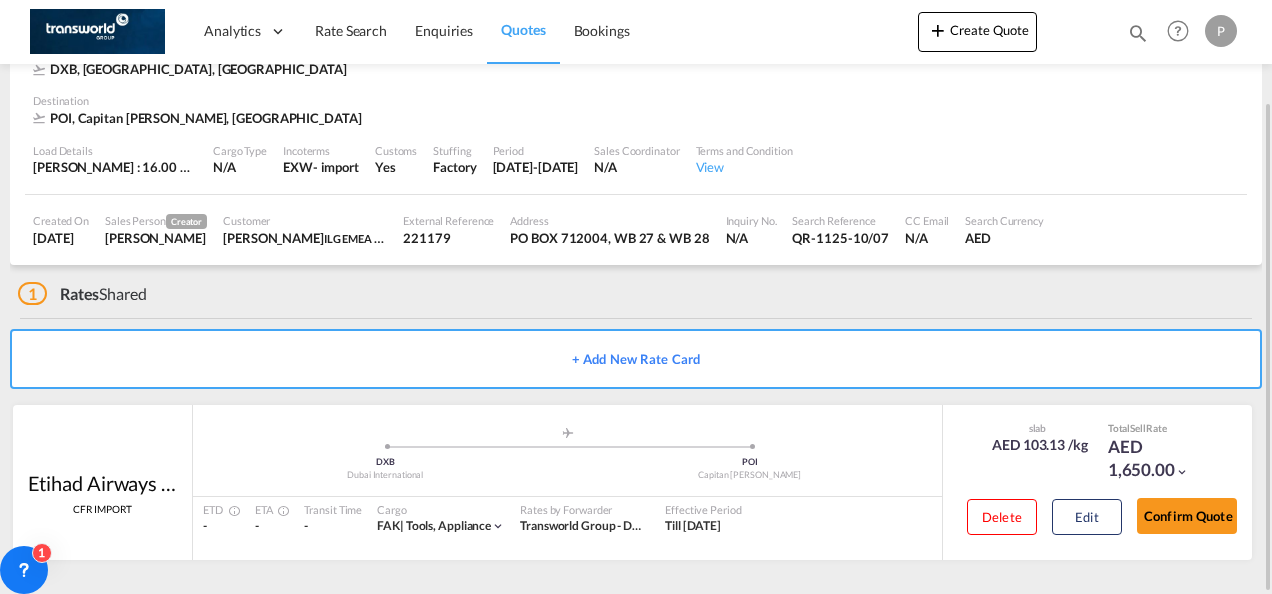 scroll, scrollTop: 0, scrollLeft: 0, axis: both 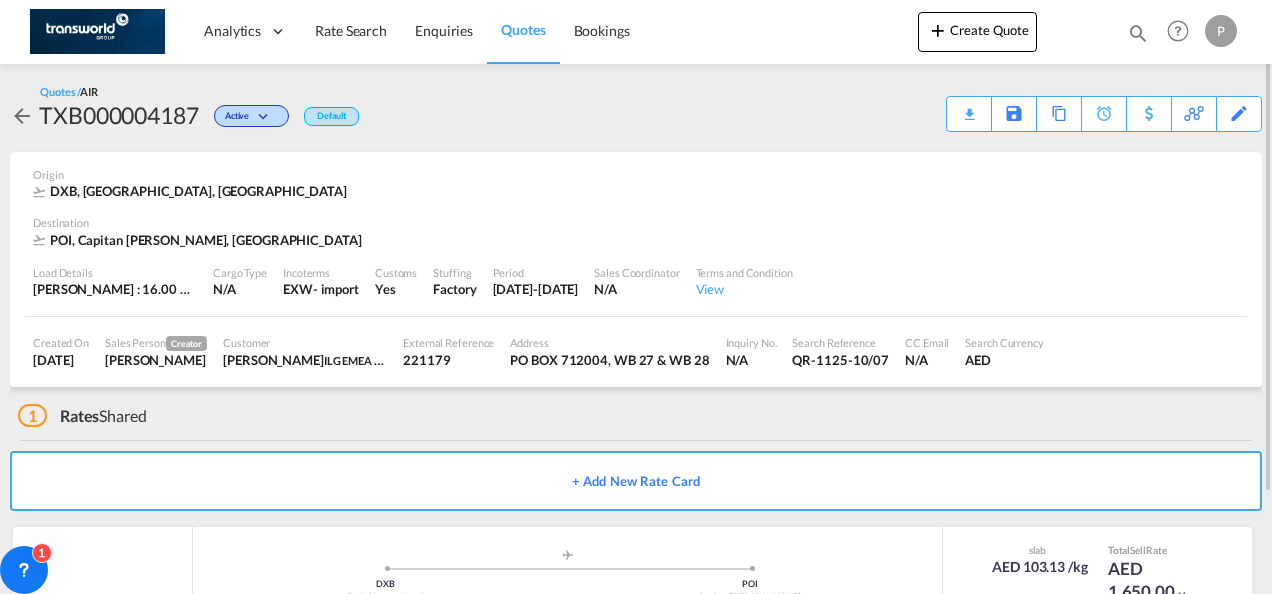 click on "Activity Monitor
Quotation created  - TXB000003879
21 seconds ago
| [PERSON_NAME]
Quote Status Changed to Active
20 seconds ago
| [PERSON_NAME]
Quotes /  AIR
TXB000004187
Active
Default
Download Quote
Save As Template
Copy Quote
Set Reminder
Request Better Rates
View Activity
Edit
Origin
DXB, [GEOGRAPHIC_DATA], [GEOGRAPHIC_DATA] Destination
POI, Capitan [PERSON_NAME], [GEOGRAPHIC_DATA] Load Details [PERSON_NAME] : 16.00 KG | Volumetric Wt : 8.00 KG Cargo Type N/A
Incoterms EXW
- import Customs
Yes Stuffing
Factory
Period
[DATE]-[DATE]
Sales Coordinator N/A
Terms and Condition View Created On
[DATE]
Sales Person  Creator
[PERSON_NAME]
Customer
[PERSON_NAME] [PERSON_NAME] EMEA DWC LLC External Reference
221179 Address
PO BOX  712004, WB 27 & WB  28 Inquiry No. N/A QR-1125-10/07" at bounding box center [636, 390] 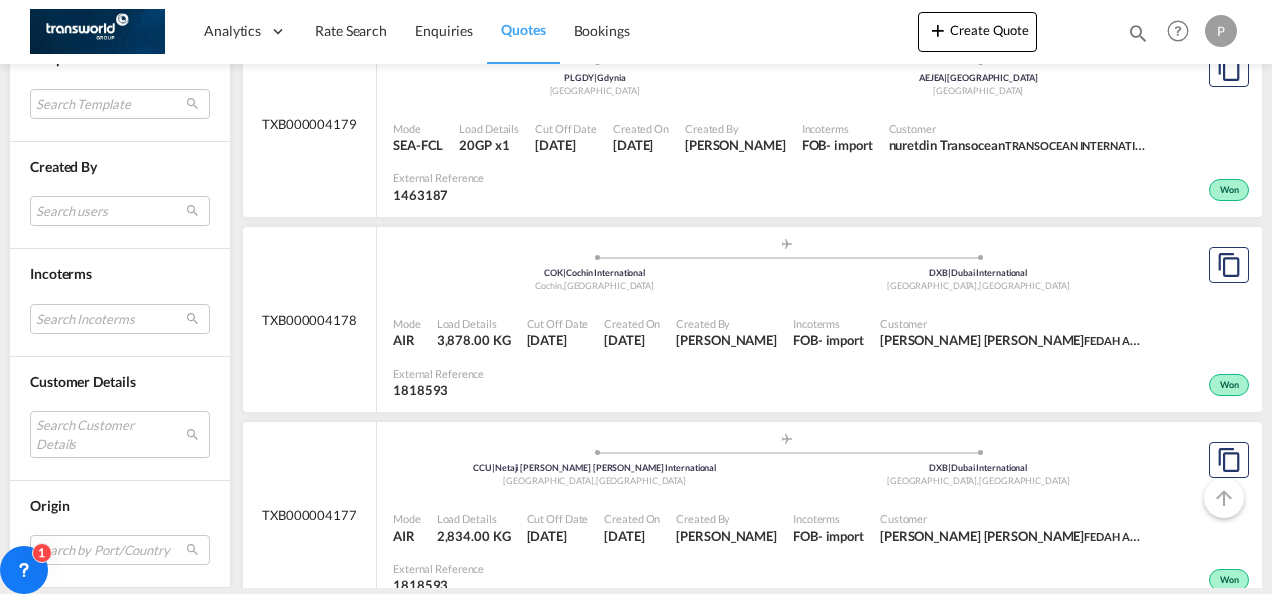 scroll, scrollTop: 757, scrollLeft: 0, axis: vertical 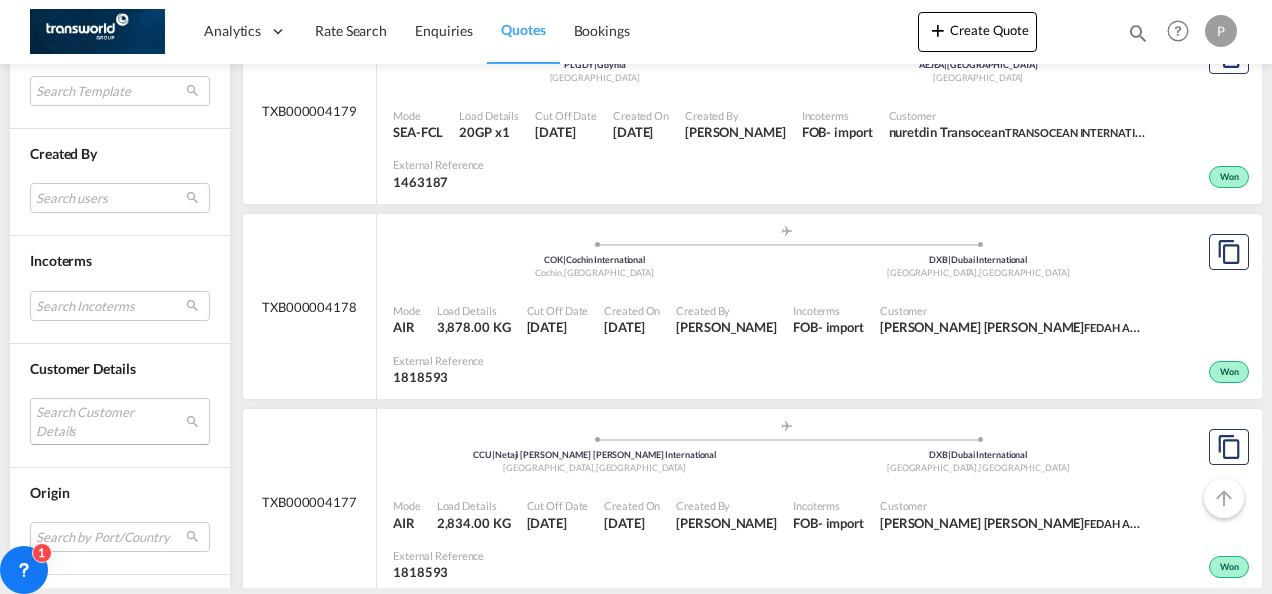 click on "Search Customer Details user name
user sankarankutty R [EMAIL_ADDRESS][DOMAIN_NAME]    | rivoli group ( llc )
user shiva Shiva [EMAIL_ADDRESS][DOMAIN_NAME]    | alqannas hunting equipment llc
user vinod [PERSON_NAME] [EMAIL_ADDRESS][DOMAIN_NAME]    | [PERSON_NAME] general trading llc
user [PERSON_NAME] [PERSON_NAME][EMAIL_ADDRESS][DOMAIN_NAME]    | unizen logistics pvt ltd
user hind Hind [EMAIL_ADDRESS][DOMAIN_NAME]    | [GEOGRAPHIC_DATA] elevator installation and maintenance - sole proprietorship l.l.c.
user [PERSON_NAME] [PERSON_NAME][EMAIL_ADDRESS][PERSON_NAME][DOMAIN_NAME][PERSON_NAME]    | [PERSON_NAME] systems international dwc llc
user [PERSON_NAME] [PERSON_NAME][EMAIL_ADDRESS][PERSON_NAME][DOMAIN_NAME]    | technova imaging systems
user prakash G [EMAIL_ADDRESS][DOMAIN_NAME]    | alucor limited
user [PERSON_NAME] VP [EMAIL_ADDRESS][DOMAIN_NAME]    | tbcc international middle east fze
user nitin Nitin [EMAIL_ADDRESS][DOMAIN_NAME]    | strings international advertising llc
user source intl Syed [EMAIL_ADDRESS][DOMAIN_NAME]    | source international fzco
user cherry CHERRY [EMAIL_ADDRESS][DOMAIN_NAME]
user
user" at bounding box center (120, 421) 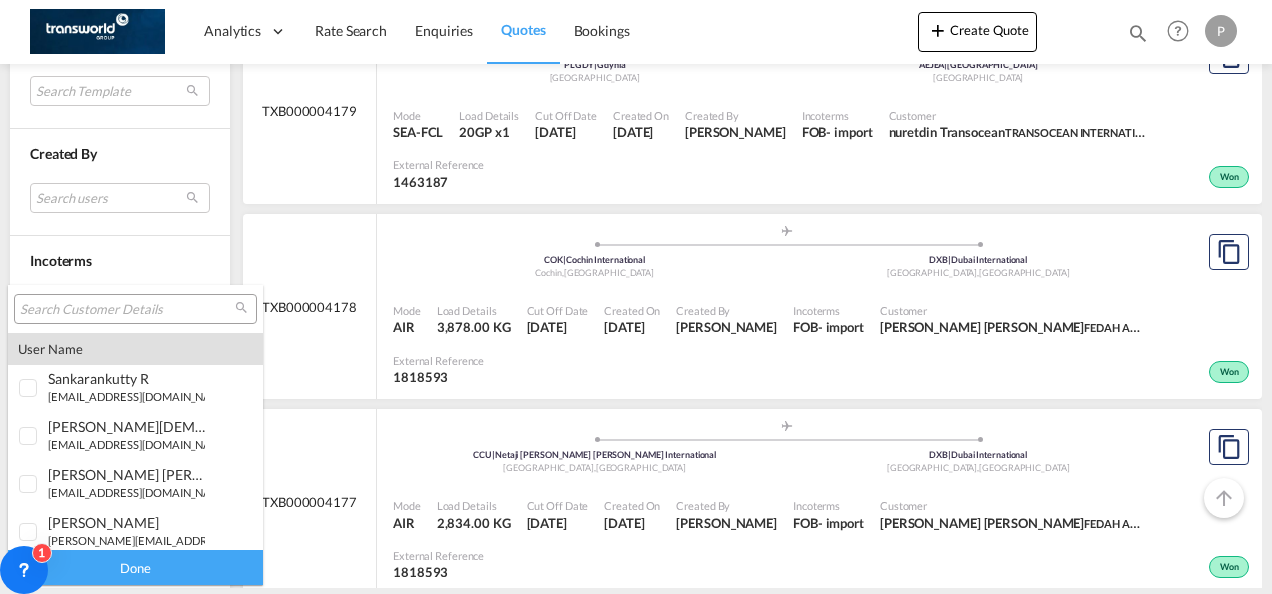 click at bounding box center [127, 310] 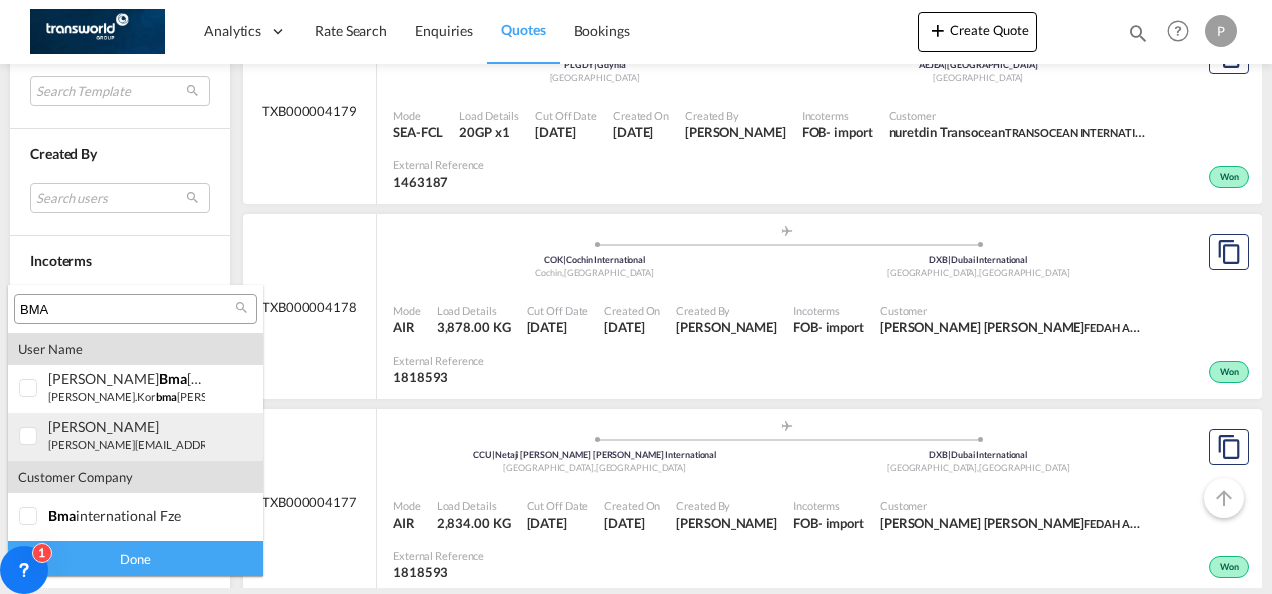 type on "BMA" 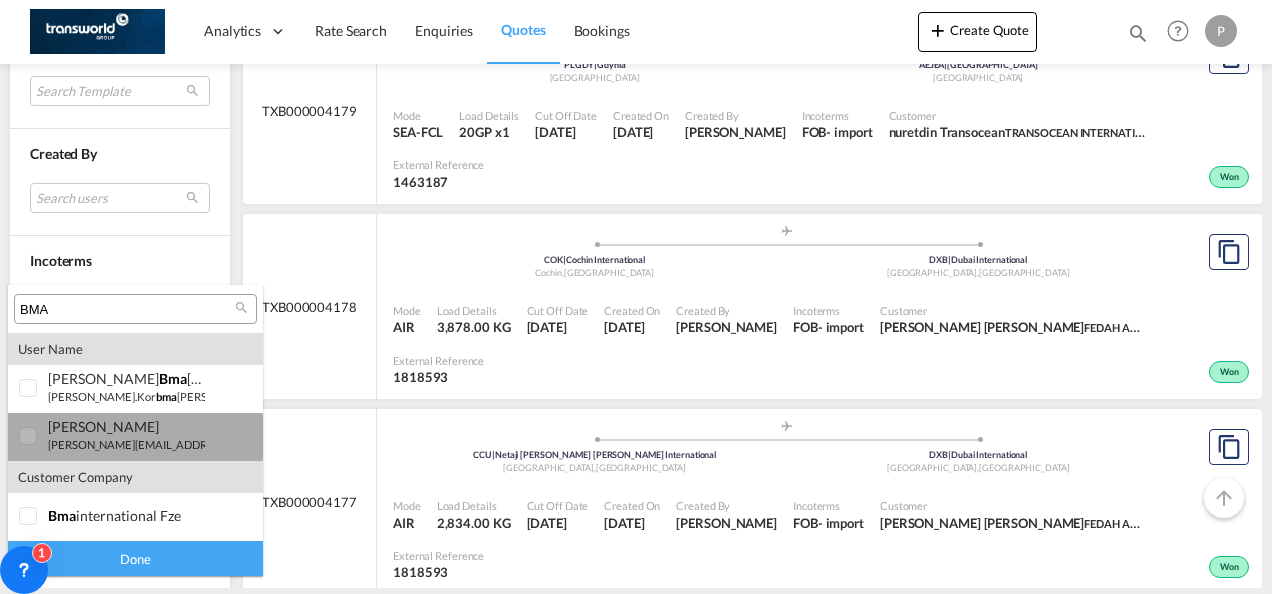 click at bounding box center [29, 437] 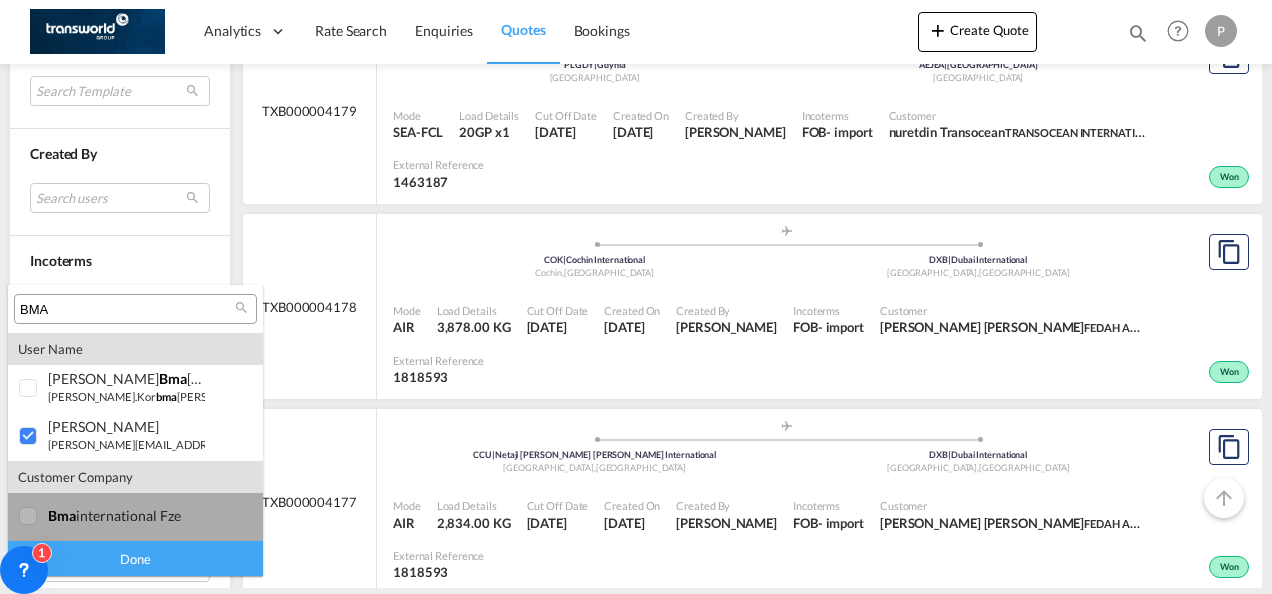 click at bounding box center [29, 517] 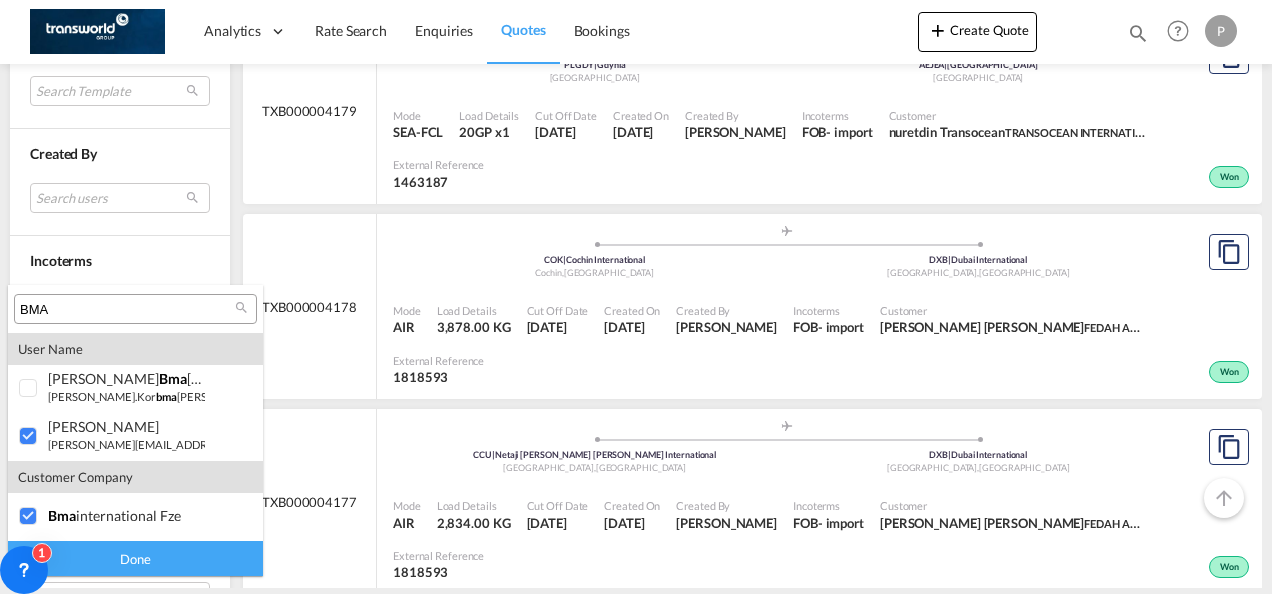 click on "Done" at bounding box center [135, 558] 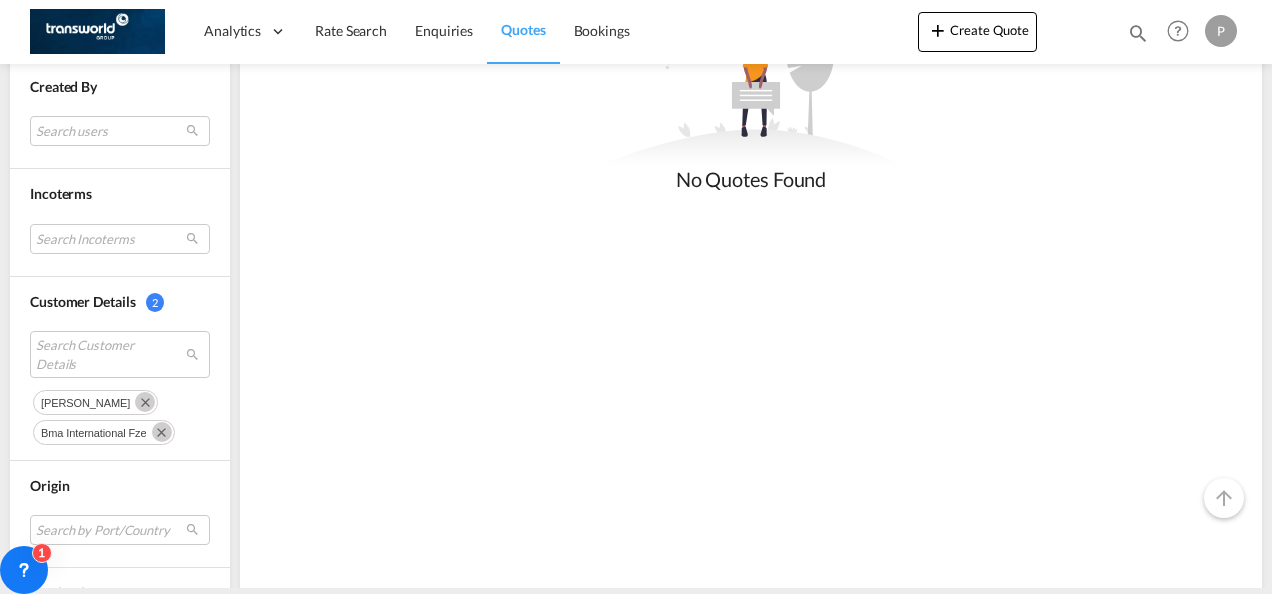 scroll, scrollTop: 1060, scrollLeft: 0, axis: vertical 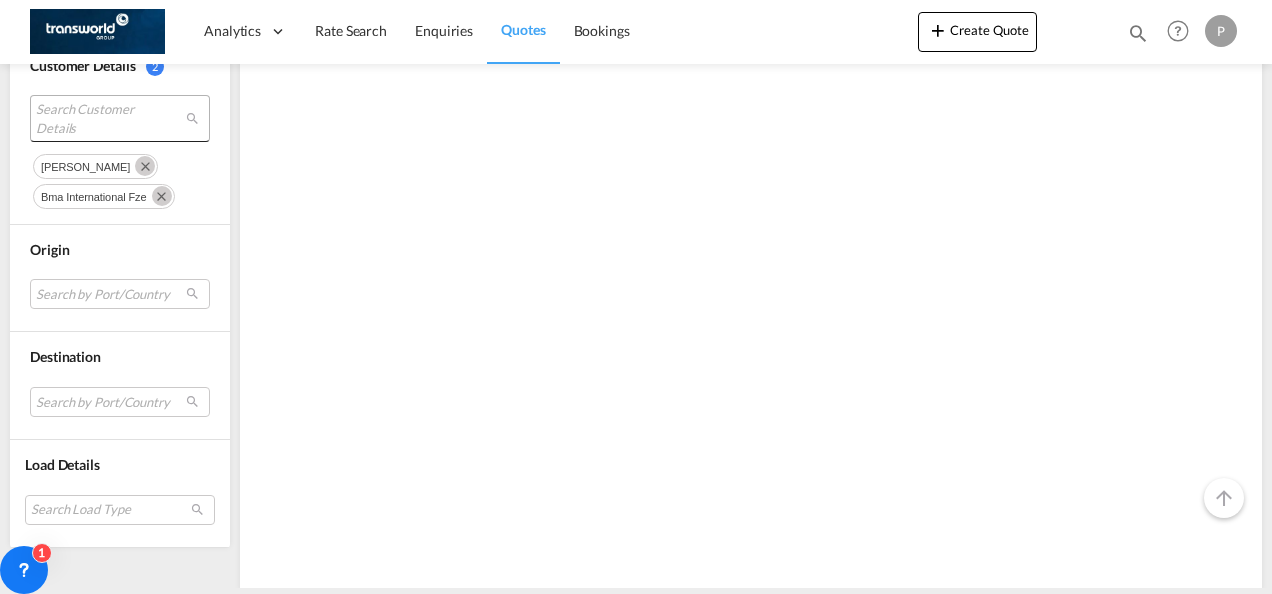 click at bounding box center (188, 117) 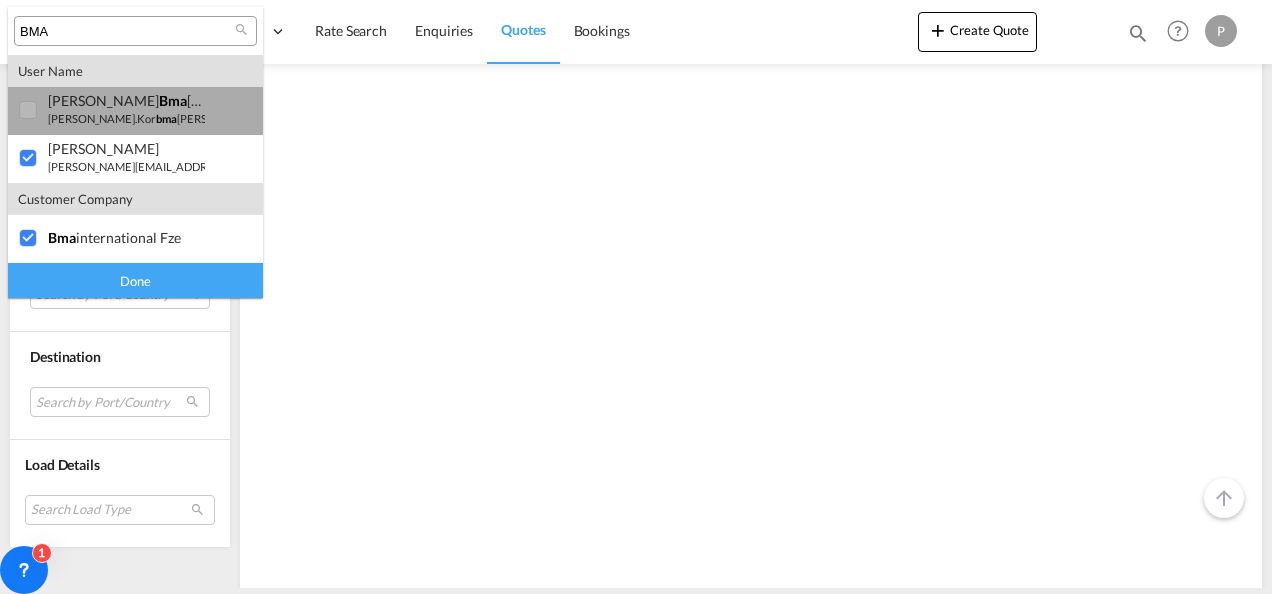 click at bounding box center (29, 111) 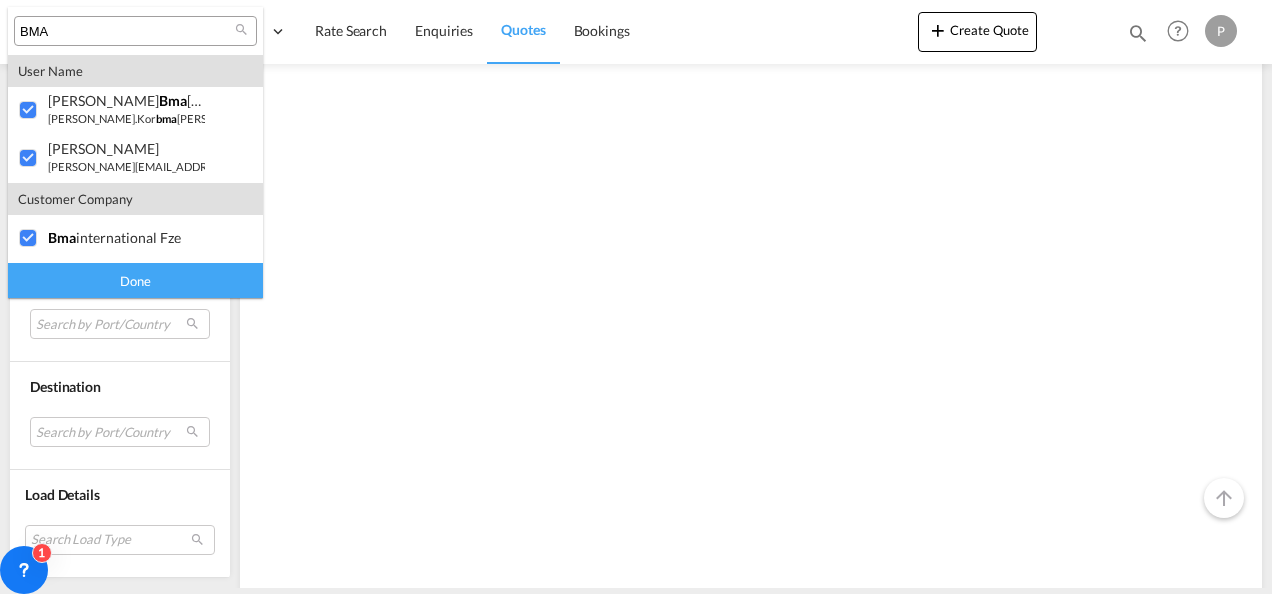 click on "Done" at bounding box center [135, 280] 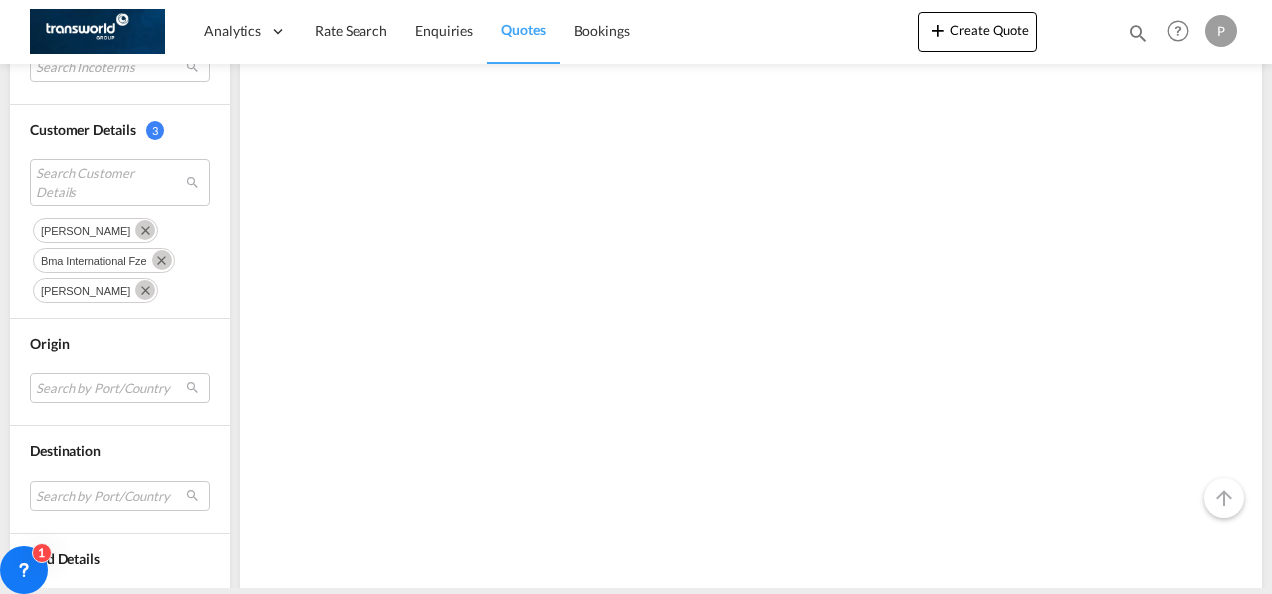 scroll, scrollTop: 997, scrollLeft: 0, axis: vertical 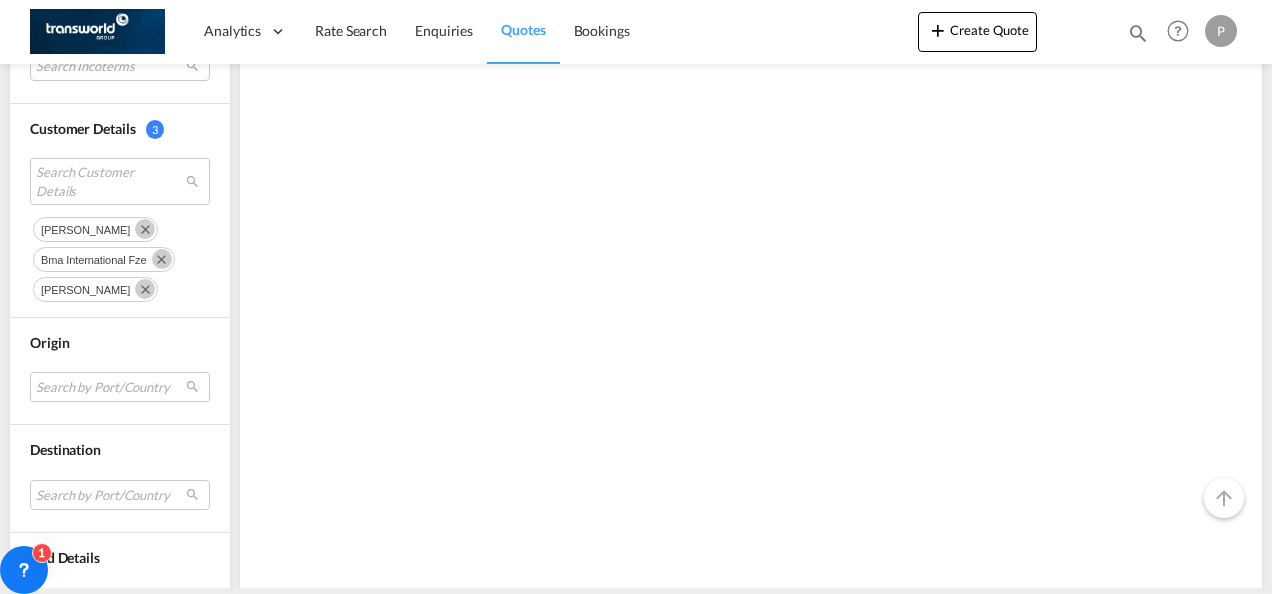 click at bounding box center [162, 259] 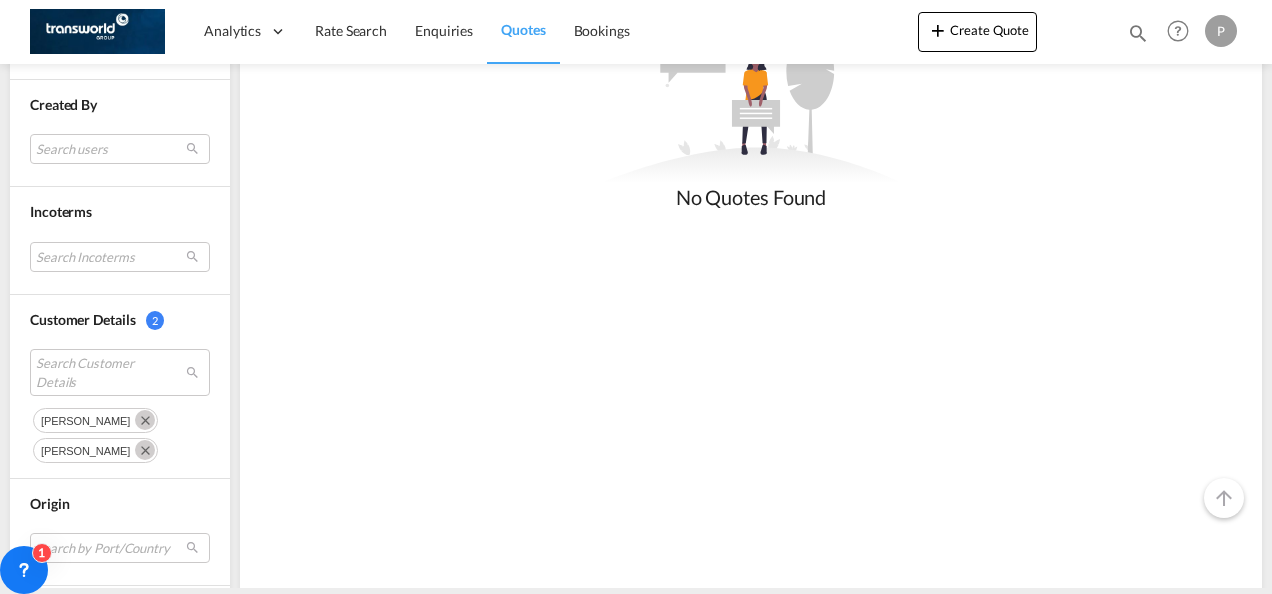 scroll, scrollTop: 824, scrollLeft: 0, axis: vertical 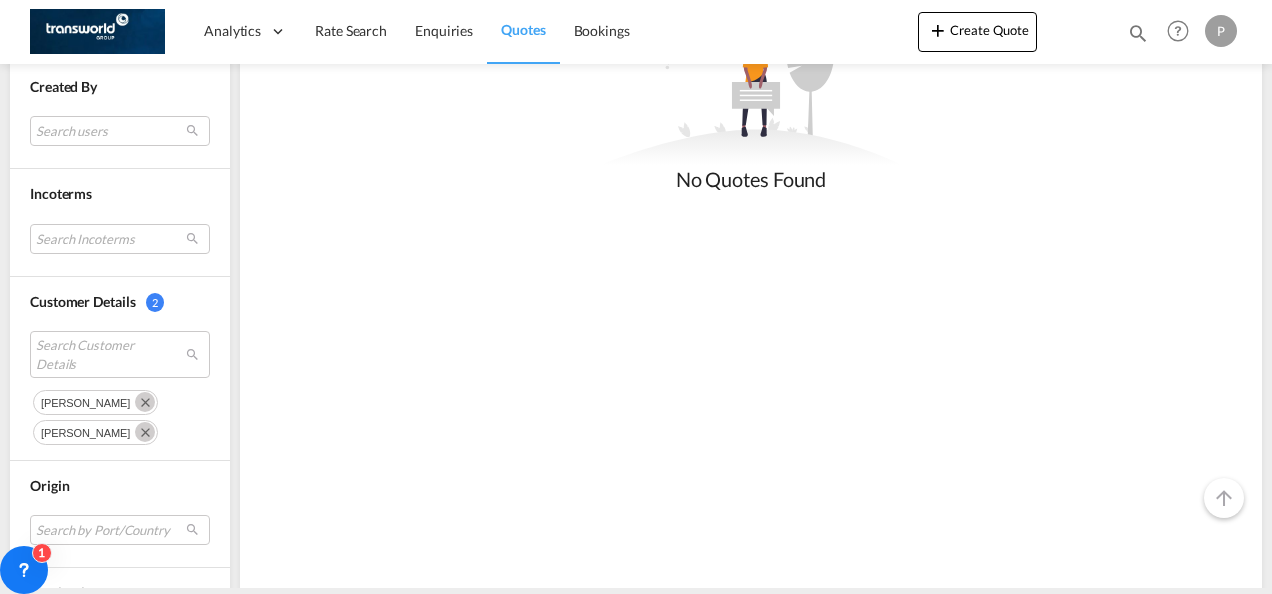 click at bounding box center [145, 432] 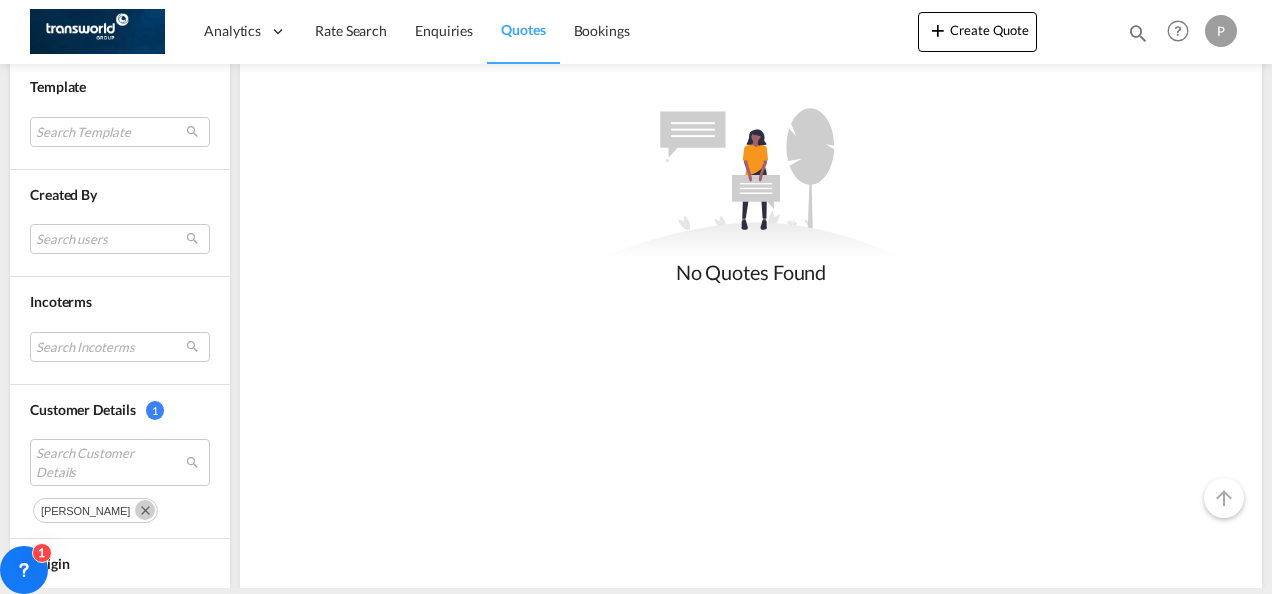 scroll, scrollTop: 758, scrollLeft: 0, axis: vertical 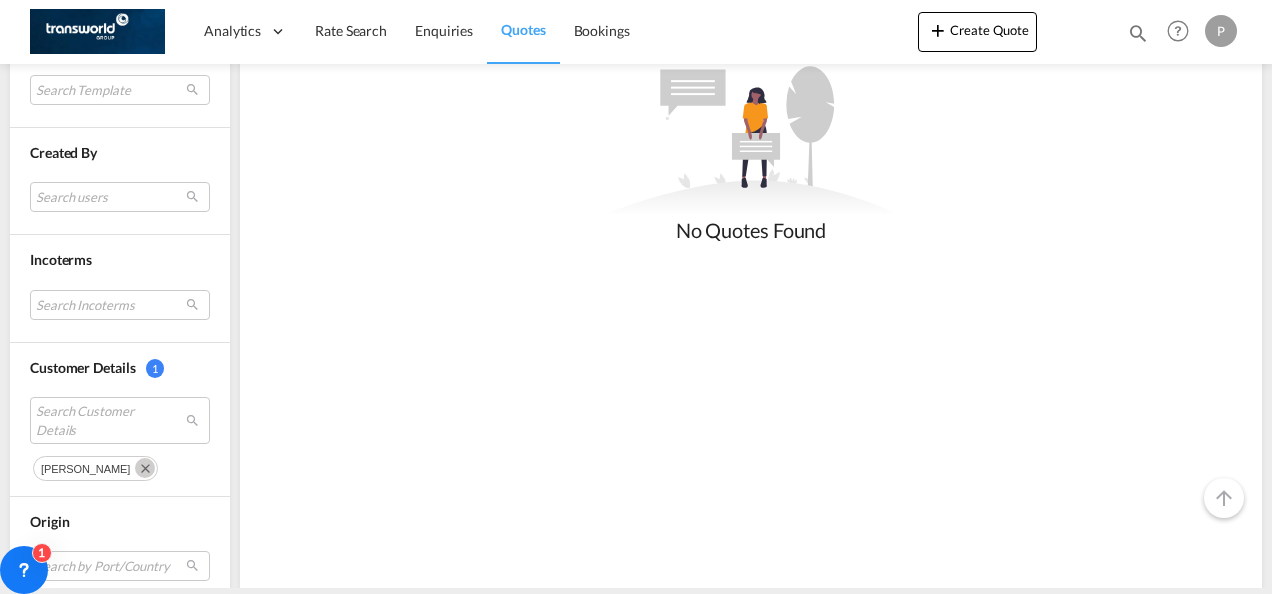 click at bounding box center (145, 468) 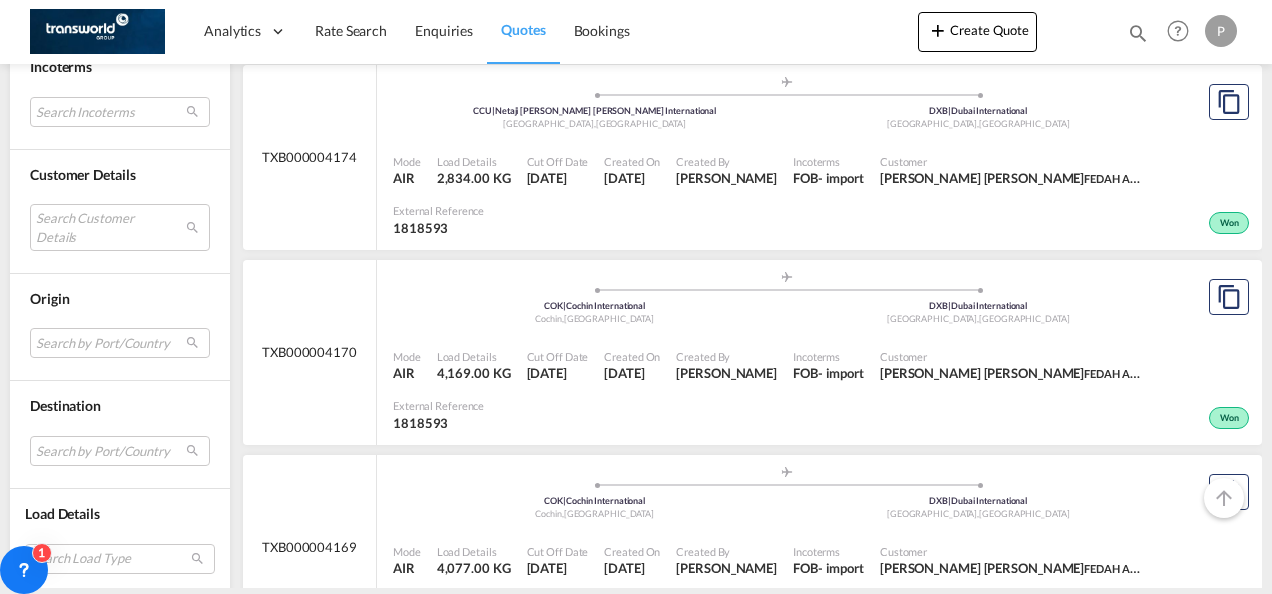 scroll, scrollTop: 1689, scrollLeft: 0, axis: vertical 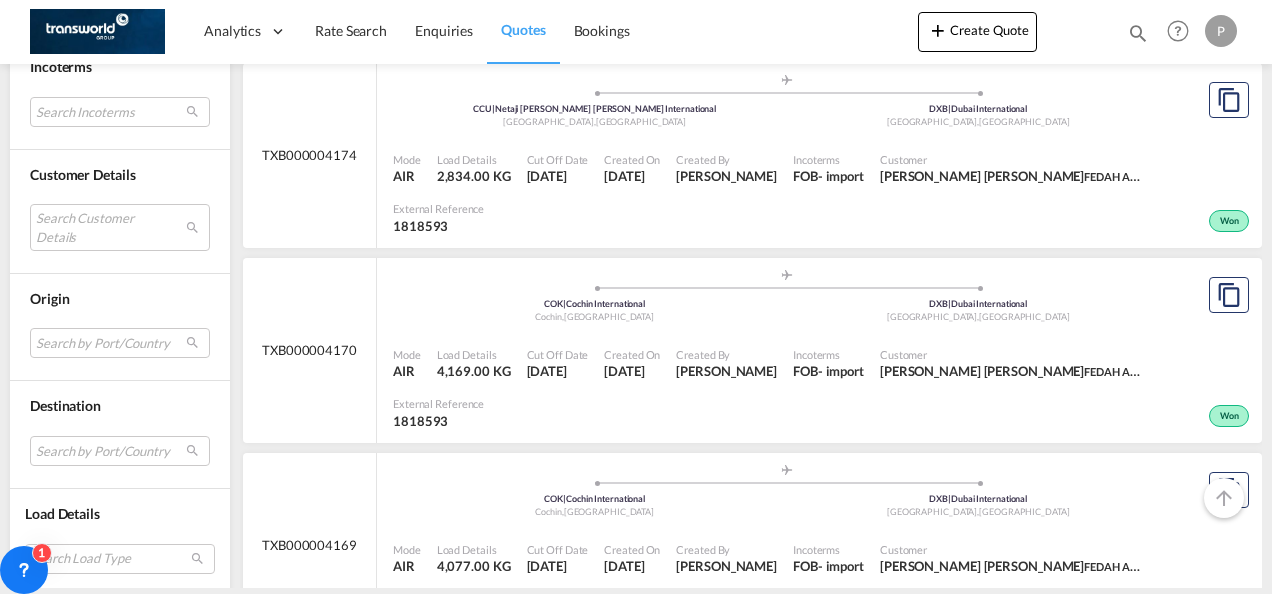 click on "Destination
Search by Port/Country JPNIC nichinan  [GEOGRAPHIC_DATA]
[GEOGRAPHIC_DATA] [GEOGRAPHIC_DATA]  [GEOGRAPHIC_DATA]
AEJED [GEOGRAPHIC_DATA]  [GEOGRAPHIC_DATA] bagram  [GEOGRAPHIC_DATA]
AFCSO camp [GEOGRAPHIC_DATA]  [GEOGRAPHIC_DATA]
AFGRG [GEOGRAPHIC_DATA]  [GEOGRAPHIC_DATA]
AFGZI ghazni  [GEOGRAPHIC_DATA]
AFMZR [GEOGRAPHIC_DATA]  [GEOGRAPHIC_DATA]
AIAXA [GEOGRAPHIC_DATA]  [GEOGRAPHIC_DATA]
ARCOR cordoba  [GEOGRAPHIC_DATA]
[GEOGRAPHIC_DATA] [GEOGRAPHIC_DATA]  [GEOGRAPHIC_DATA]
[GEOGRAPHIC_DATA] [GEOGRAPHIC_DATA][PERSON_NAME]
ASAPI apia  [US_STATE]
[GEOGRAPHIC_DATA][PERSON_NAME]  [GEOGRAPHIC_DATA]
ATKRE [GEOGRAPHIC_DATA]  [GEOGRAPHIC_DATA]
ATLGU lengau  [GEOGRAPHIC_DATA]
AUBWT burnie, [GEOGRAPHIC_DATA]  [GEOGRAPHIC_DATA]
AUGLN [GEOGRAPHIC_DATA], [GEOGRAPHIC_DATA]  [GEOGRAPHIC_DATA]
AUGLT [GEOGRAPHIC_DATA], qld  [GEOGRAPHIC_DATA]
AUTRU truganina, [GEOGRAPHIC_DATA]  [GEOGRAPHIC_DATA]
AUWEL [GEOGRAPHIC_DATA], wa  [GEOGRAPHIC_DATA]
[GEOGRAPHIC_DATA] [GEOGRAPHIC_DATA]  [GEOGRAPHIC_DATA]
[GEOGRAPHIC_DATA] [GEOGRAPHIC_DATA]  [GEOGRAPHIC_DATA]
[GEOGRAPHIC_DATA] [GEOGRAPHIC_DATA] este  argentina
AEMSA [PERSON_NAME]  [GEOGRAPHIC_DATA]
AERKT [GEOGRAPHIC_DATA]  [GEOGRAPHIC_DATA]
ANKRA [GEOGRAPHIC_DATA], bonaire  netherlands [GEOGRAPHIC_DATA]" at bounding box center [120, 435] 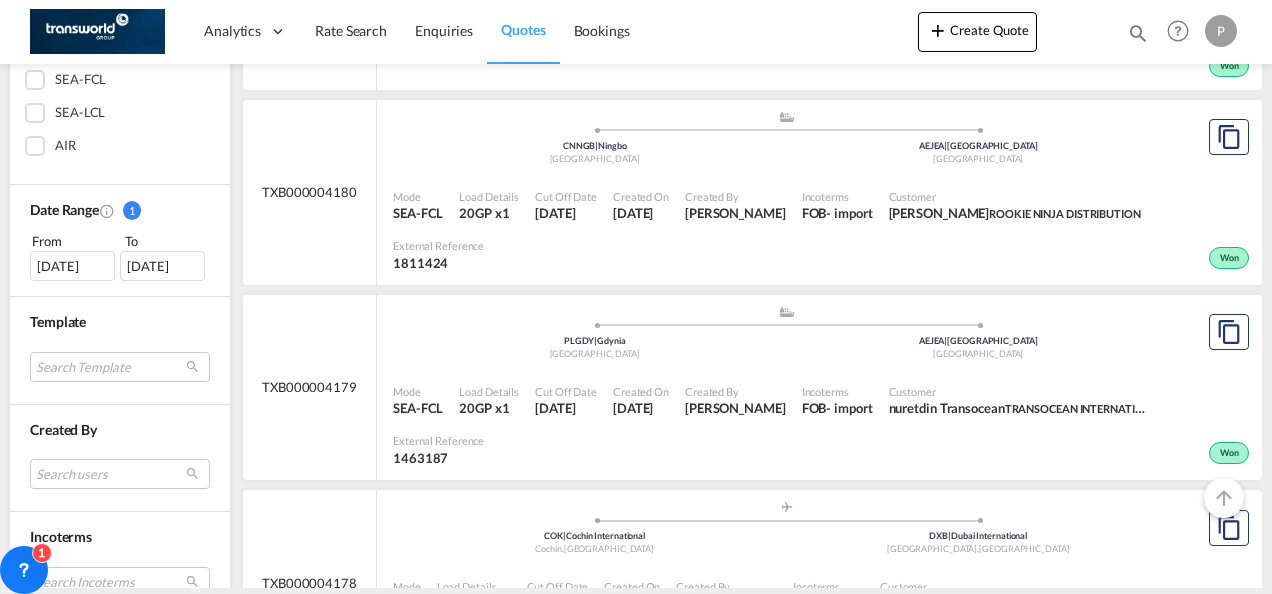 scroll, scrollTop: 482, scrollLeft: 0, axis: vertical 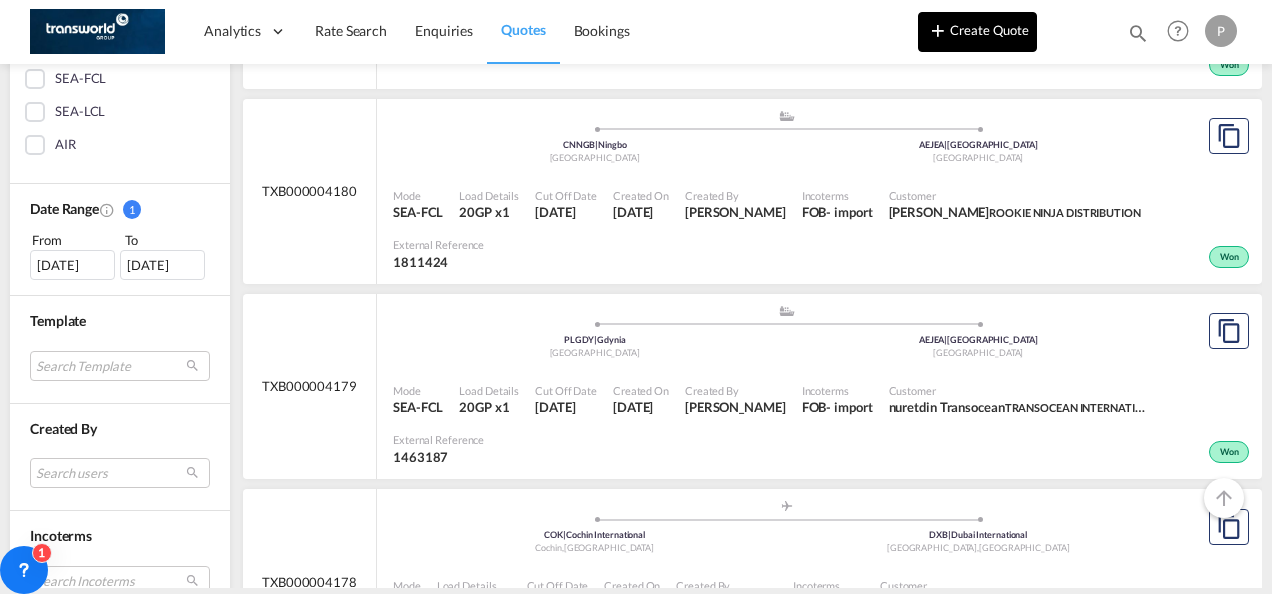 click on "Create Quote" at bounding box center [977, 32] 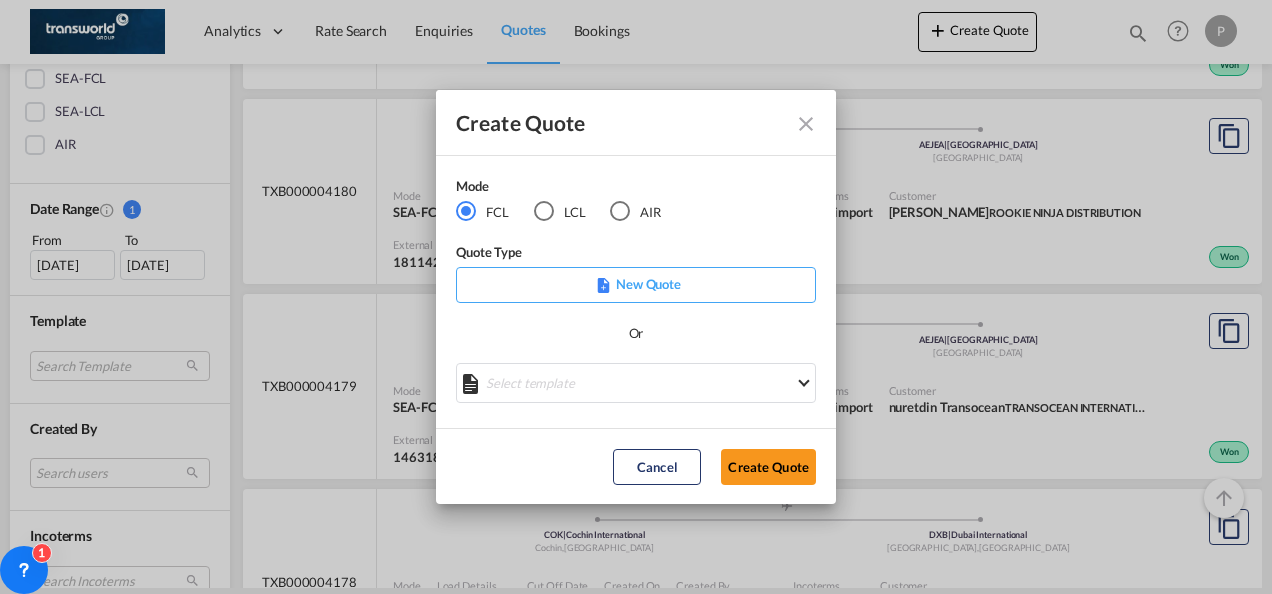 click on "AIR" at bounding box center (635, 212) 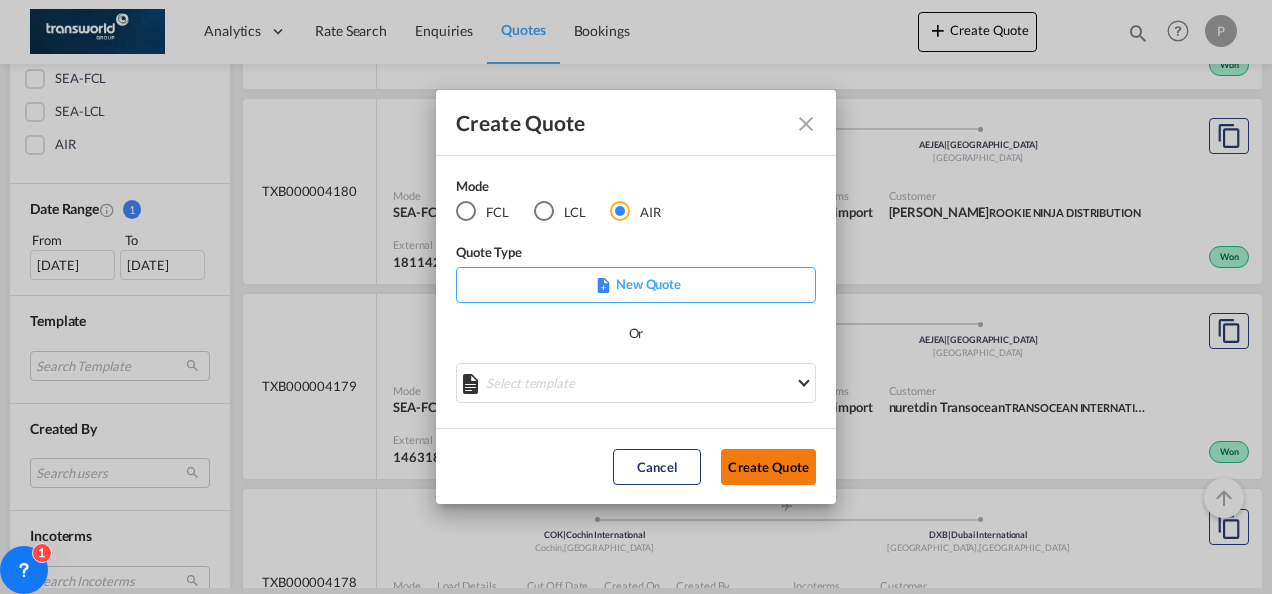 click on "Create Quote" 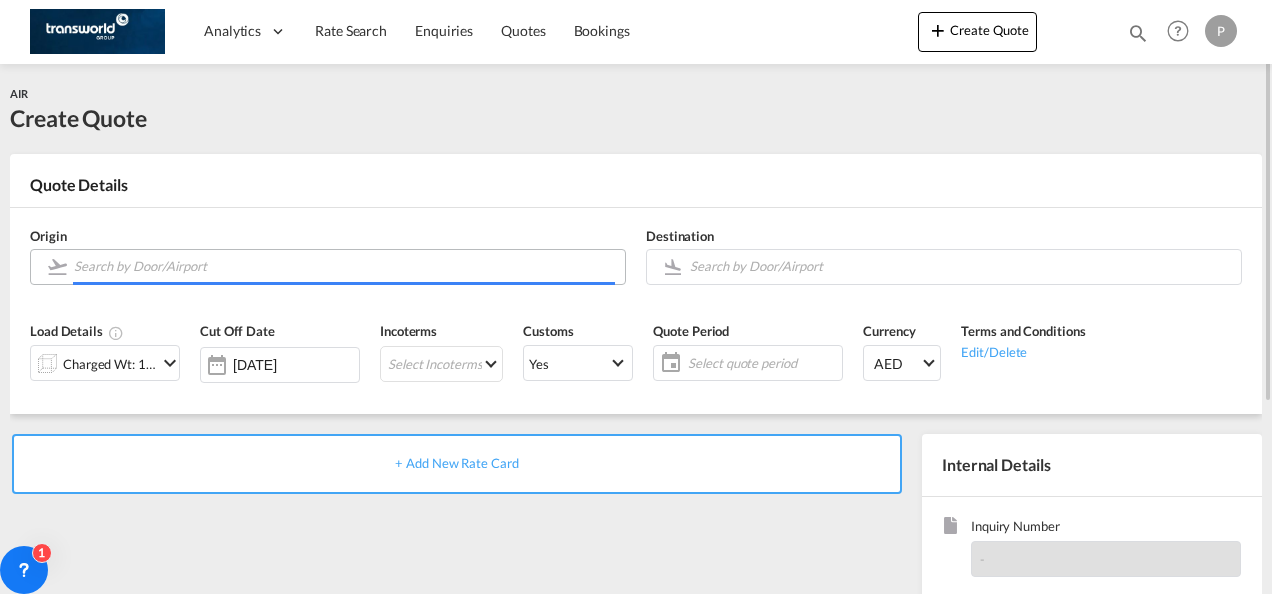 click at bounding box center (344, 266) 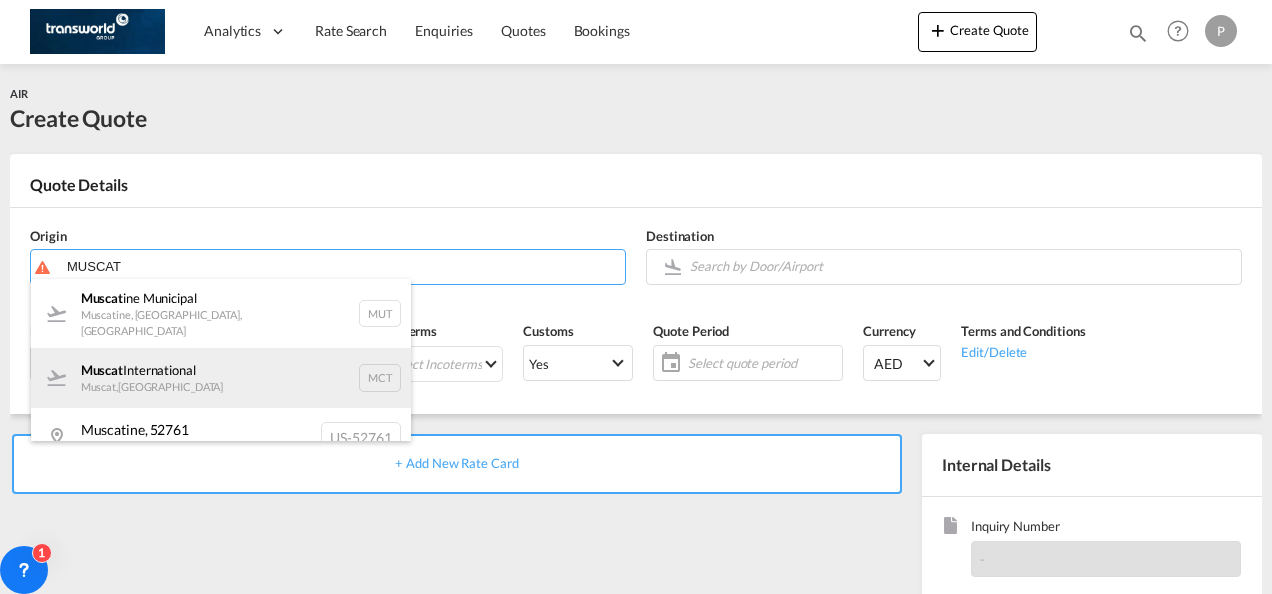 click on "Muscat  International Muscat ,  [GEOGRAPHIC_DATA]
MCT" at bounding box center (221, 378) 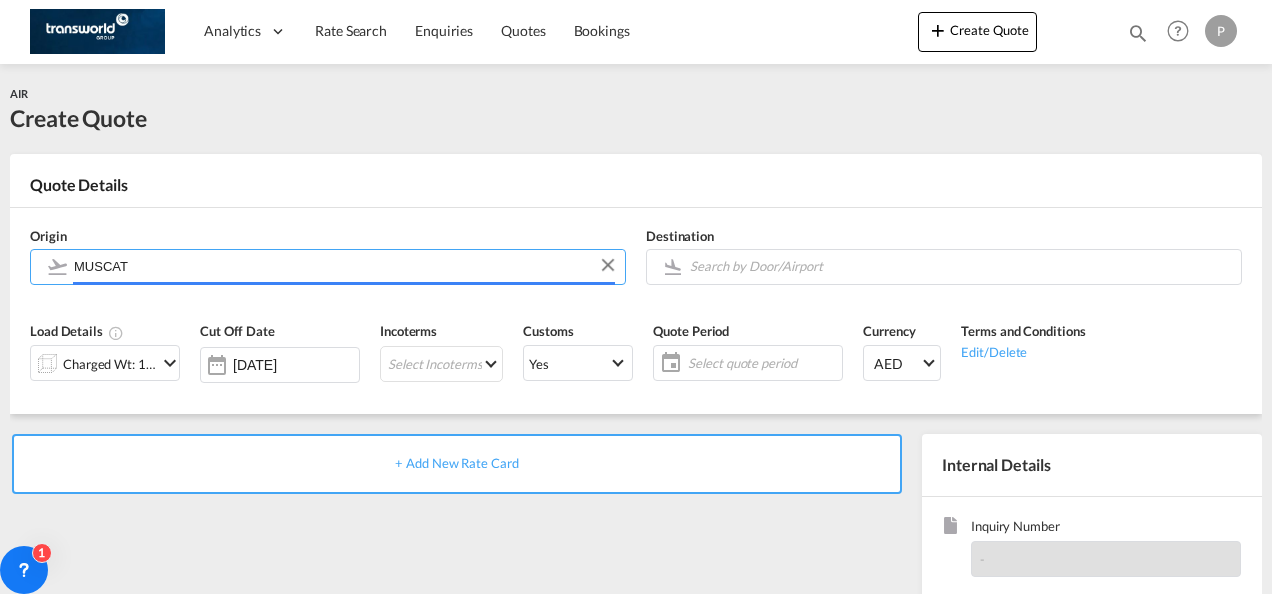 type on "Muscat International, Muscat, MCT" 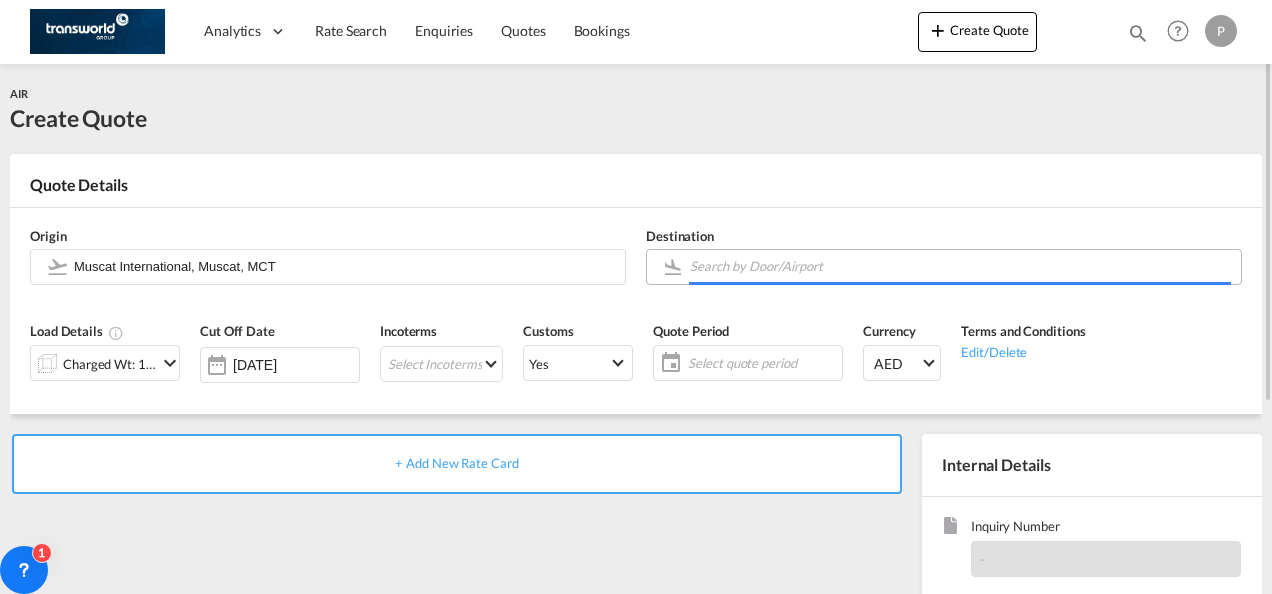 click on "Analytics
Dashboard
Rate Search
Enquiries
Quotes
Bookings" at bounding box center (636, 297) 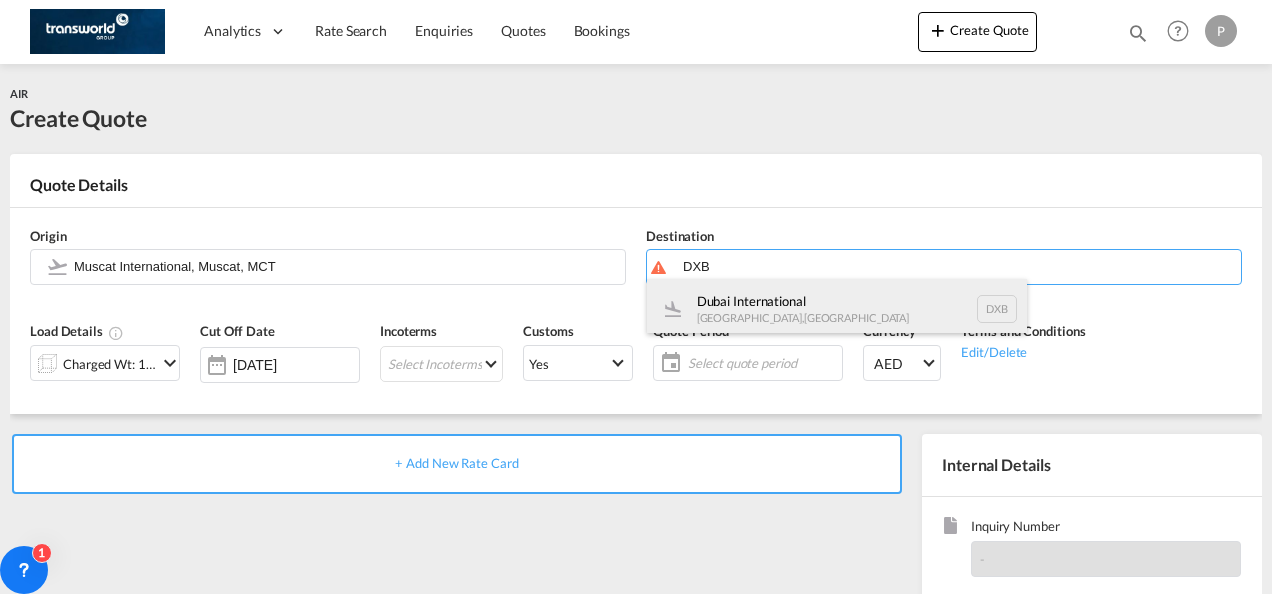 click on "Dubai International
[GEOGRAPHIC_DATA] ,  [GEOGRAPHIC_DATA]
DXB" at bounding box center [837, 309] 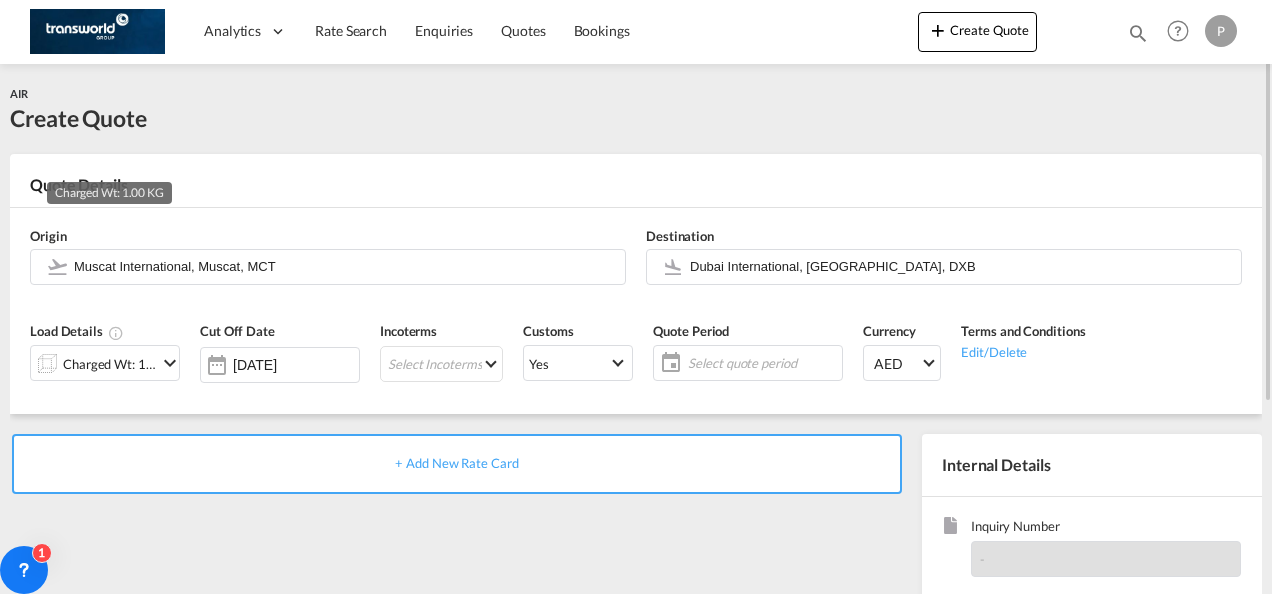 click on "Charged Wt: 1.00 KG" at bounding box center (110, 364) 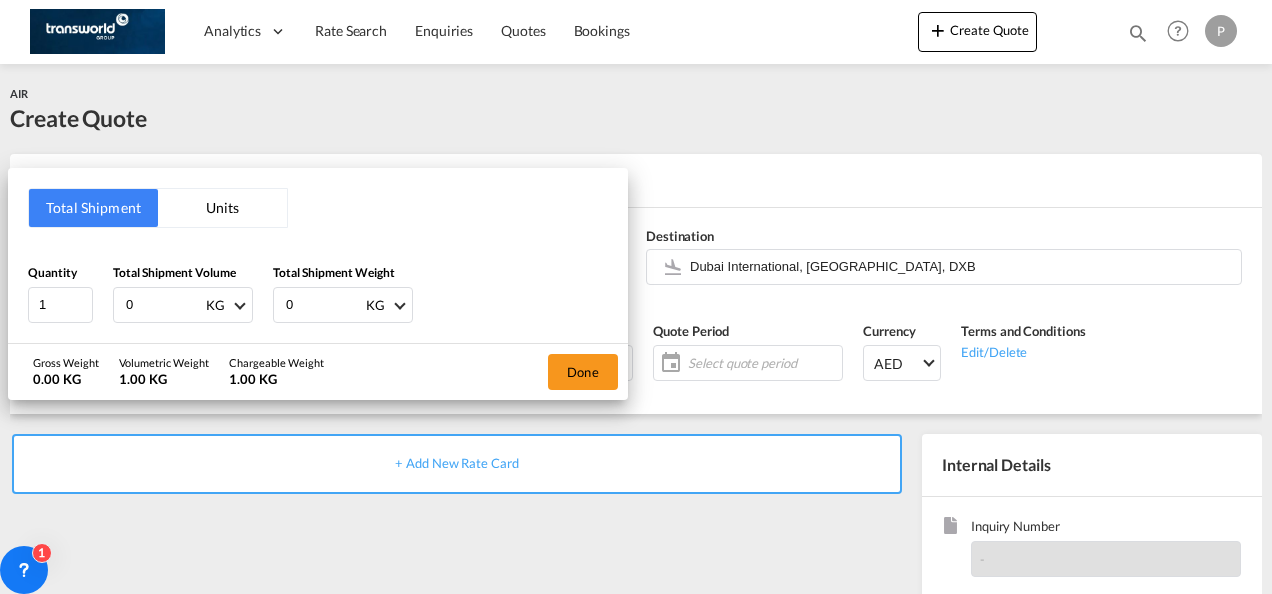 click on "0" at bounding box center (164, 305) 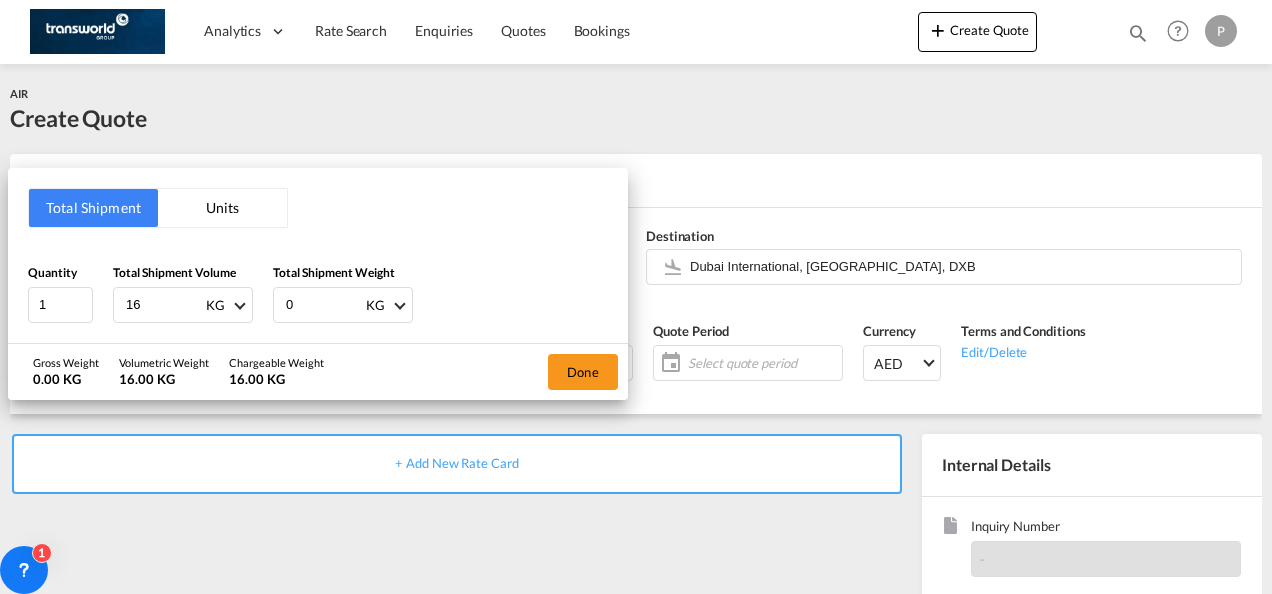 type on "16" 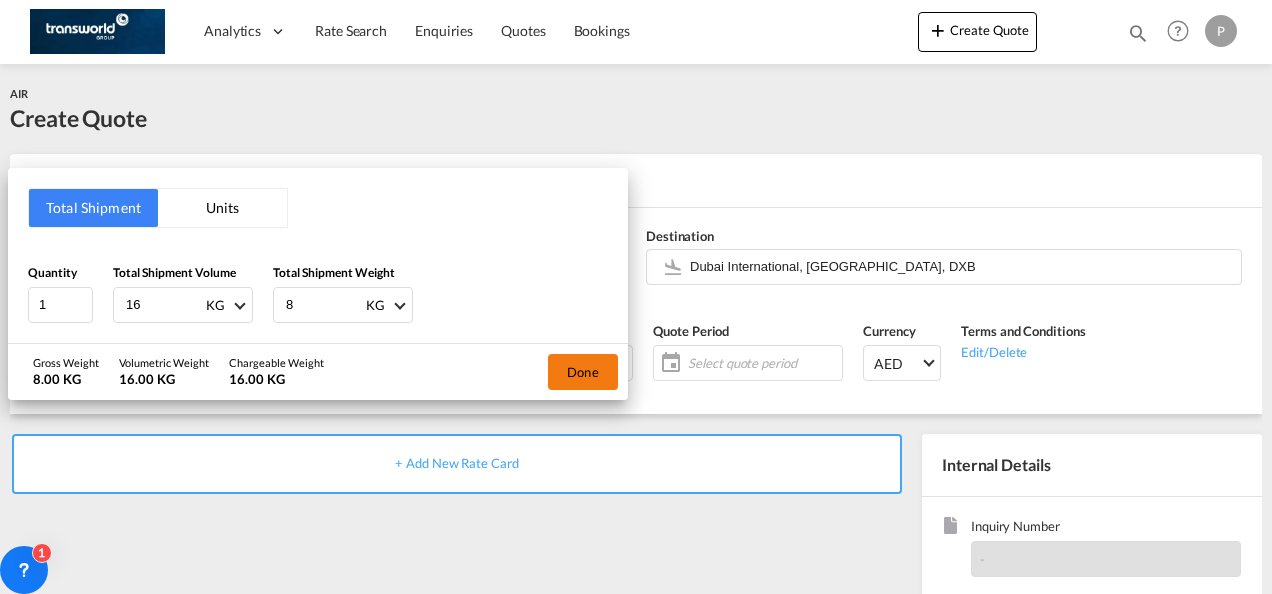 type on "8" 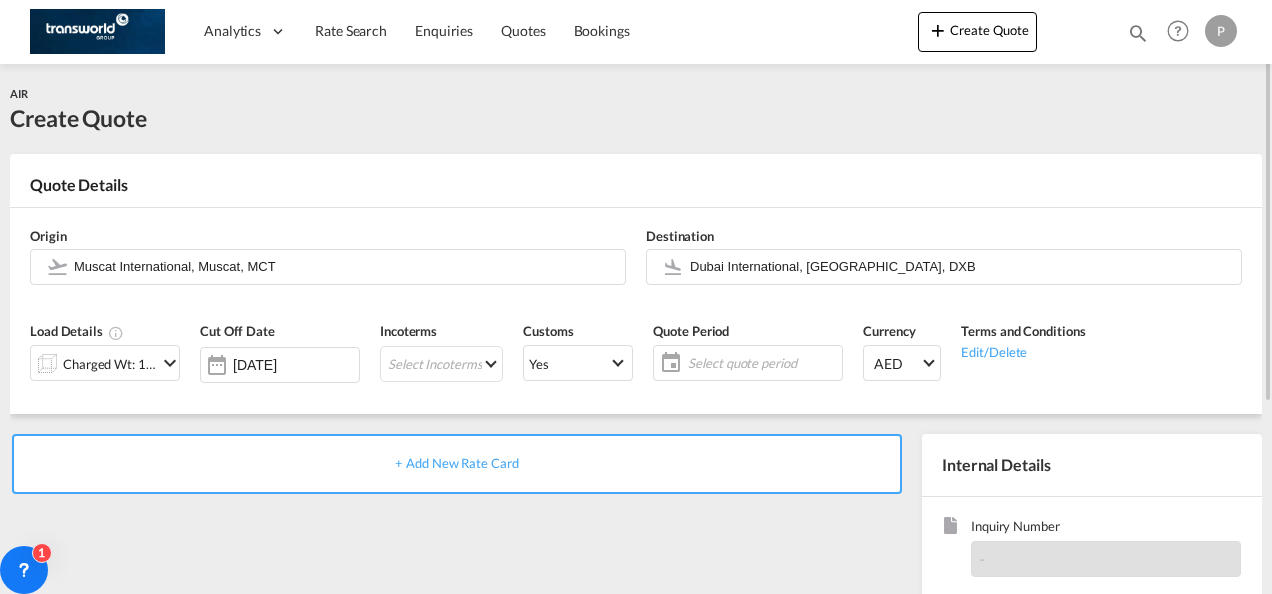 click on "Load Details
Charged Wt: 16.00 KG" at bounding box center [105, 358] 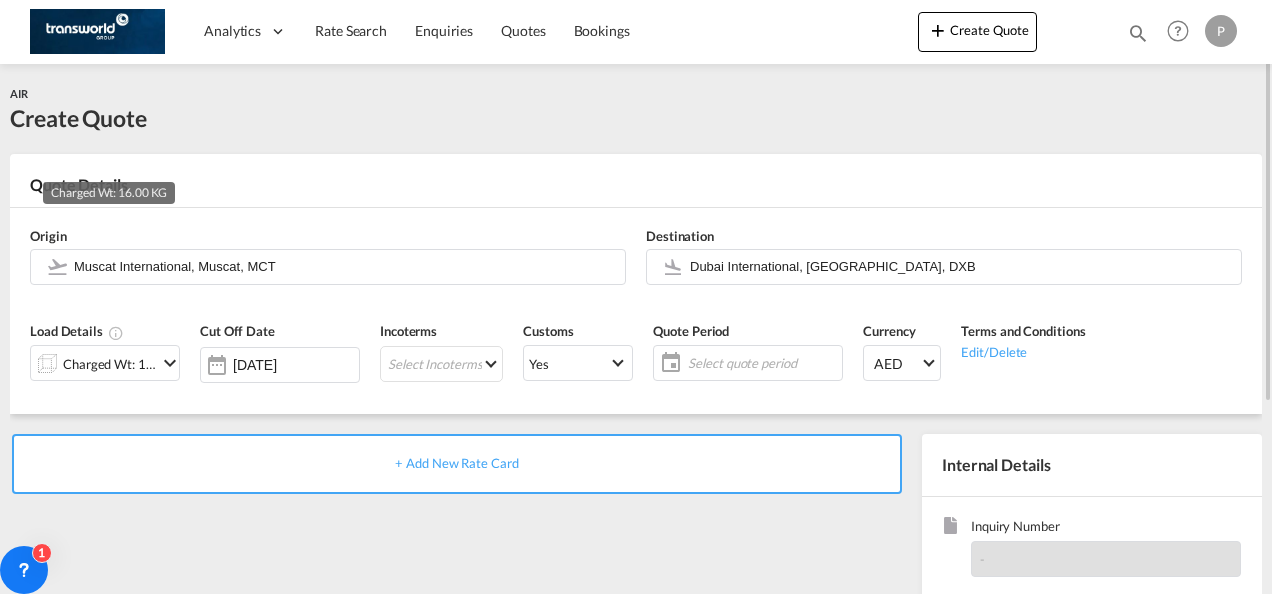 click on "Charged Wt: 16.00 KG" at bounding box center (110, 364) 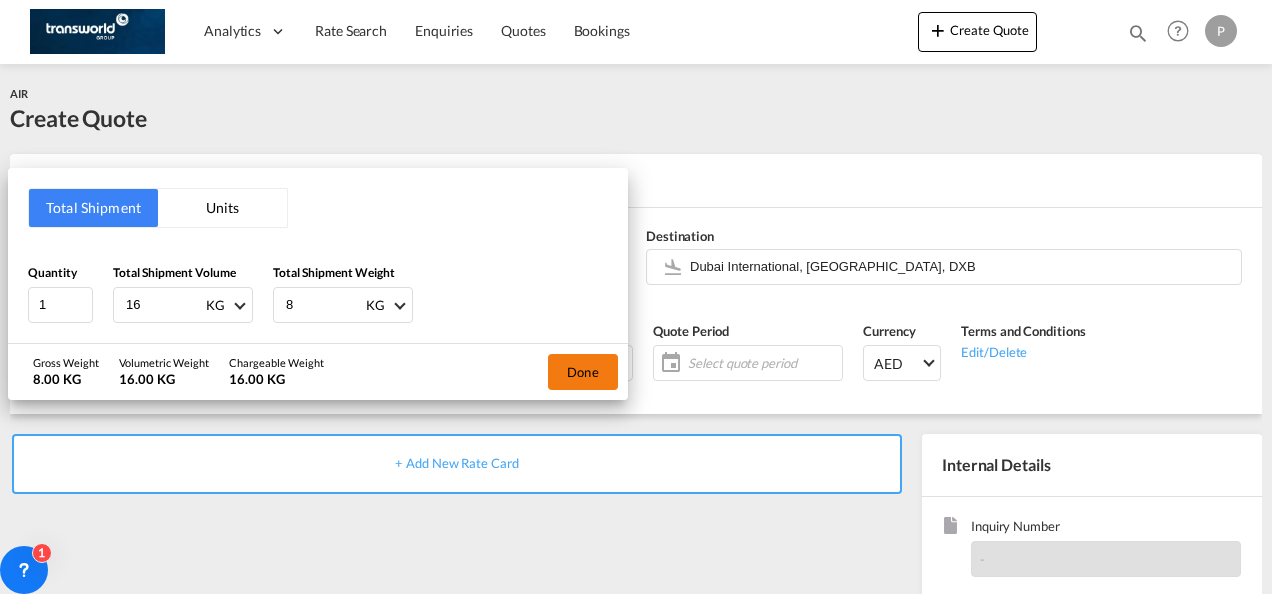 click on "Done" at bounding box center [583, 372] 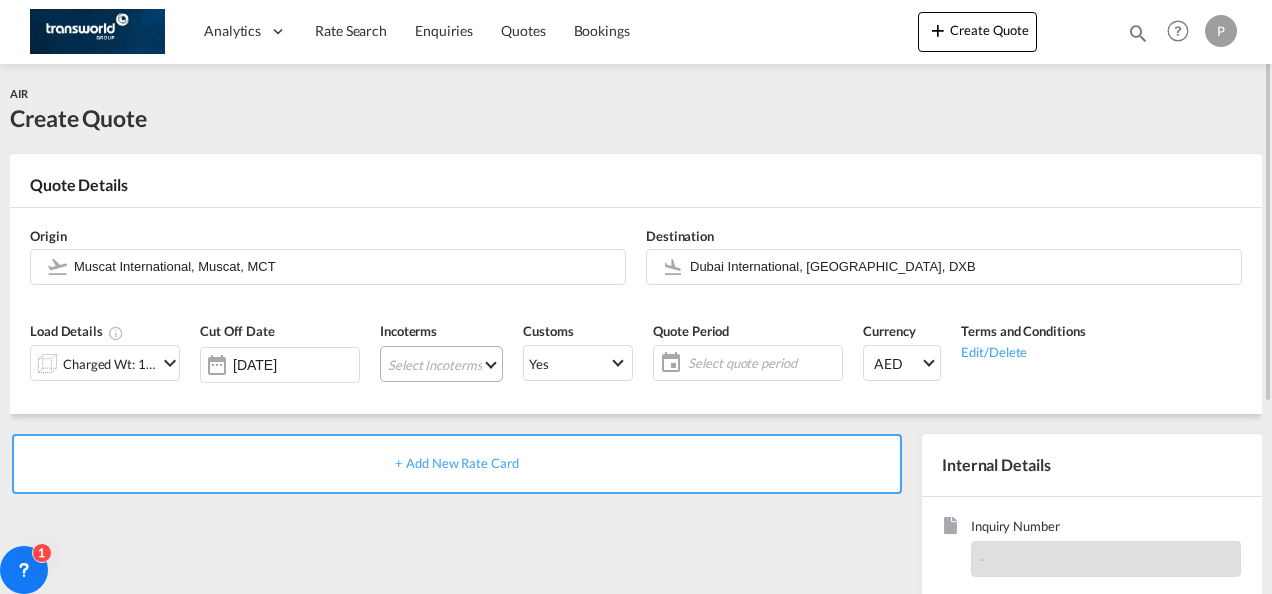 click on "Select Incoterms
CPT - export
Carrier Paid to DPU - export
Delivery at Place Unloaded CFR - import
Cost and Freight CPT - import
Carrier Paid to DAP - export
Delivered at Place EXW - export
Ex Works DAP - import
Delivered at Place FAS - import
Free Alongside Ship FCA - export
Free Carrier FOB - export
Free on Board CIF - export
Cost,Insurance and Freight FOB - import
Free on Board CIF - import
Cost,Insurance and Freight CIP - export
Carriage and Insurance Paid to DDP - export
Delivery Duty Paid FCA - import
Free Carrier FAS - export
Free Alongside Ship EXW - import
Ex Works CFR - export
Cost and Freight DPU - import
Delivery at Place Unloaded CIP - import
Carriage and Insurance Paid to" at bounding box center [441, 364] 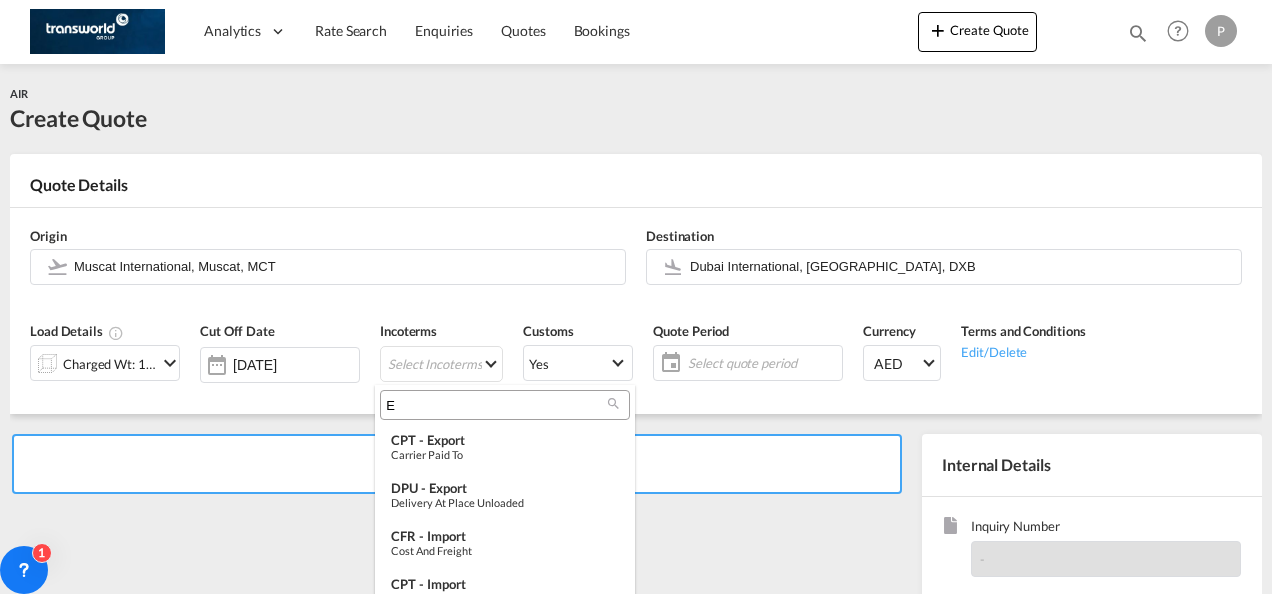 click on "E" at bounding box center [497, 405] 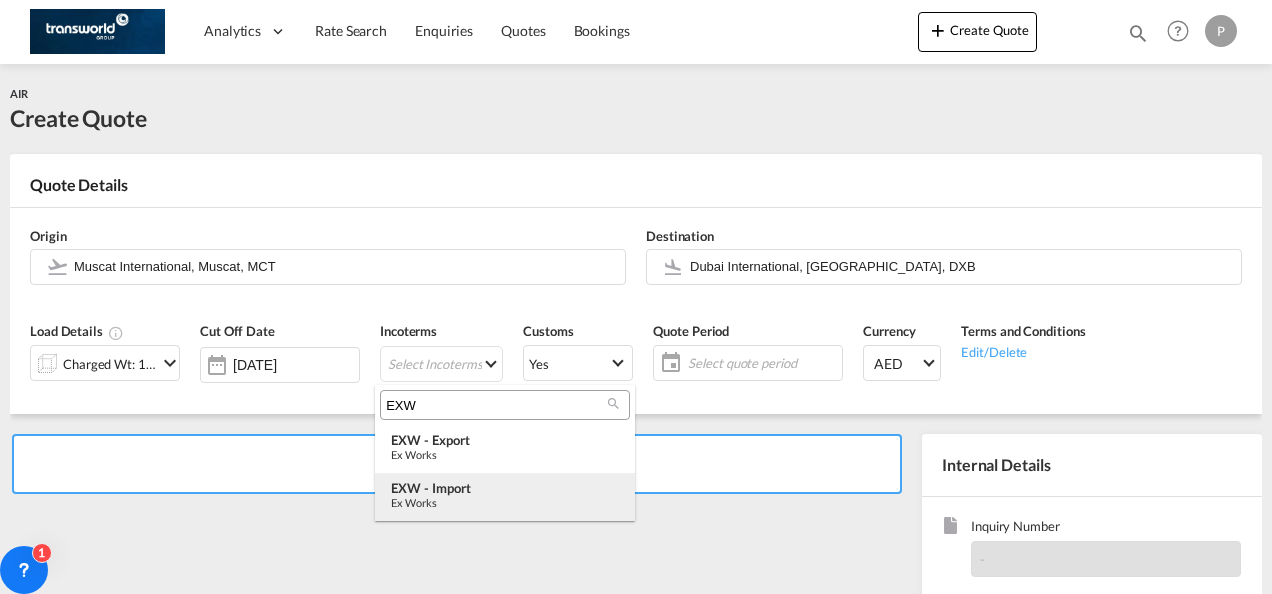 type on "EXW" 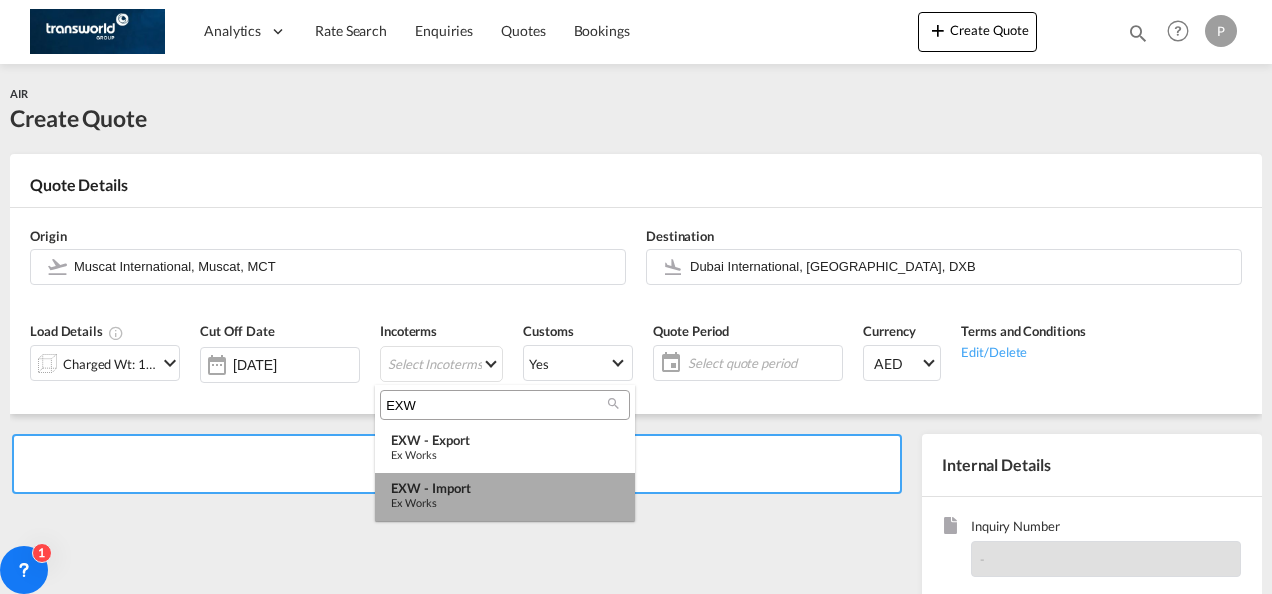 click on "EXW - import" at bounding box center [505, 488] 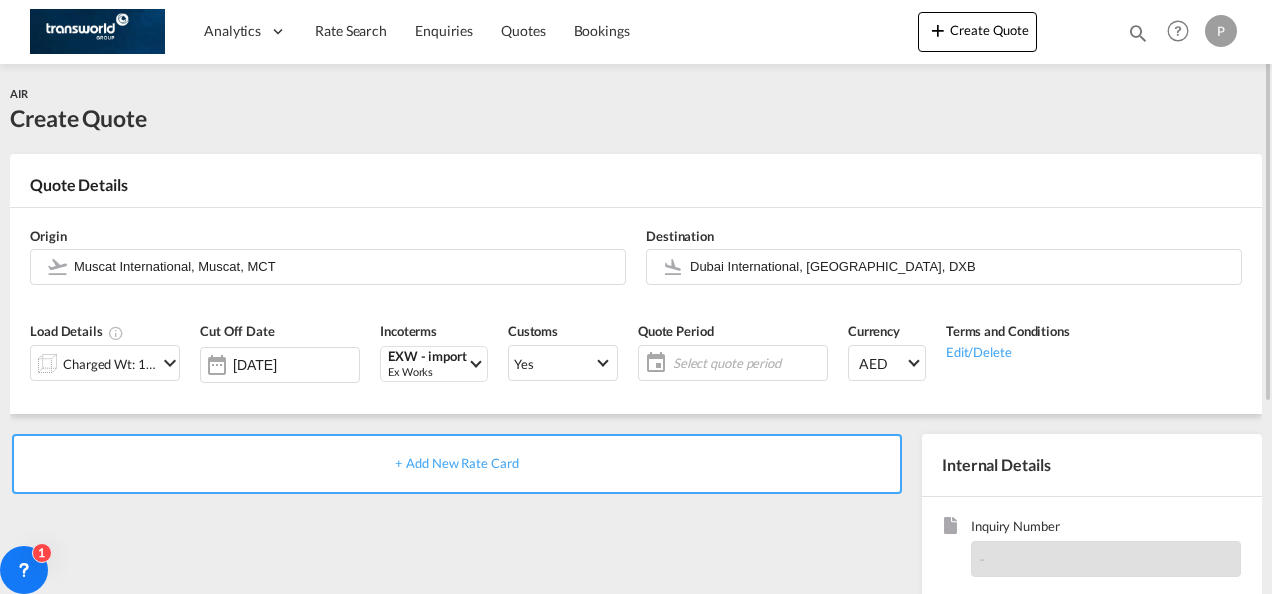 click on "Select quote period" 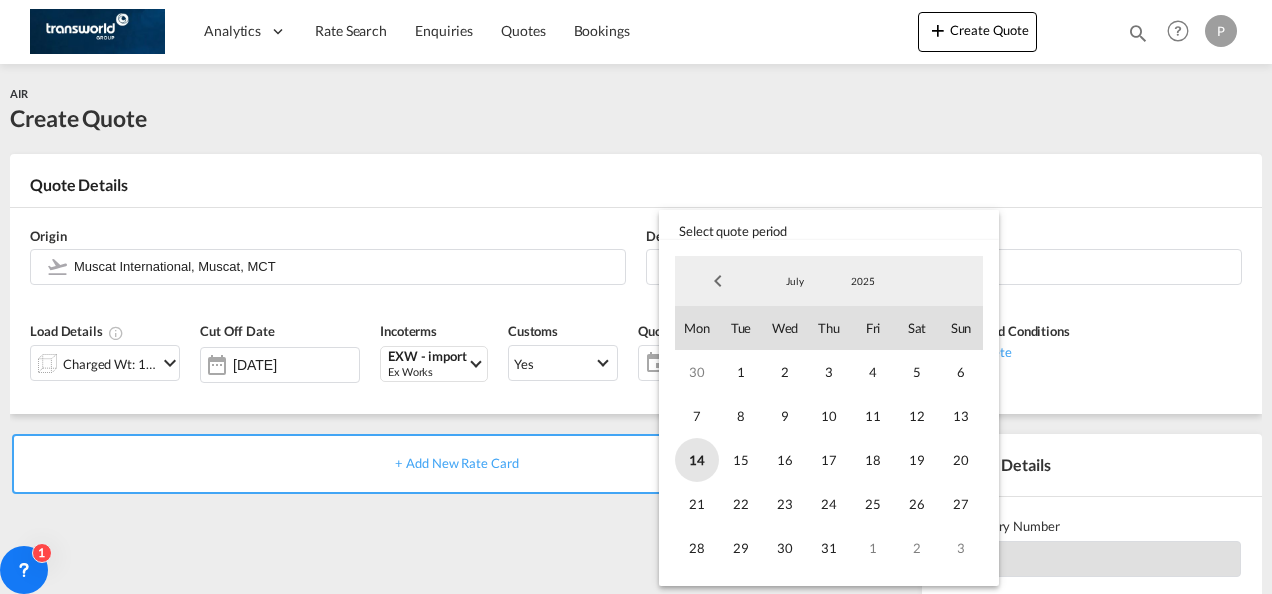 click on "14" at bounding box center [697, 460] 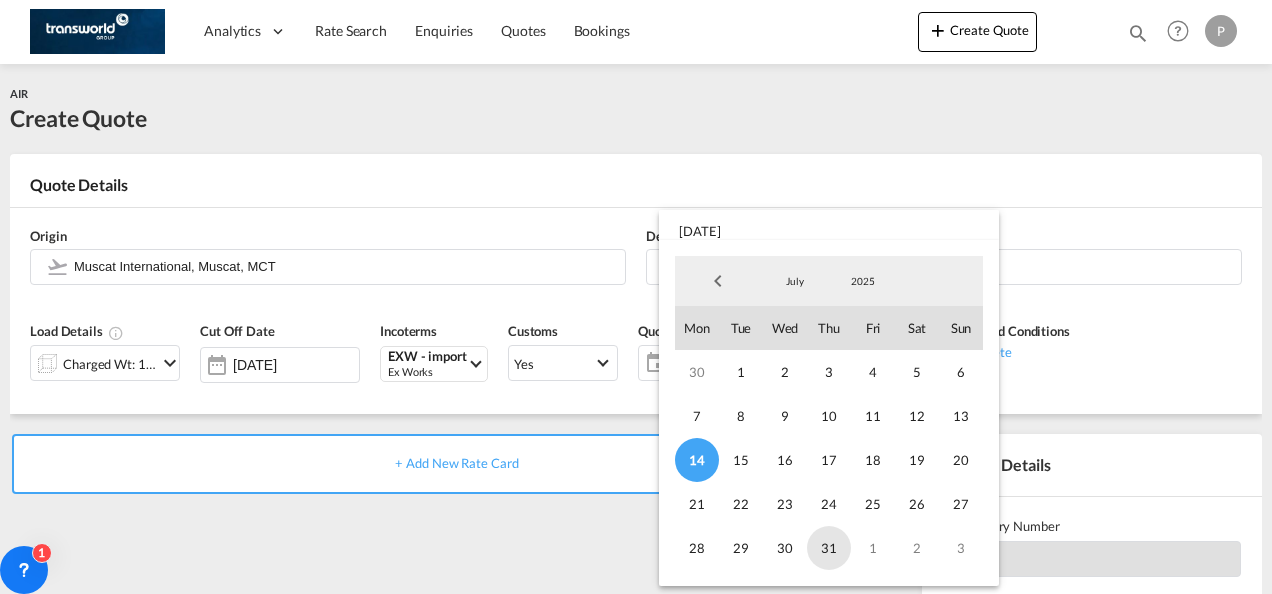 click on "31" at bounding box center (829, 548) 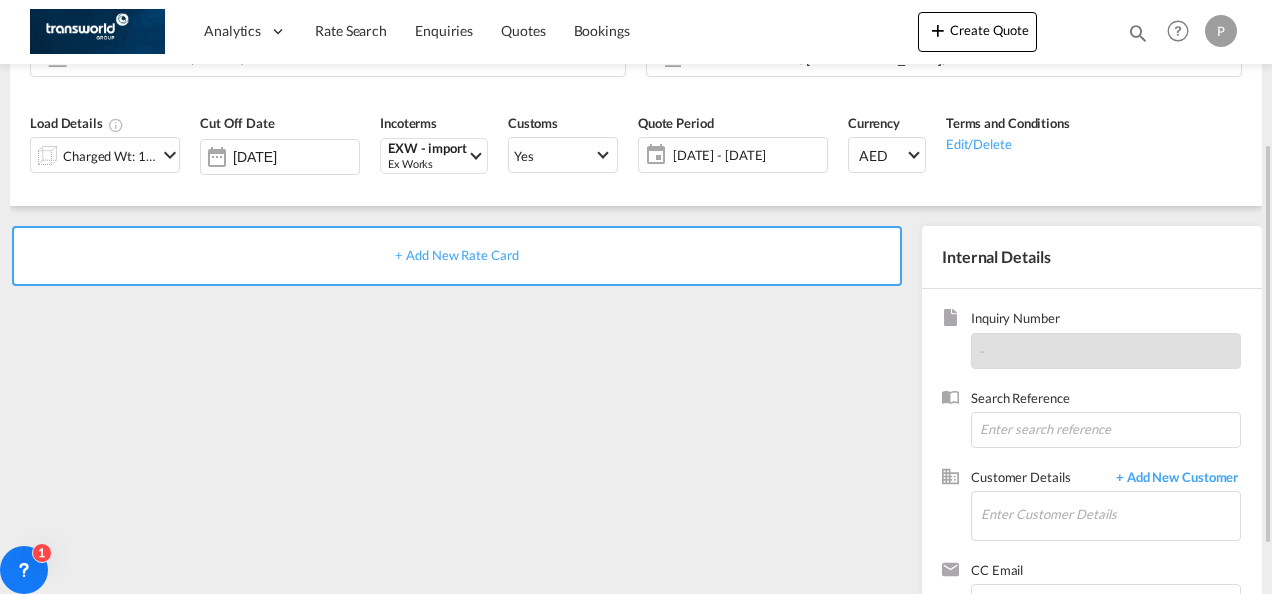 scroll, scrollTop: 210, scrollLeft: 0, axis: vertical 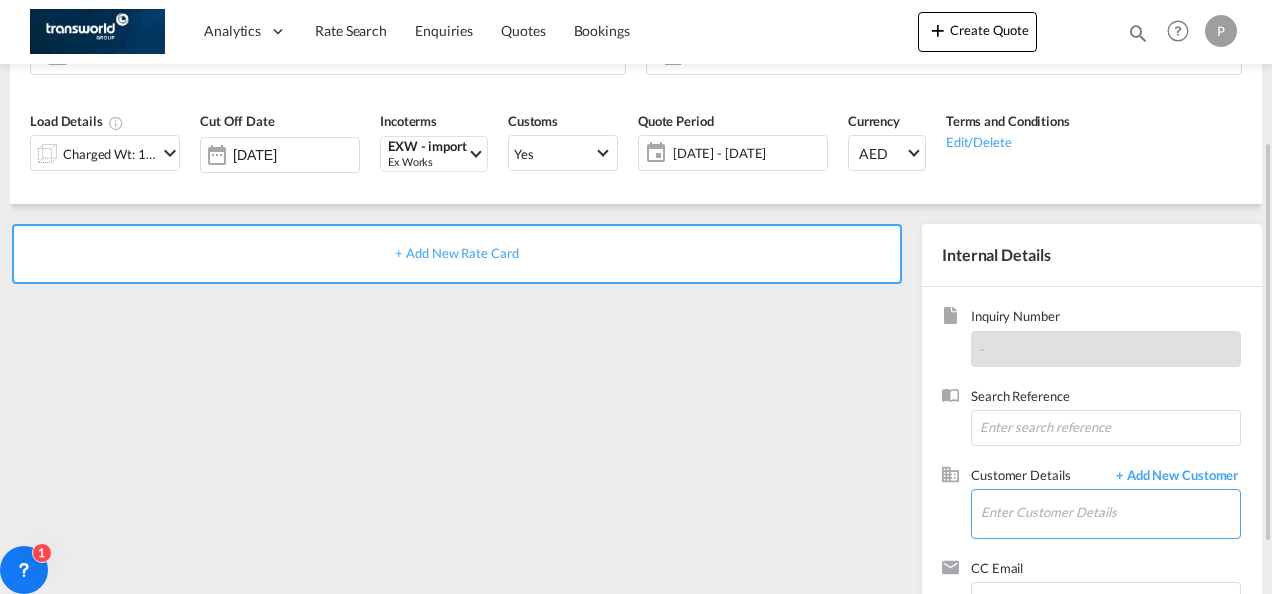 click on "Enter Customer Details" at bounding box center (1110, 512) 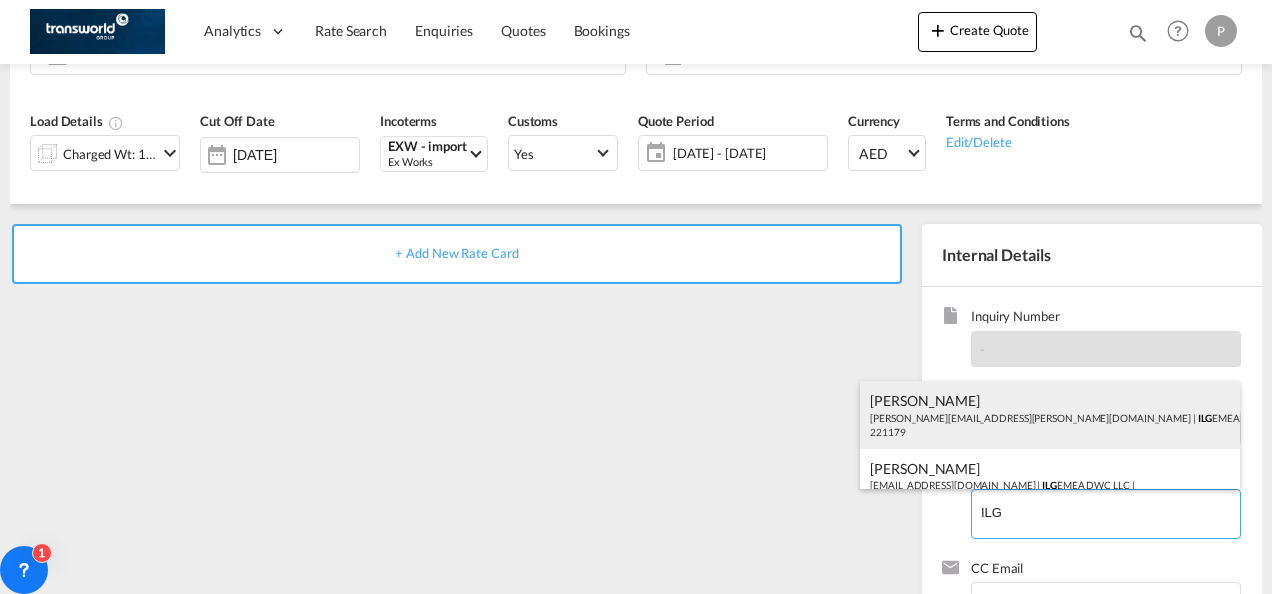 click on "[PERSON_NAME] [PERSON_NAME][EMAIL_ADDRESS][PERSON_NAME][DOMAIN_NAME]    |    ILG  EMEA DWC LLC
|      221179" at bounding box center (1050, 415) 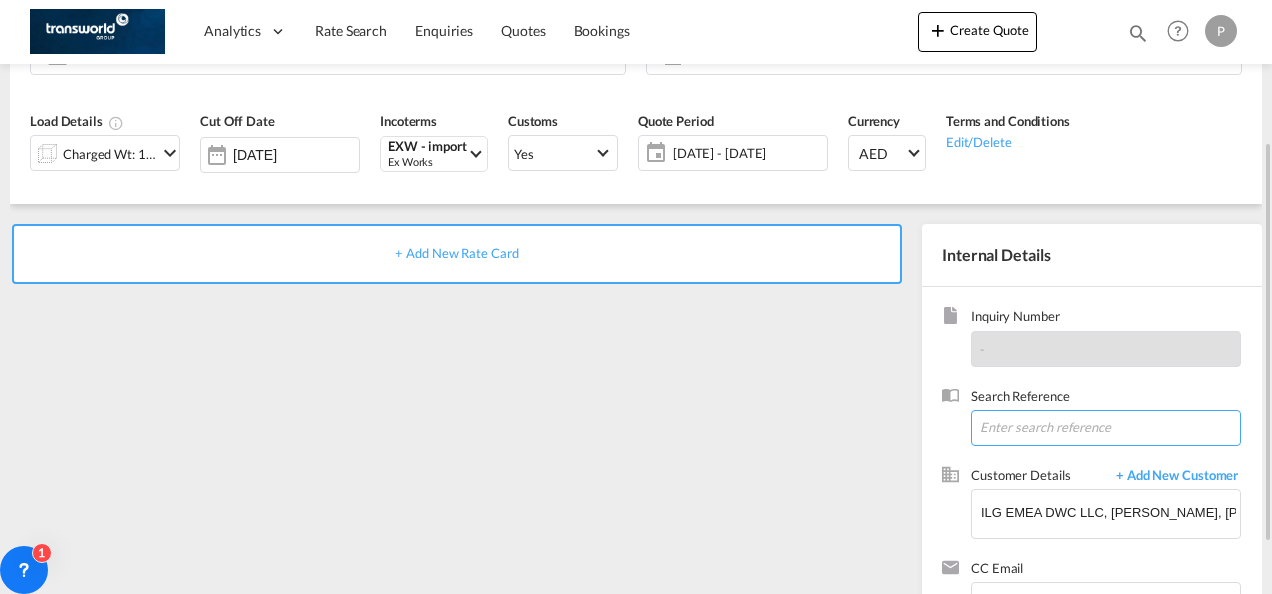 click at bounding box center (1106, 428) 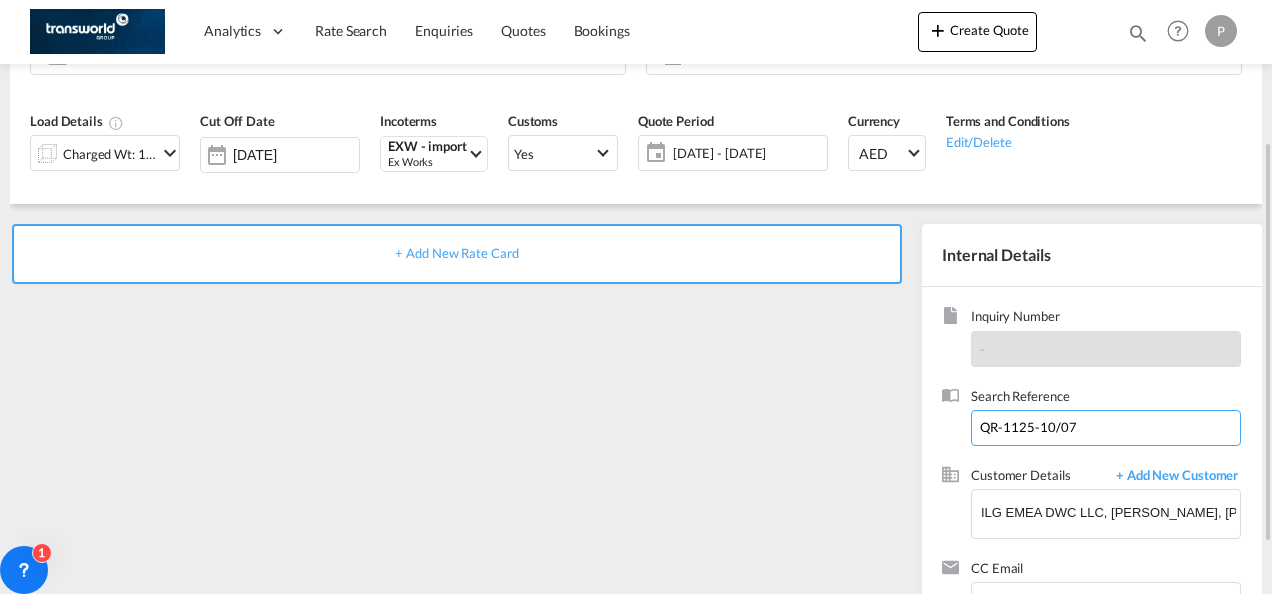 type on "QR-1125-10/07" 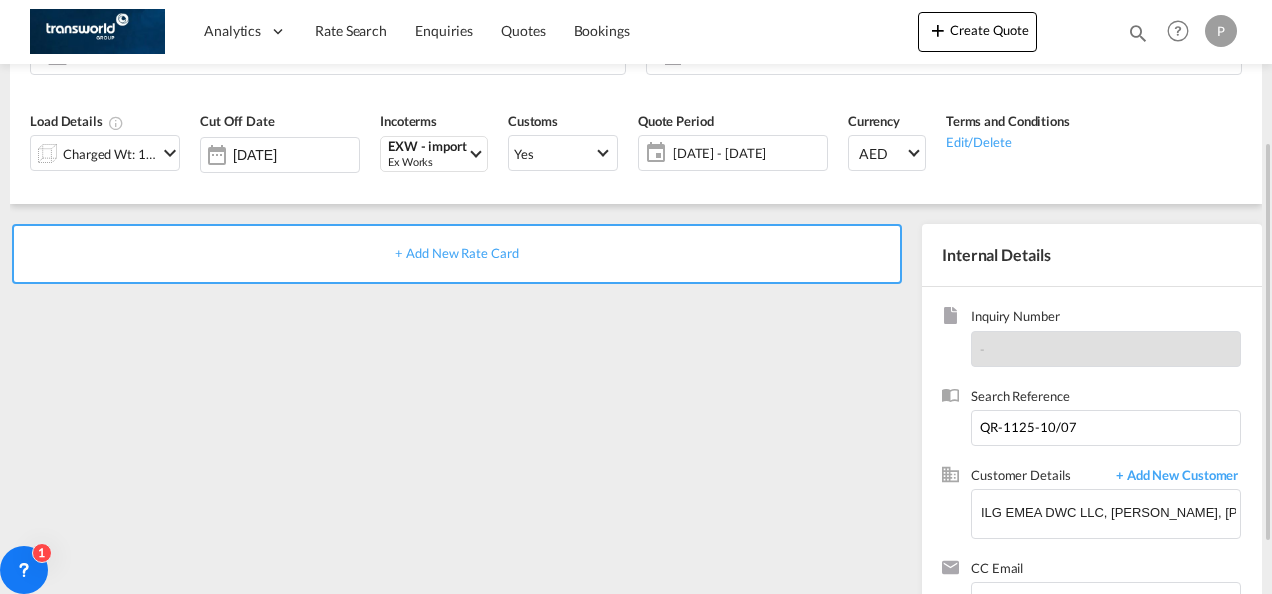 click on "+ Add New Rate Card" at bounding box center [456, 253] 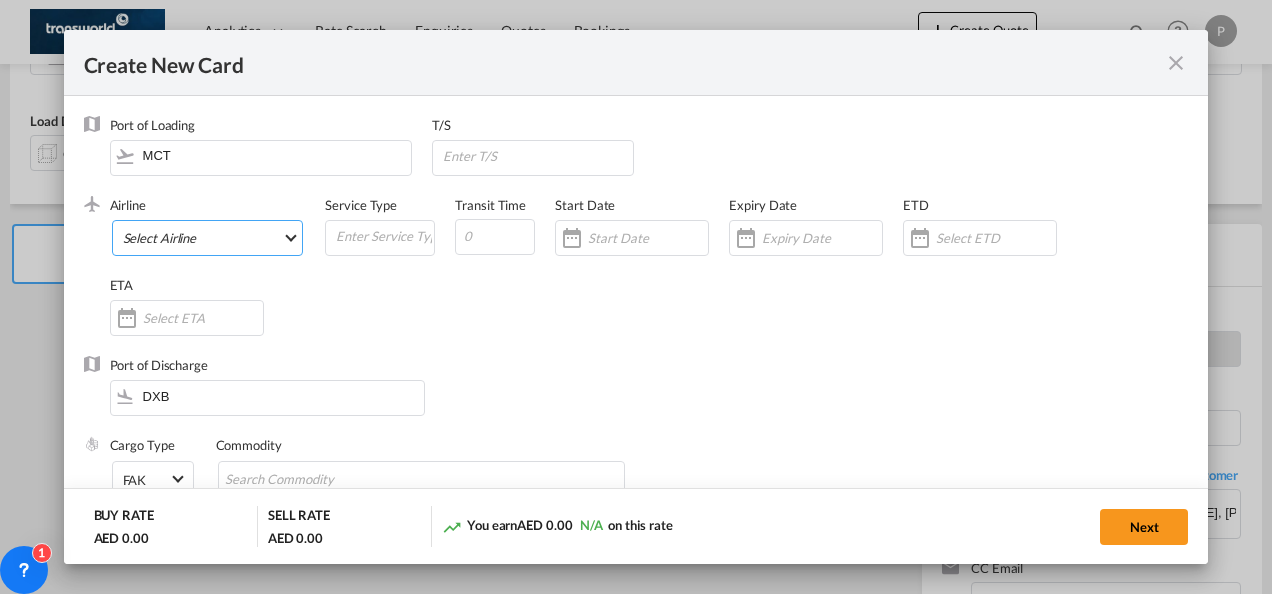 click on "Select Airline
AIR EXPRESS S.A. (1166- / -)
CMA CGM Air Cargo (1140-2C / -)
DDWL Logistics (1138-AU / -)
Fast Logistics (1150-AE / -)
NFS Airfreight (1137-NL / -)
PROAIR (1135-DE / -)
Transportdeal WW (1141-SE / -)
21 Air LLC (964-2I*-681-US / 681)
40-Mile Air, Ltd. (145-Q5* / -)
8165343 Canada Inc. dba Air Canada Rouge (164-RV / -)
9 Air Co Ltd (793-AQ-902-CN / 902)
9G Rail Limited (1101-9G* / -)
A.P.G. Distribution System (847-A1 / -)
AB AVIATION (821-Y6 / -)
ABC Aerolineas S.A. de C.V. (935-4O*-837-MX / 837)
ABSA  -  Aerolinhas Brasileiras S.A dba LATAM Cargo [GEOGRAPHIC_DATA] (95-M3-549-BR / 549)
ABX Air, Inc. (32-GB-832-US / 832)
AccesRail and Partner Railways (772-9B* / -)
ACE Belgium Freighters S.A. (222-X7-744-BE / 744)
ACP fly (1147-PA / -)
ACT Havayollari A.S. (624-9T*-556-TR / 556)
Adria Airways (JP / -)
Advanced Air, LLC (1055-AN / -)
Aegean Airlines (575-A3-390-GR / 390)
[PERSON_NAME], LLC dba Aloha Air Cargo (427-KH-687-US / 687)
Aer Lingus Limited (369-EI-53-IE / 53)" at bounding box center [208, 238] 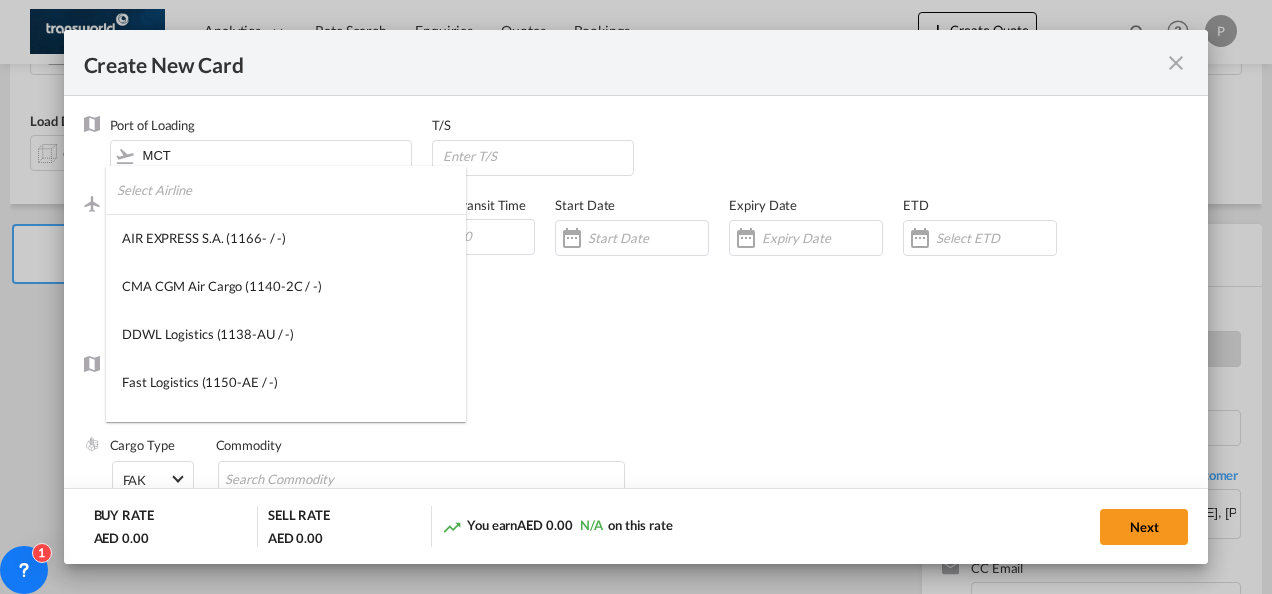 click at bounding box center (291, 190) 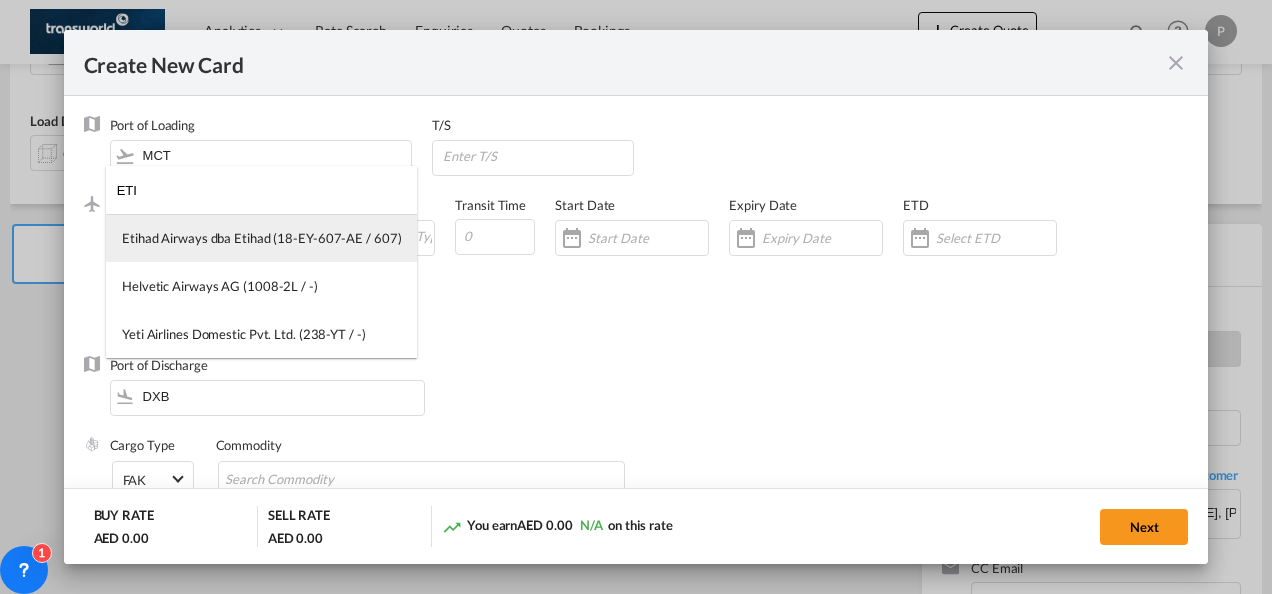 type on "ETI" 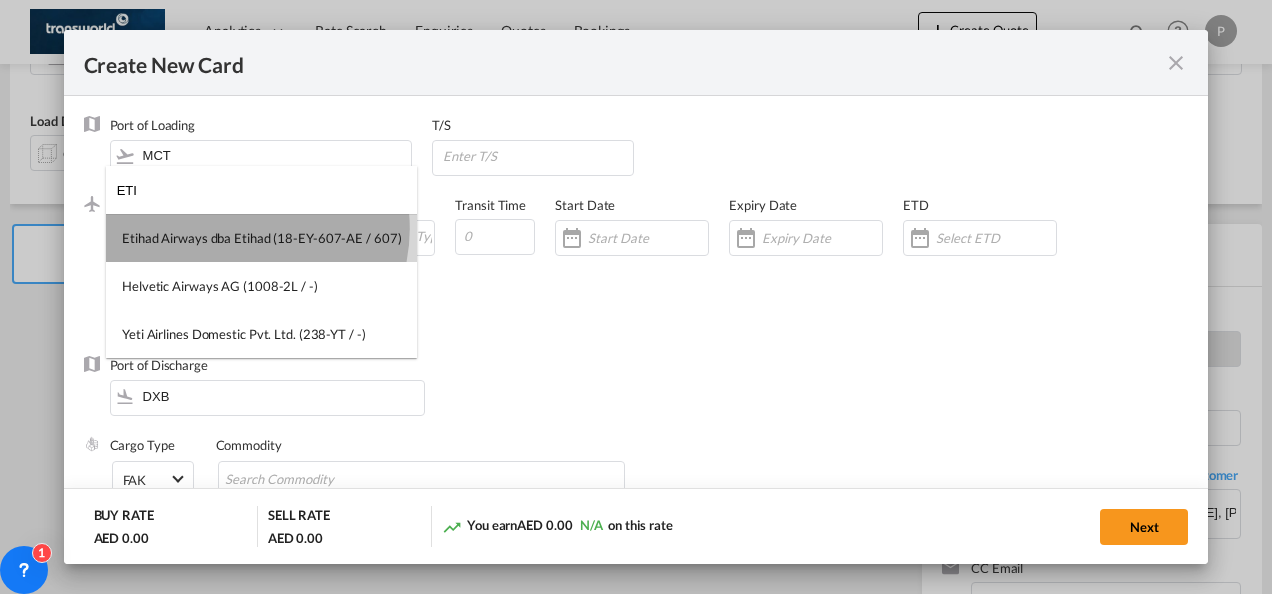 click on "Etihad Airways dba Etihad (18-EY-607-AE / 607)" at bounding box center [261, 238] 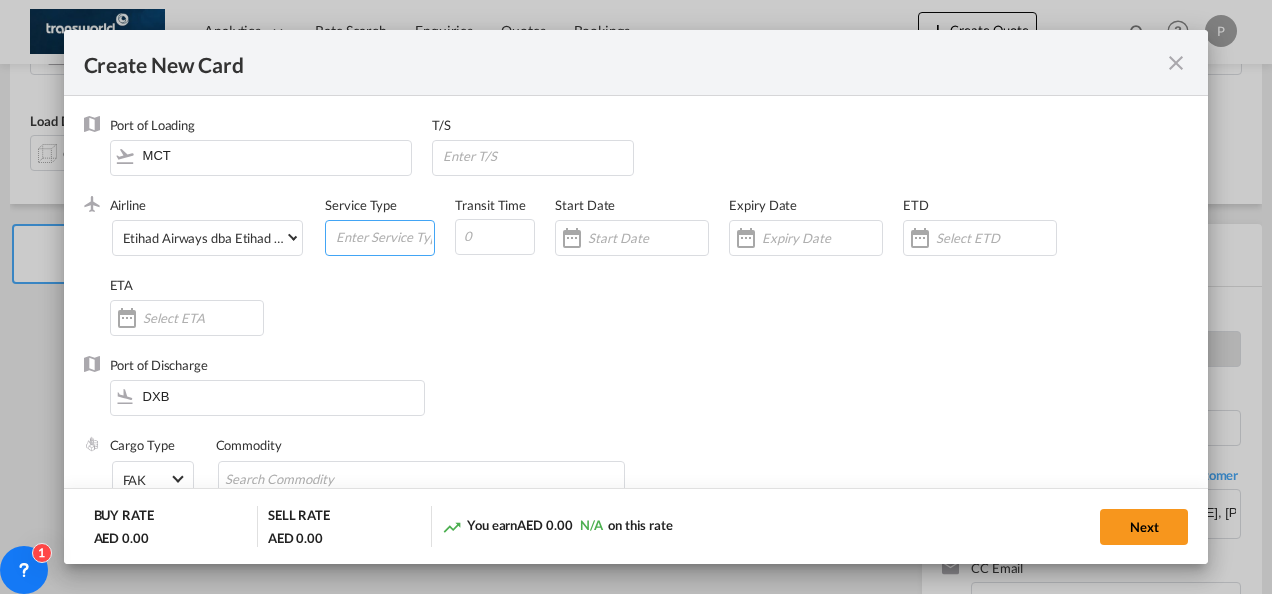 click at bounding box center (384, 236) 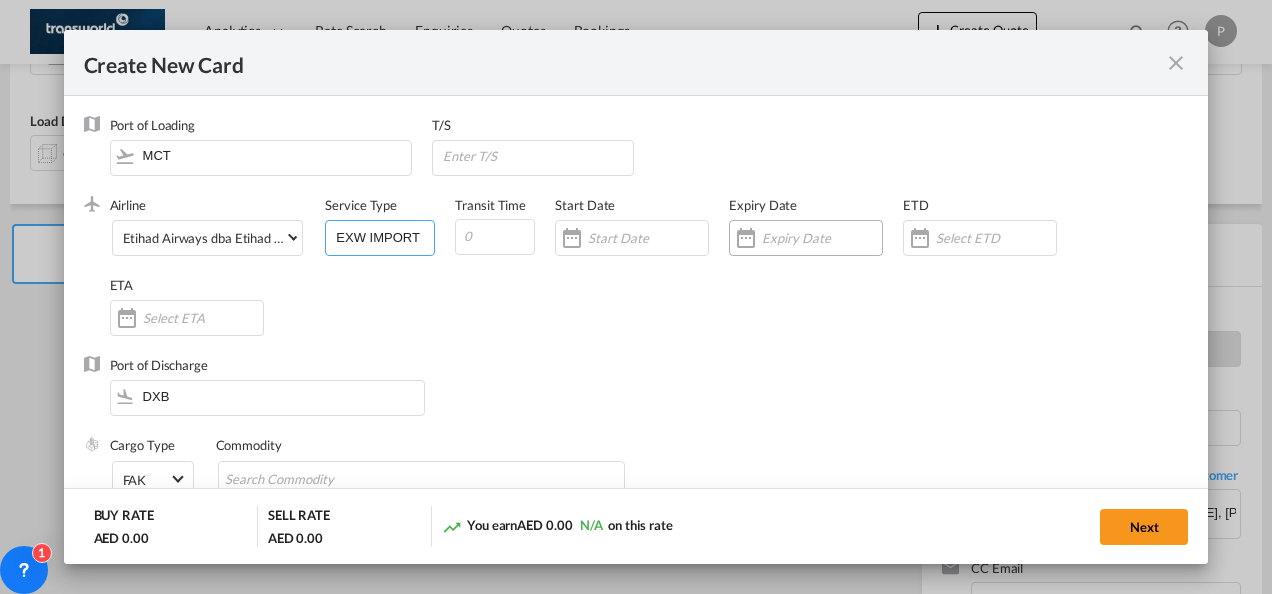 type on "EXW IMPORT" 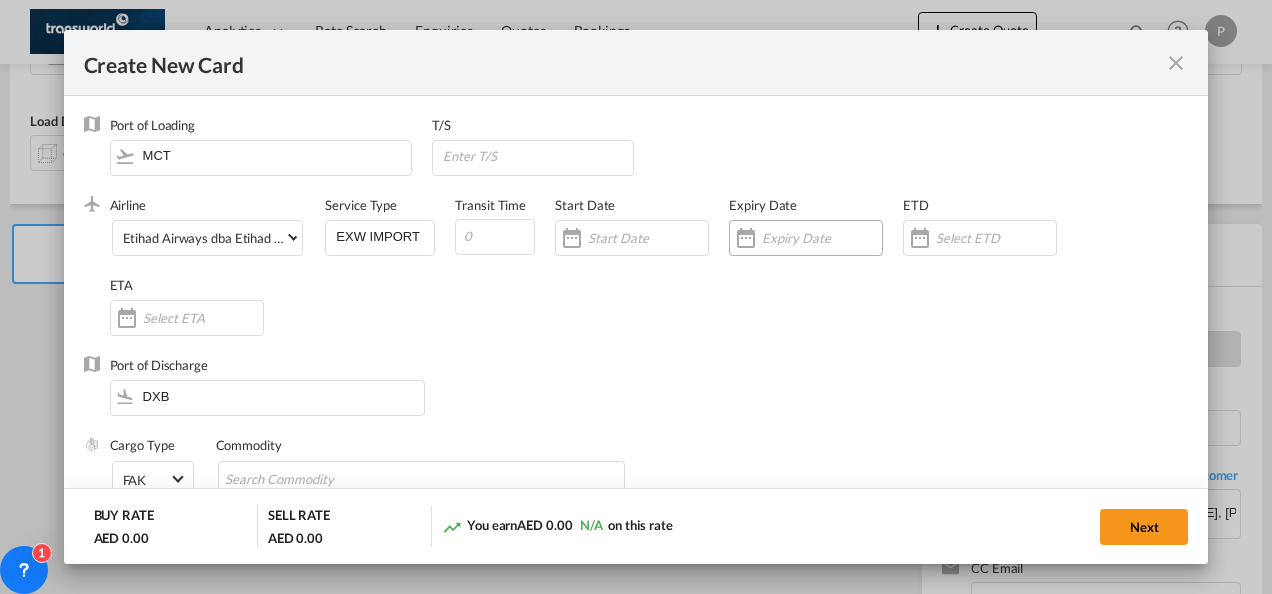click at bounding box center (822, 238) 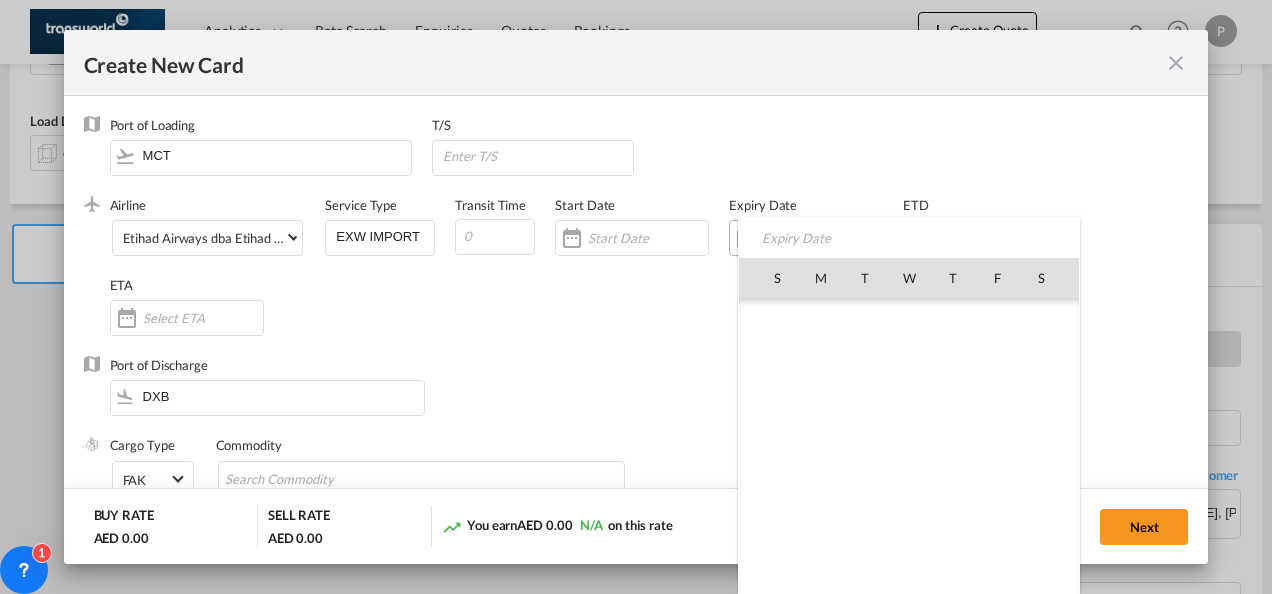 scroll, scrollTop: 462690, scrollLeft: 0, axis: vertical 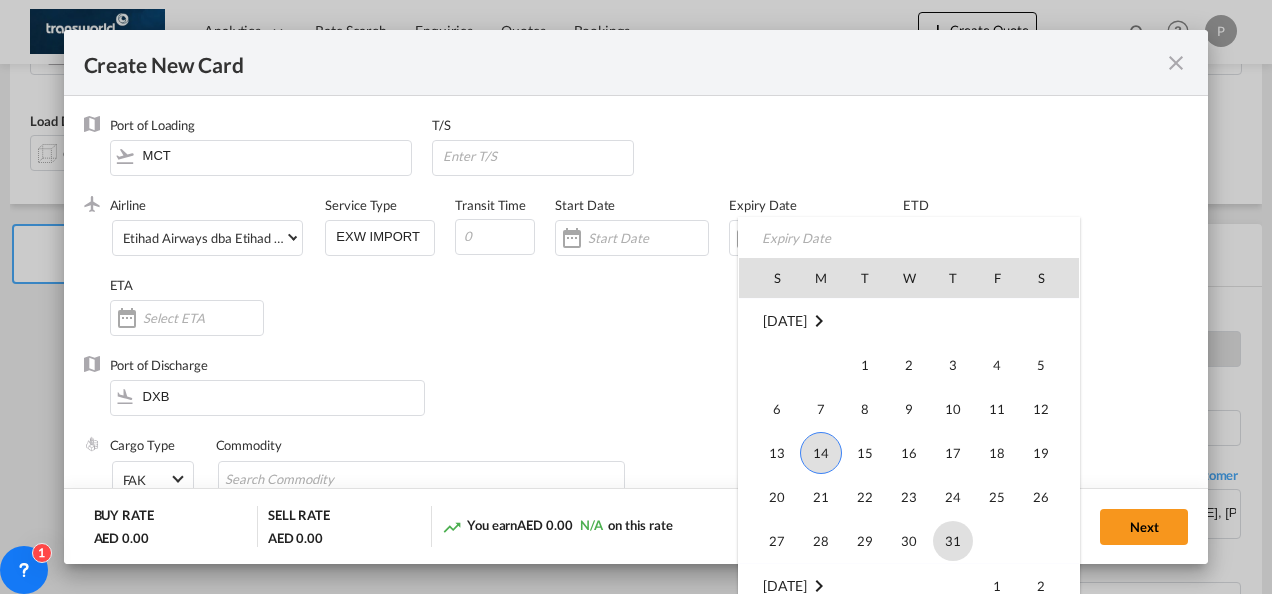 click on "31" at bounding box center (953, 541) 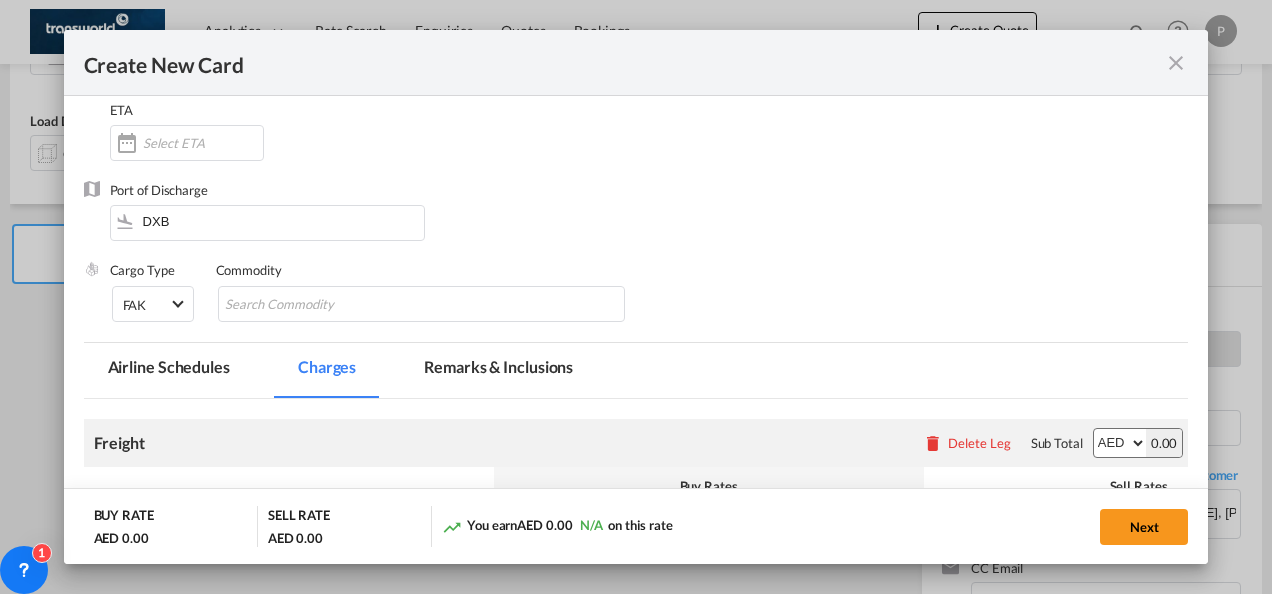scroll, scrollTop: 176, scrollLeft: 0, axis: vertical 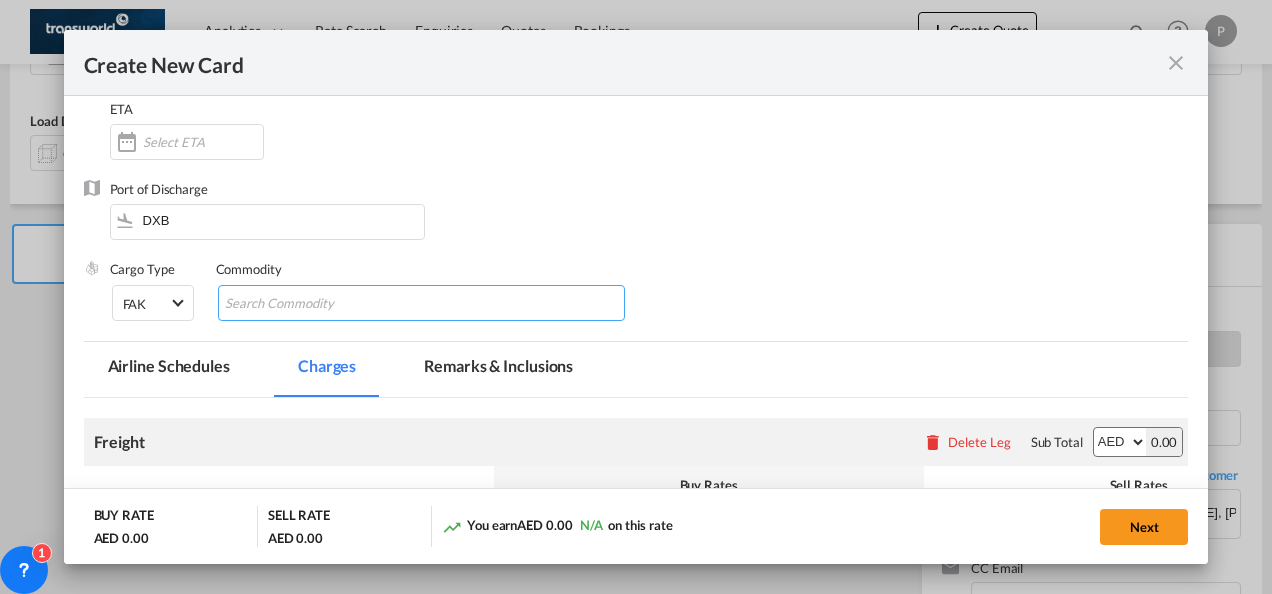 click at bounding box center (316, 304) 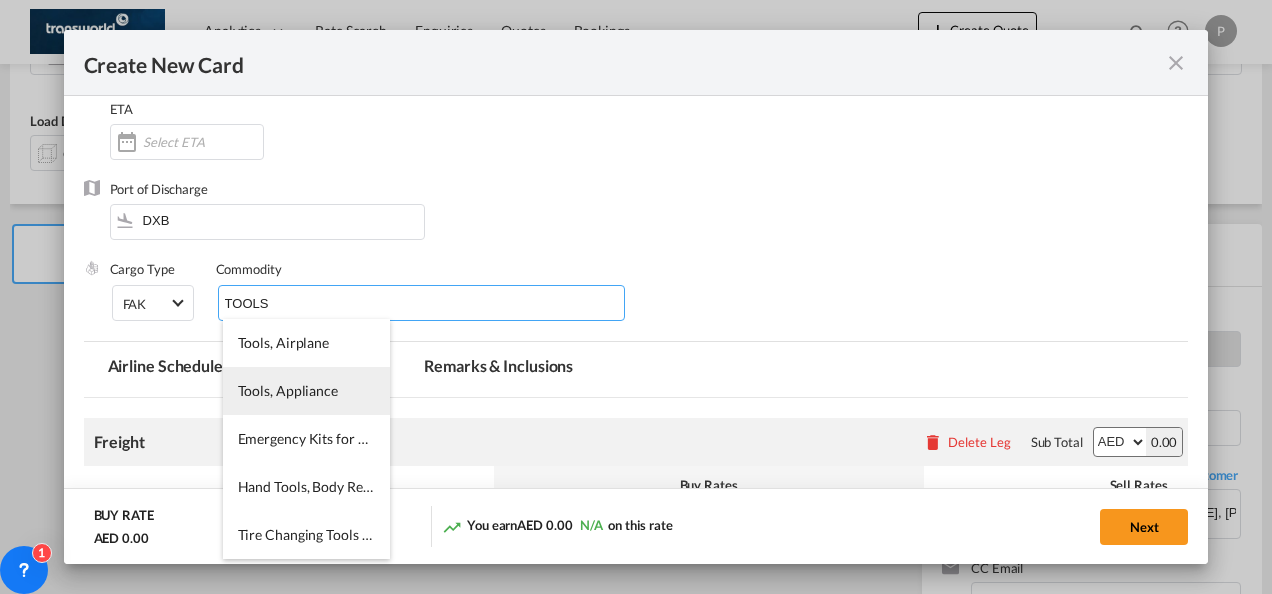type on "TOOLS" 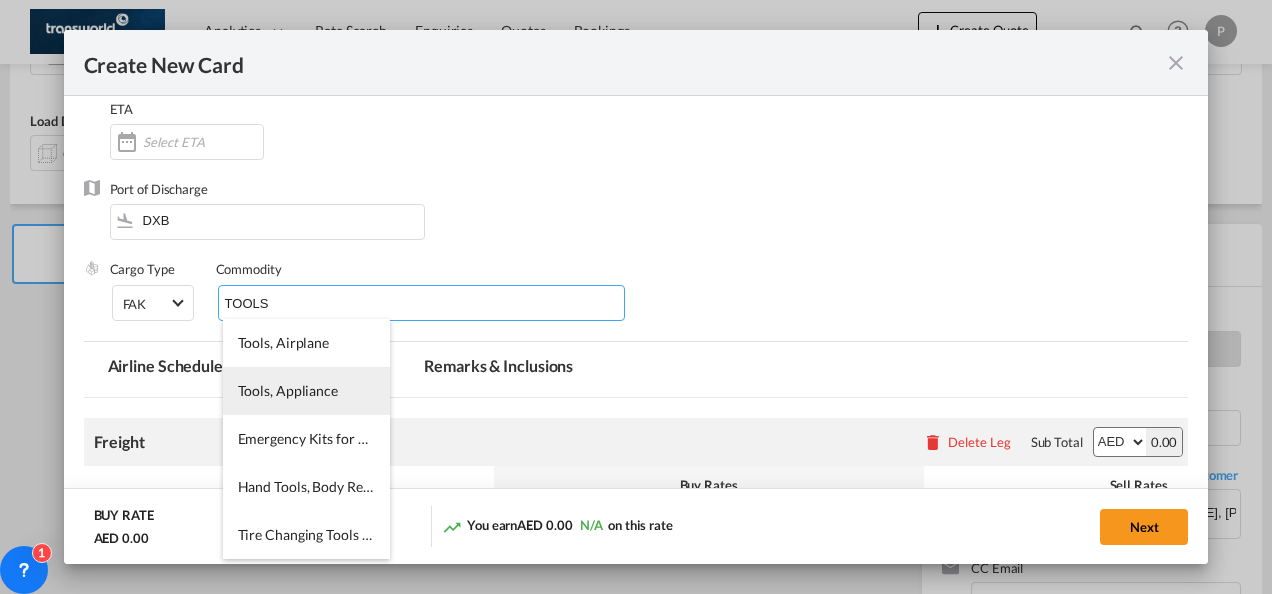 click on "Tools, Appliance" at bounding box center (288, 390) 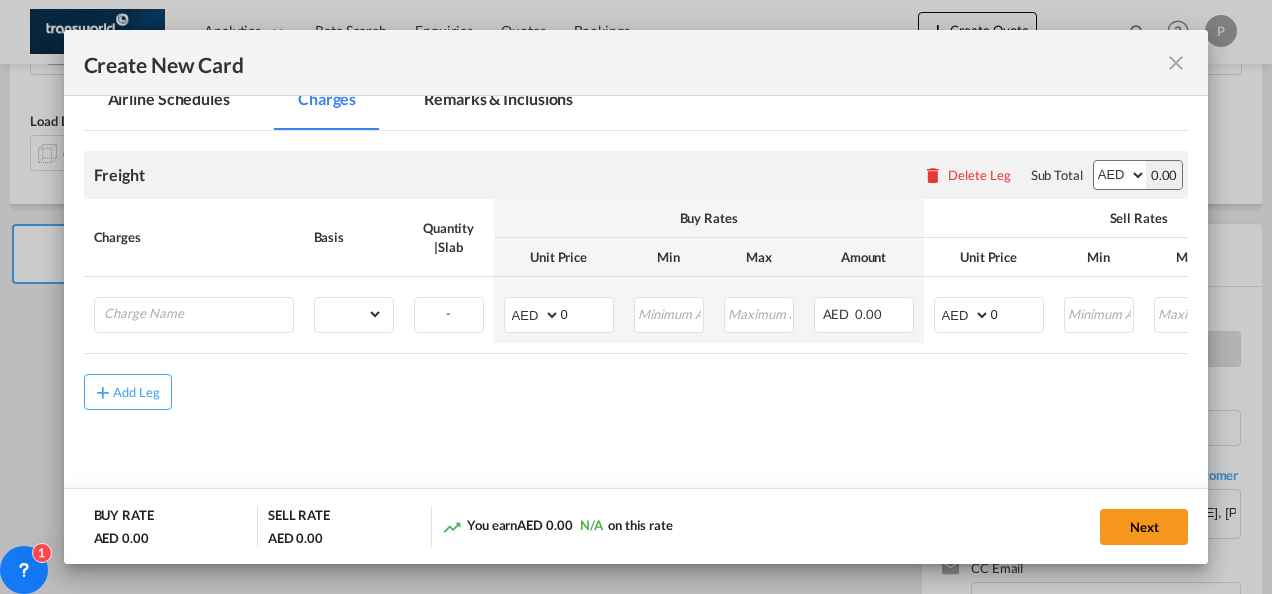 scroll, scrollTop: 450, scrollLeft: 0, axis: vertical 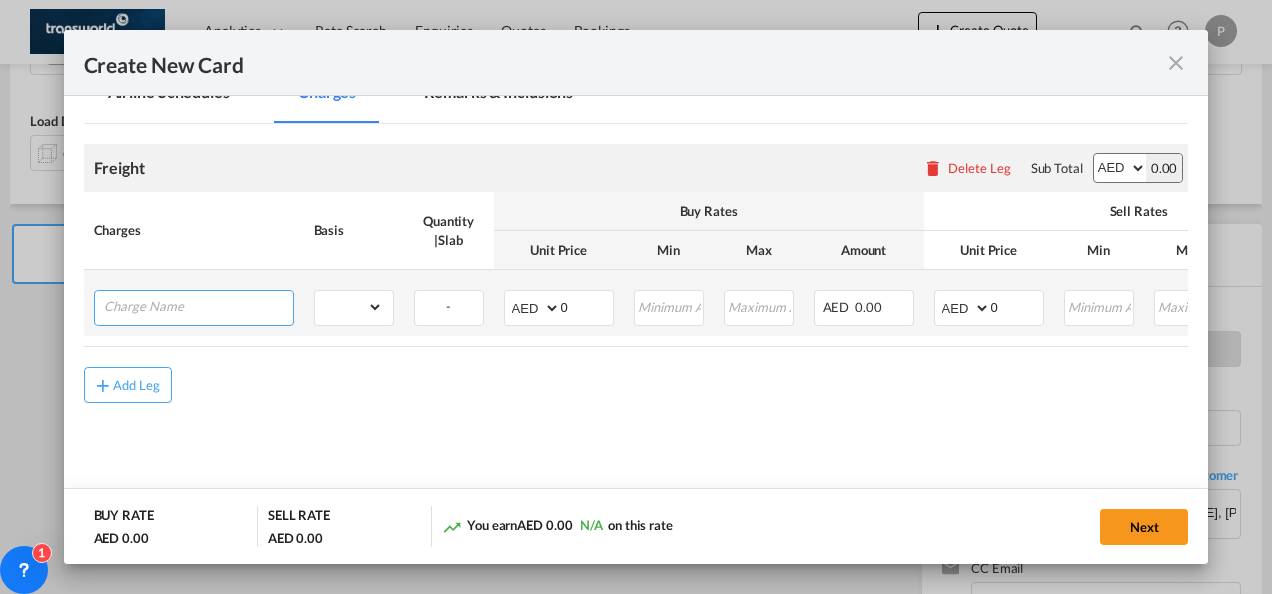 click at bounding box center [198, 306] 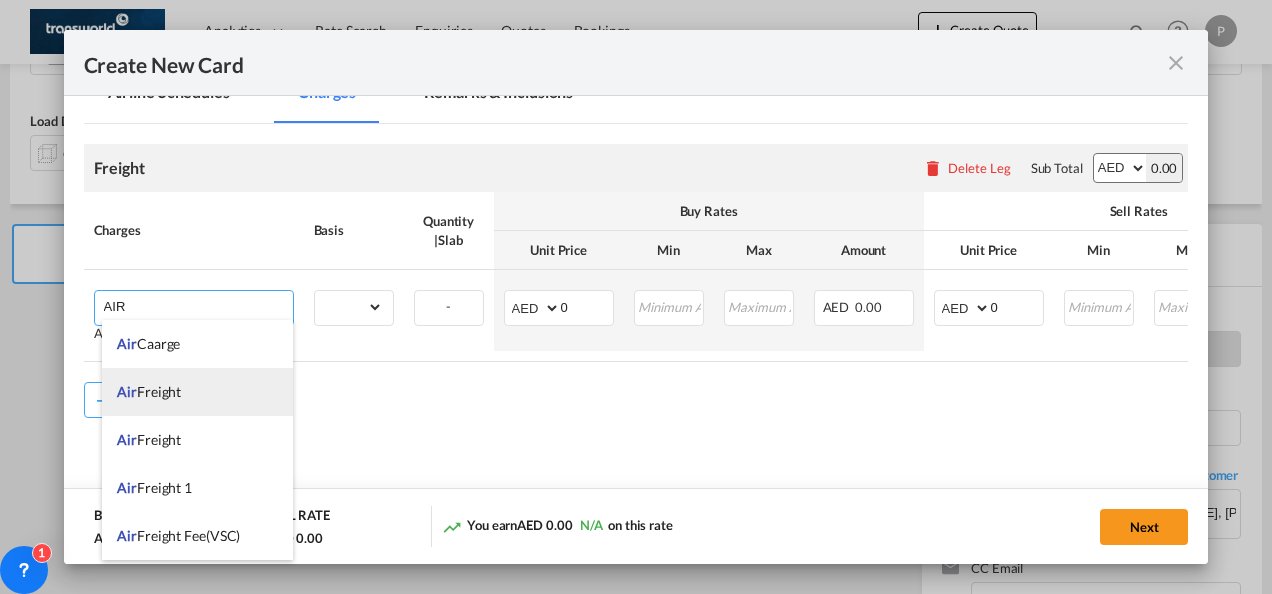 click on "Air  Freight" at bounding box center (197, 392) 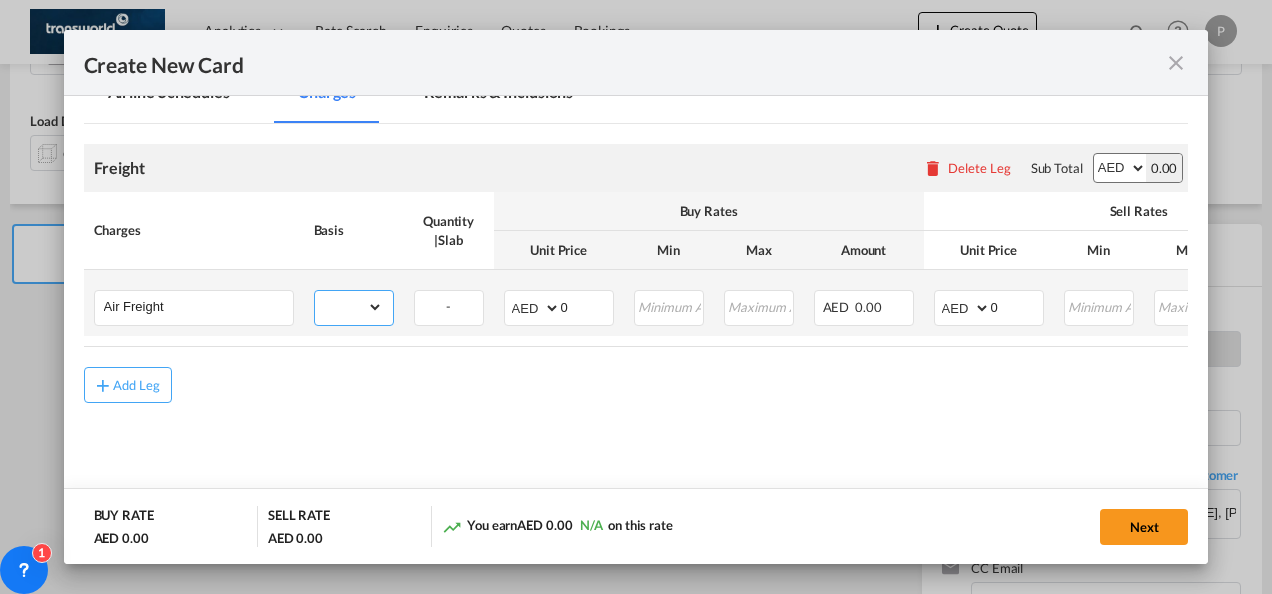 click on "gross_weight
volumetric_weight
per_shipment
per_bl
per_km
% on air freight
per_hawb
per_kg
per_pallet
per_carton
flat
chargeable_weight
per_ton
per_cbm
per_hbl
per_w/m
per_awb
per_sbl
per shipping bill
per_quintal
per_lbs
per_vehicle
per_shift
per_invoice
per_package
per_day
per_revalidation
per_declaration
per_document
per clearance" at bounding box center (349, 307) 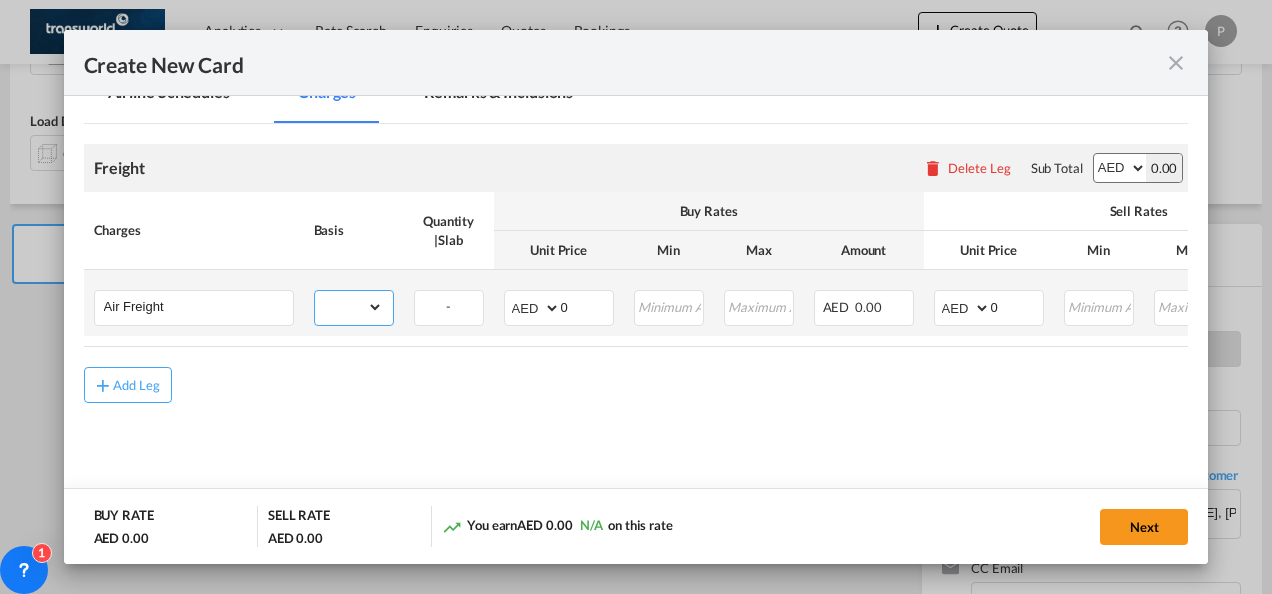 select on "per_shipment" 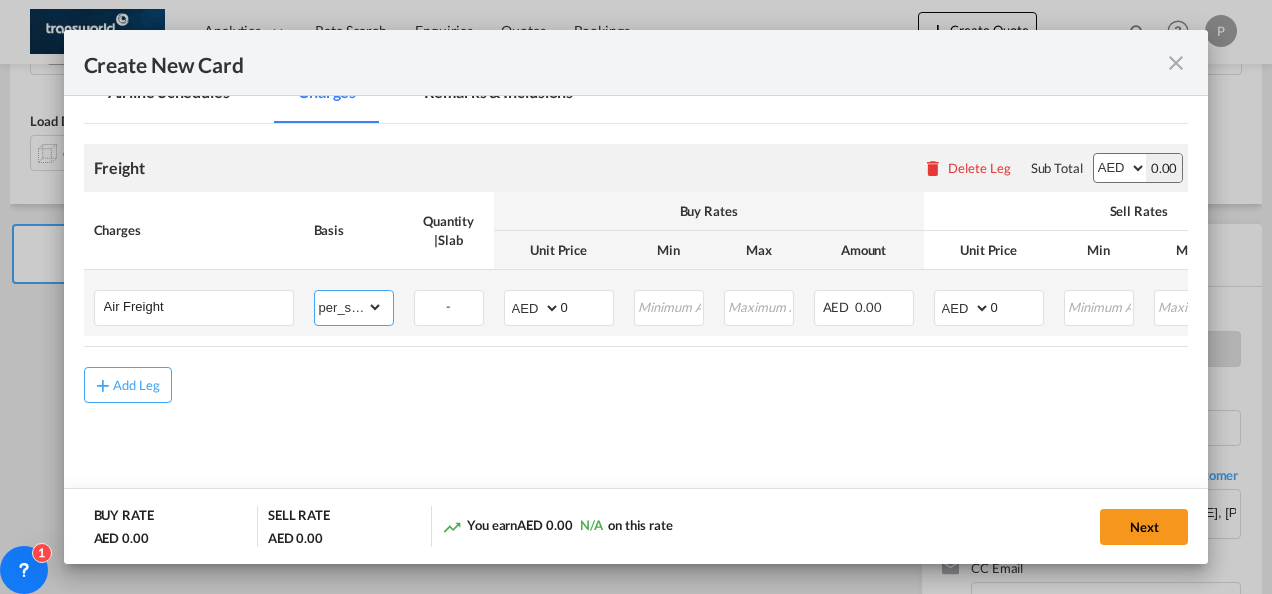 click on "gross_weight
volumetric_weight
per_shipment
per_bl
per_km
% on air freight
per_hawb
per_kg
per_pallet
per_carton
flat
chargeable_weight
per_ton
per_cbm
per_hbl
per_w/m
per_awb
per_sbl
per shipping bill
per_quintal
per_lbs
per_vehicle
per_shift
per_invoice
per_package
per_day
per_revalidation
per_declaration
per_document
per clearance" at bounding box center (349, 307) 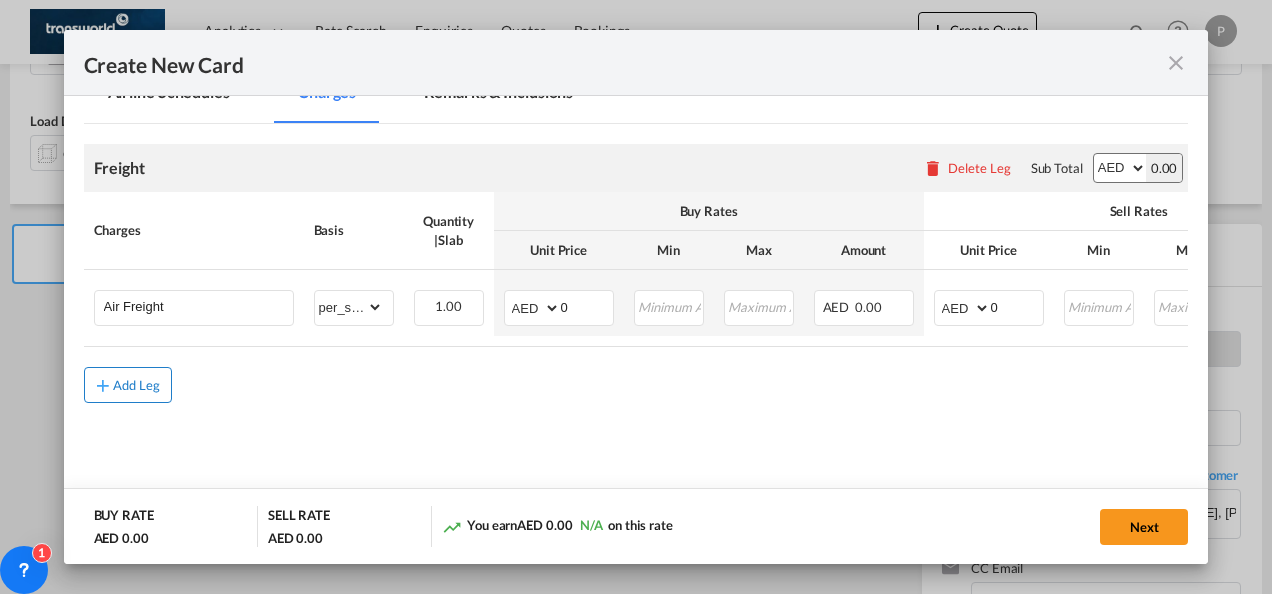 click on "Add Leg" at bounding box center [128, 385] 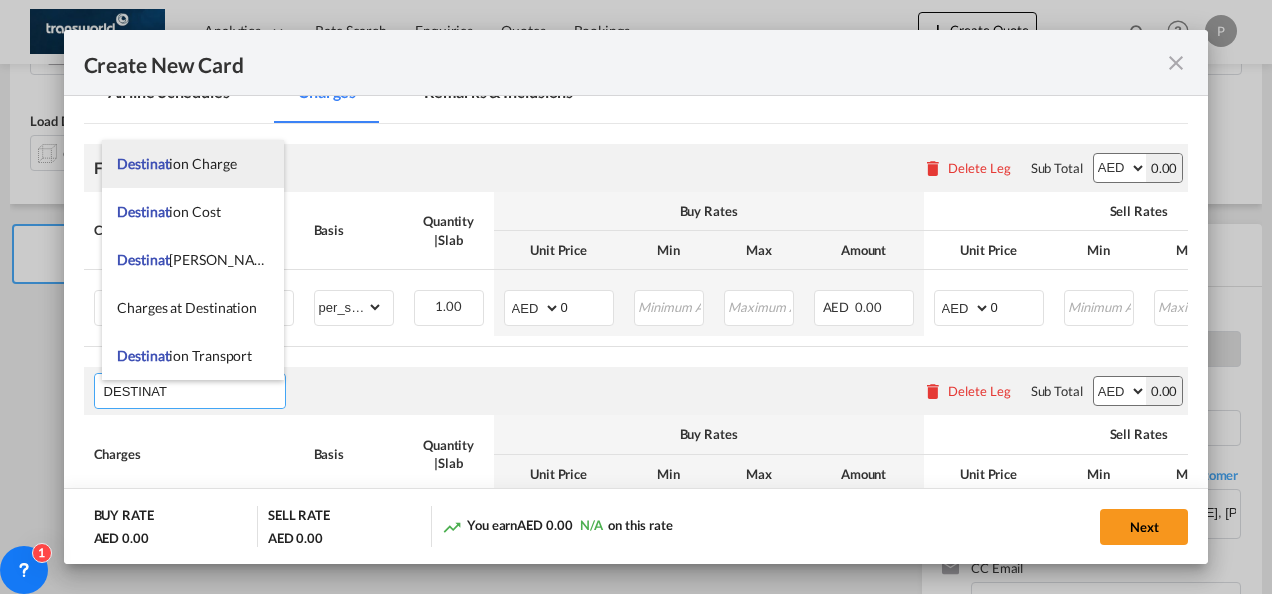 click on "Destinat ion Charge" at bounding box center [176, 163] 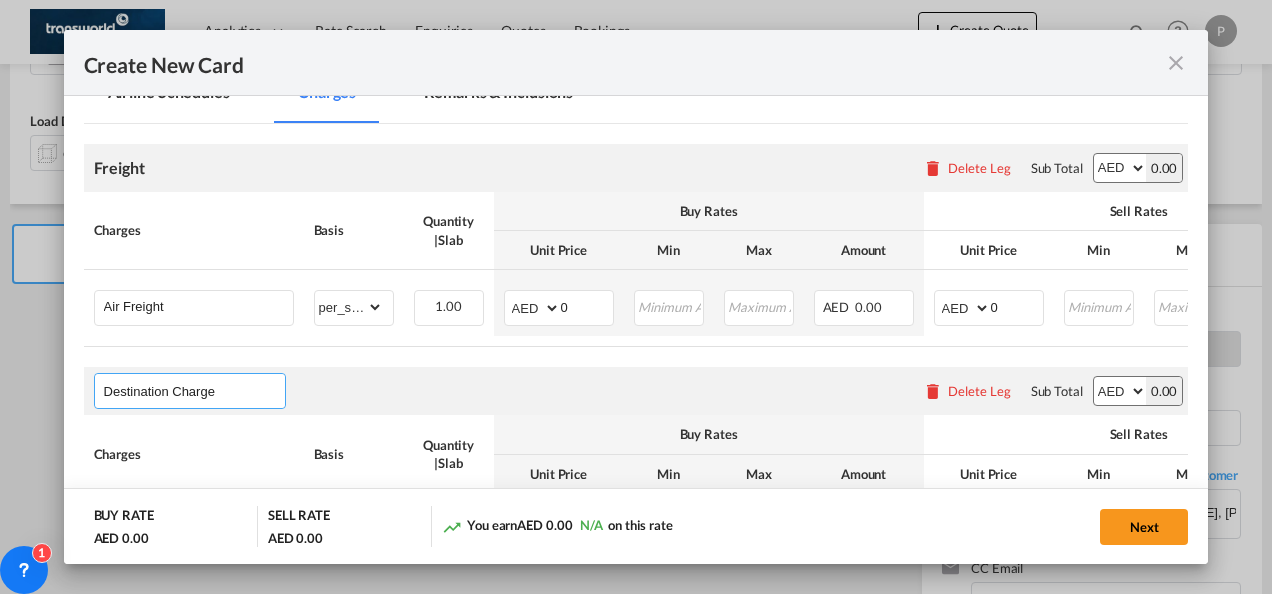 scroll, scrollTop: 648, scrollLeft: 0, axis: vertical 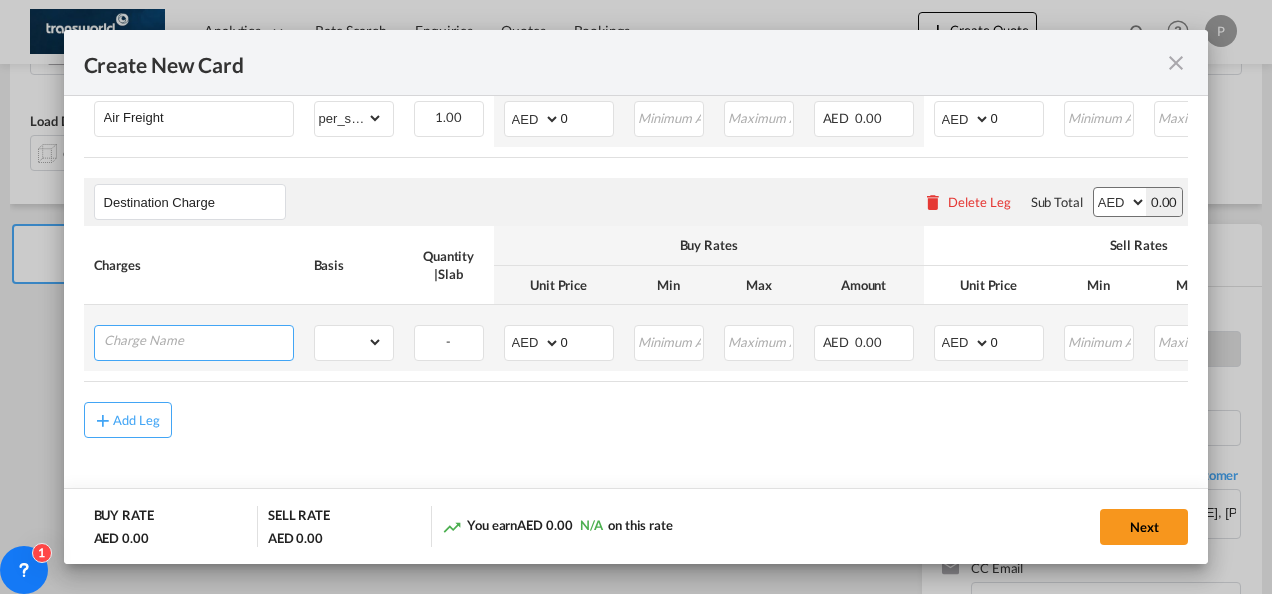 click at bounding box center [198, 341] 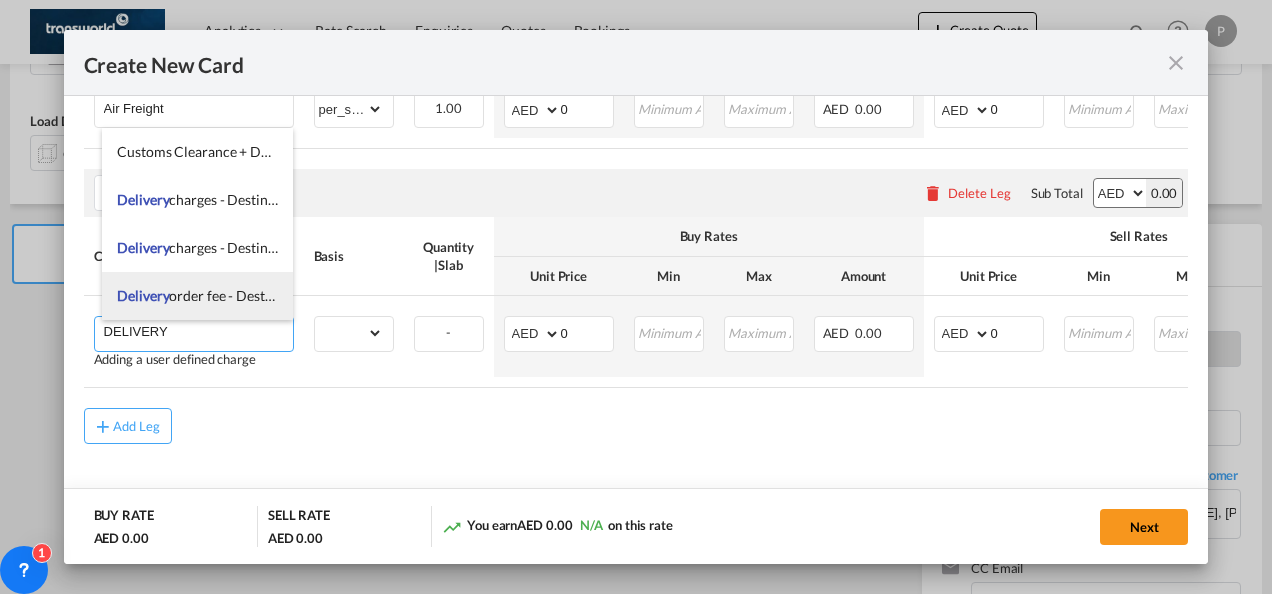 click on "Delivery  order fee - Destination" at bounding box center (212, 295) 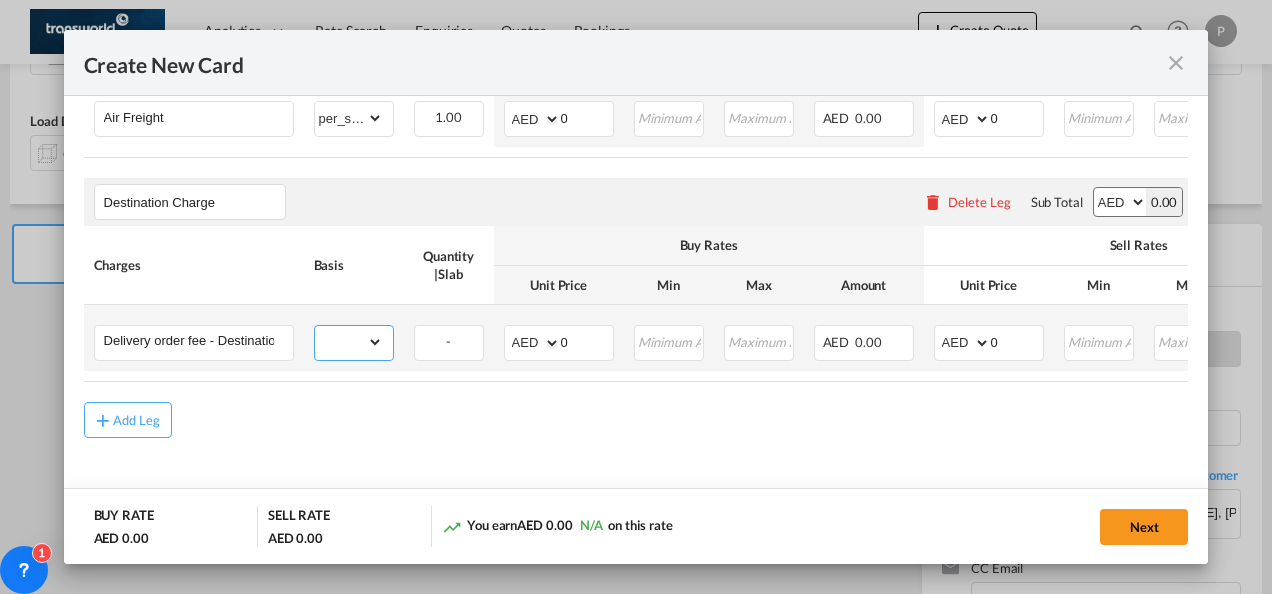 click on "gross_weight
volumetric_weight
per_shipment
per_bl
per_km
per_hawb
per_kg
per_pallet
per_carton
flat
chargeable_weight
per_ton
per_cbm
per_hbl
per_w/m
per_awb
per_sbl
per shipping bill
per_quintal
per_lbs
per_vehicle
per_shift
per_invoice
per_package
per_day
per_revalidation
% on freight total
per_declaration
per_document
per clearance" at bounding box center [349, 342] 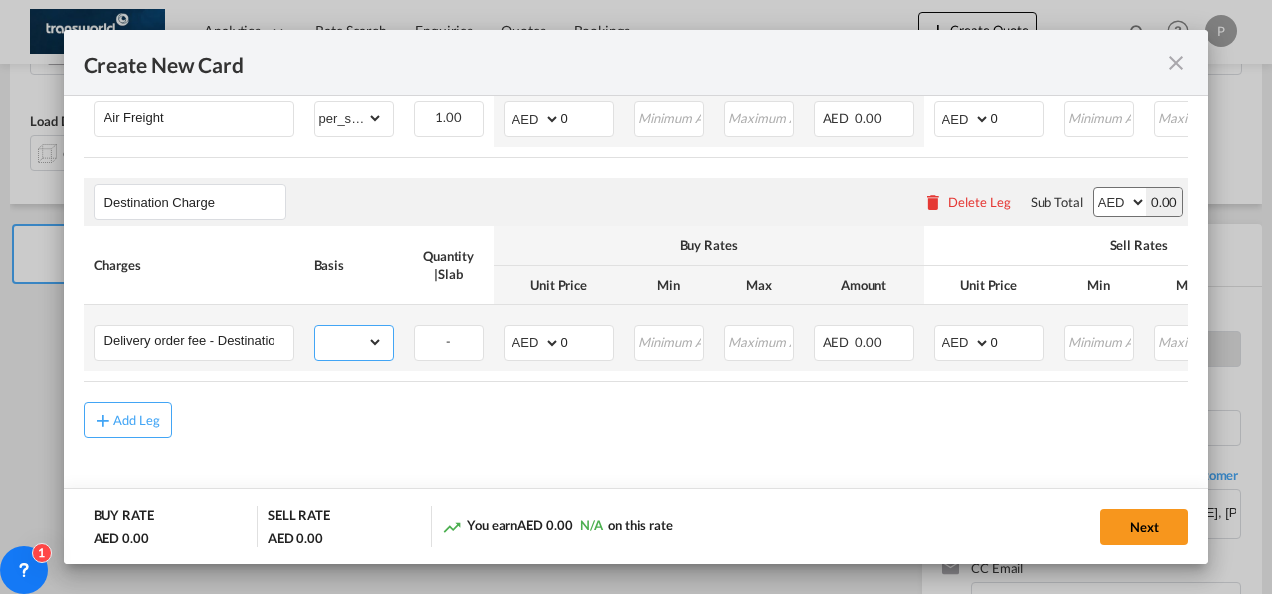 select on "per_shipment" 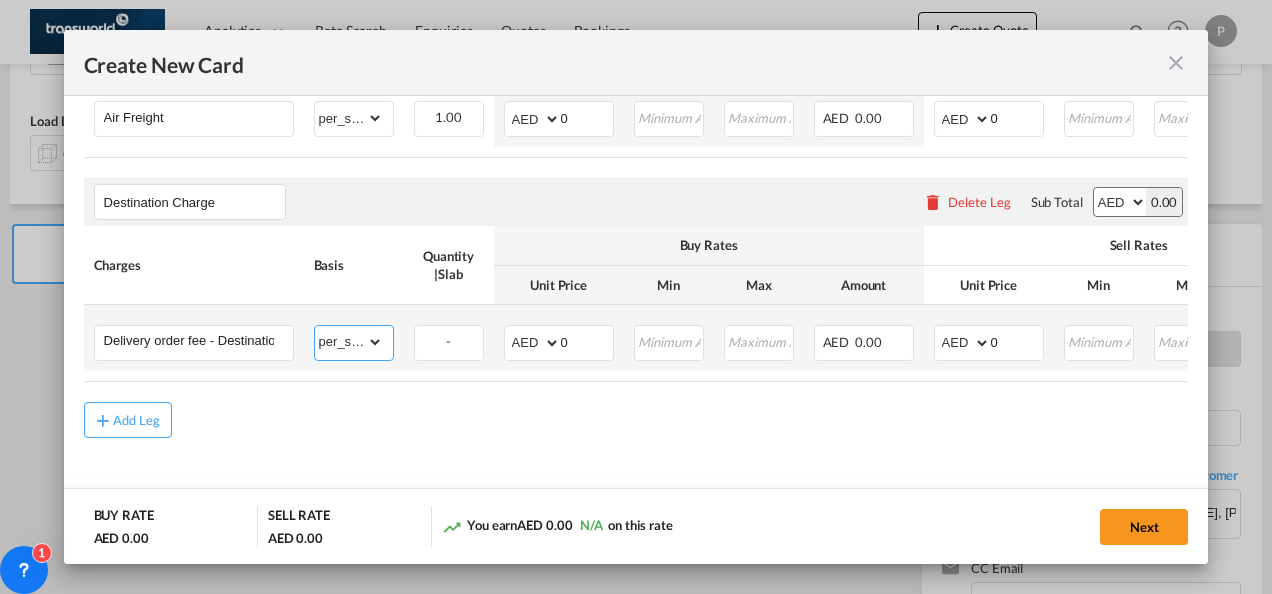click on "gross_weight
volumetric_weight
per_shipment
per_bl
per_km
per_hawb
per_kg
per_pallet
per_carton
flat
chargeable_weight
per_ton
per_cbm
per_hbl
per_w/m
per_awb
per_sbl
per shipping bill
per_quintal
per_lbs
per_vehicle
per_shift
per_invoice
per_package
per_day
per_revalidation
% on freight total
per_declaration
per_document
per clearance" at bounding box center (349, 342) 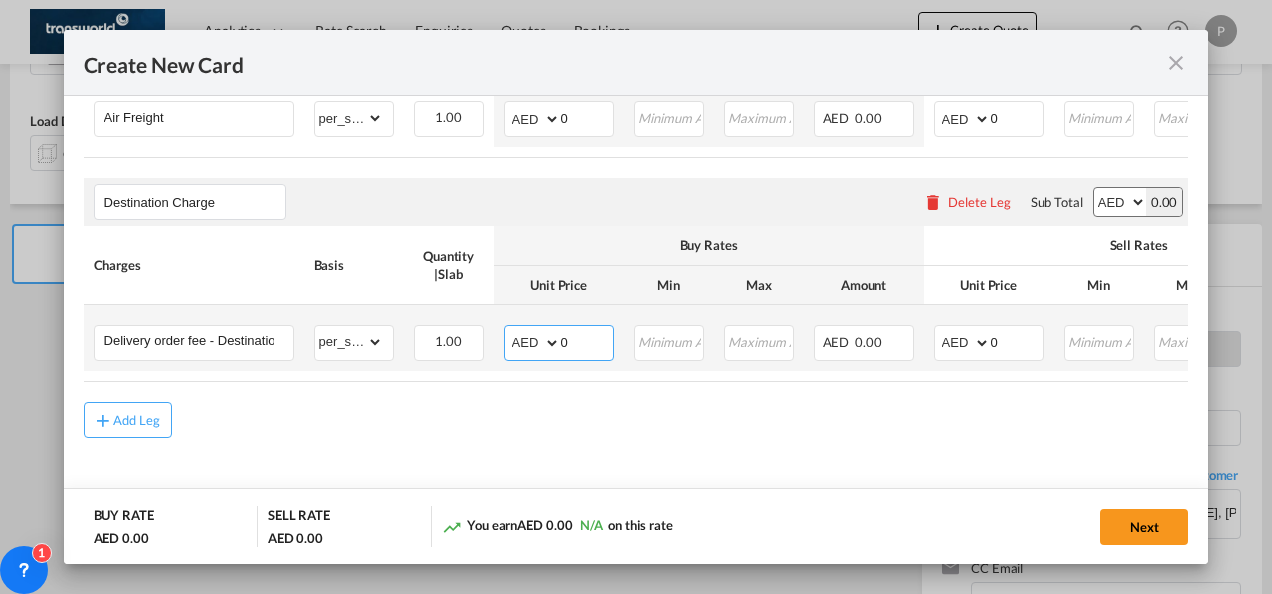click on "0" at bounding box center (587, 341) 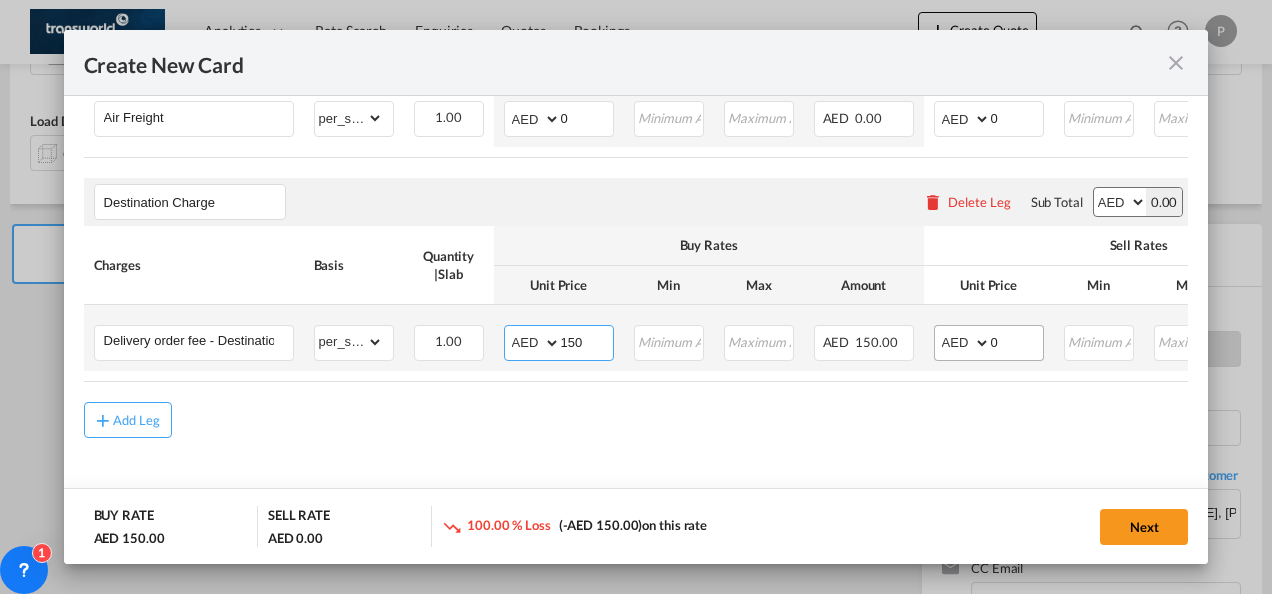 type on "150" 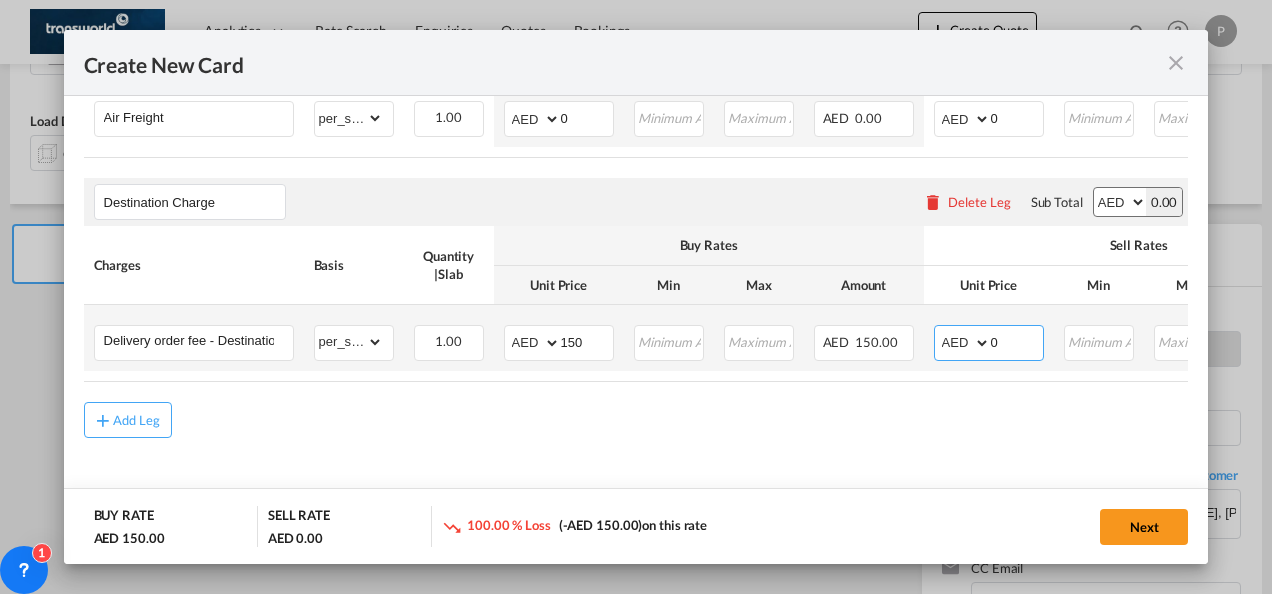 click on "0" at bounding box center [1017, 341] 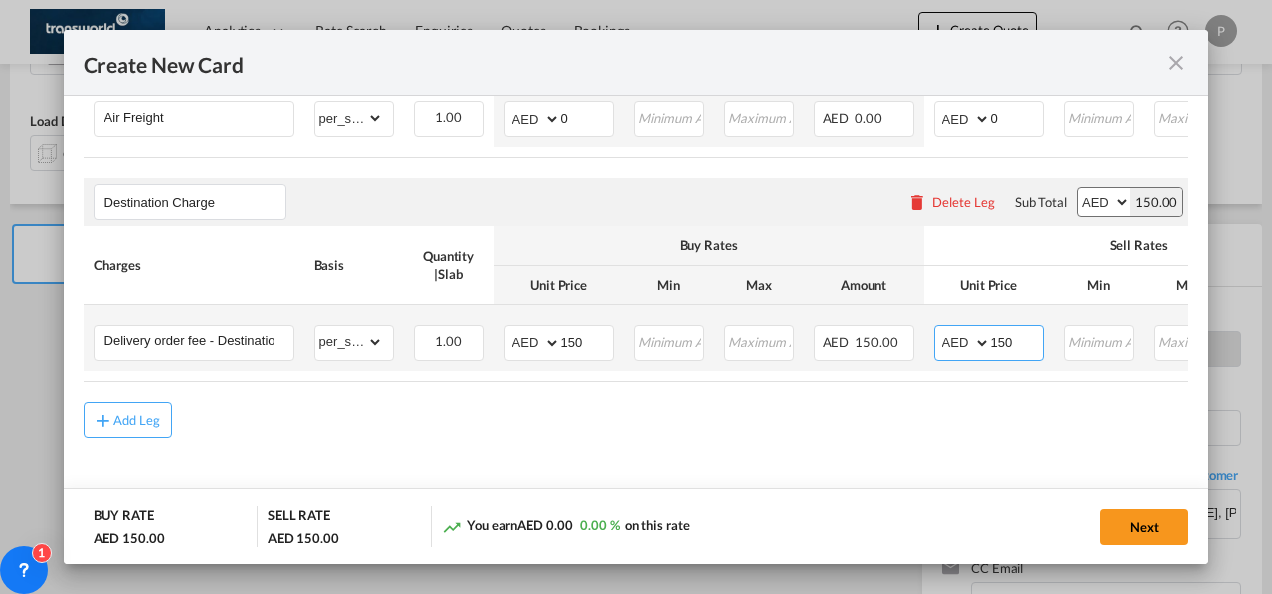scroll, scrollTop: 0, scrollLeft: 327, axis: horizontal 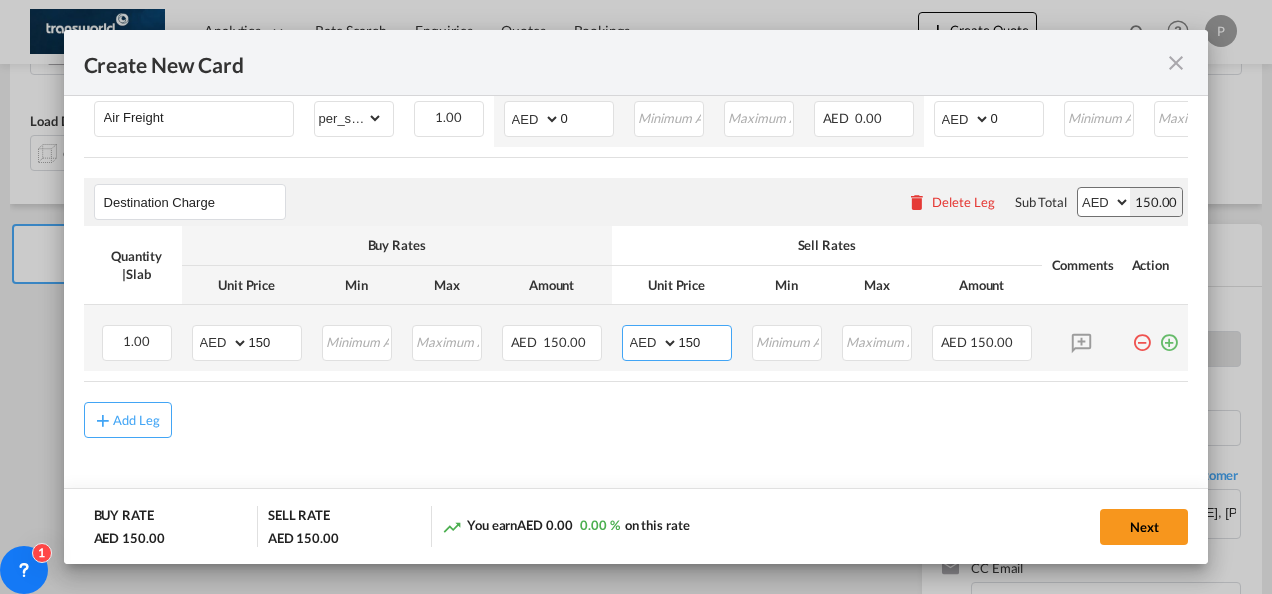 type on "150" 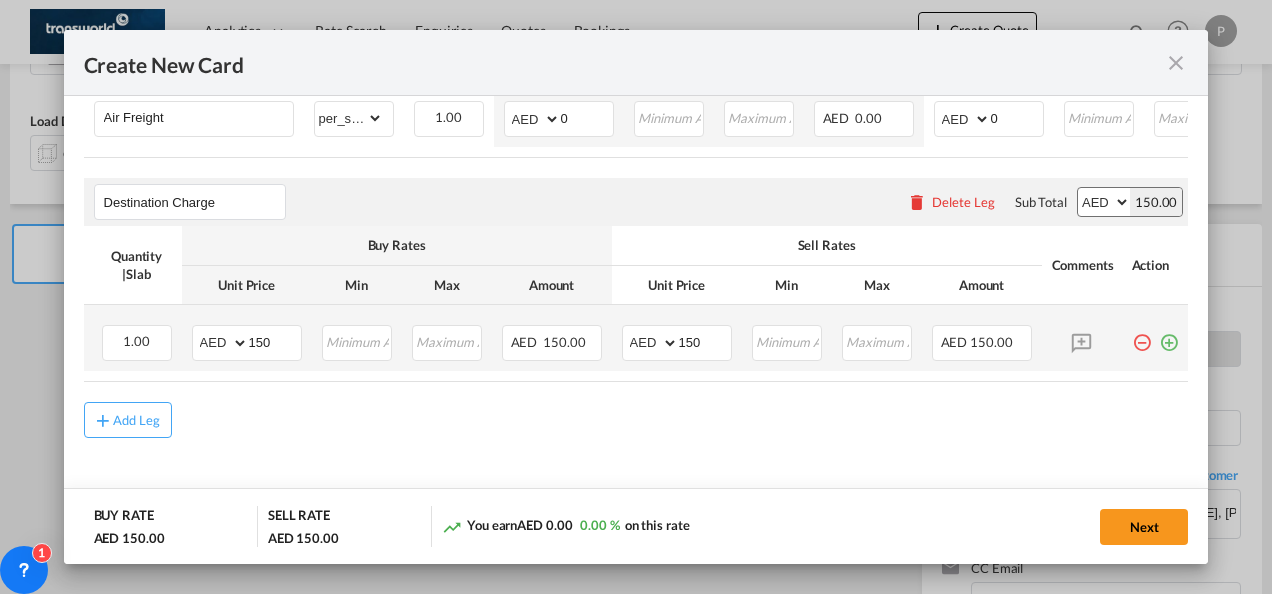 click at bounding box center [1169, 335] 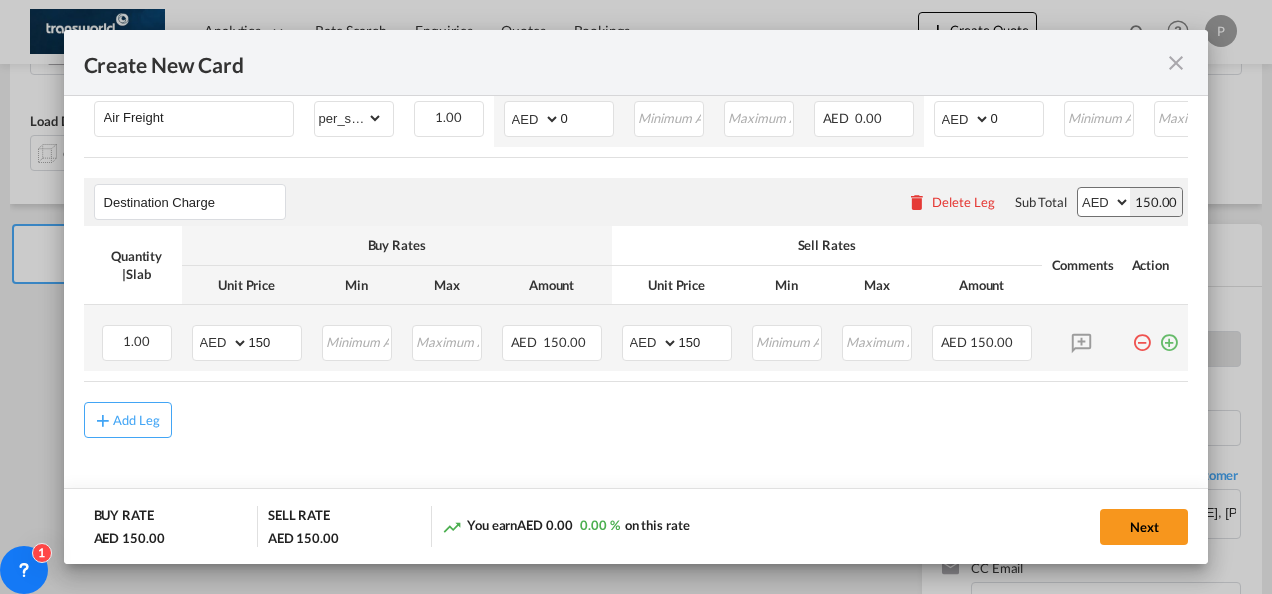 scroll, scrollTop: 0, scrollLeft: 0, axis: both 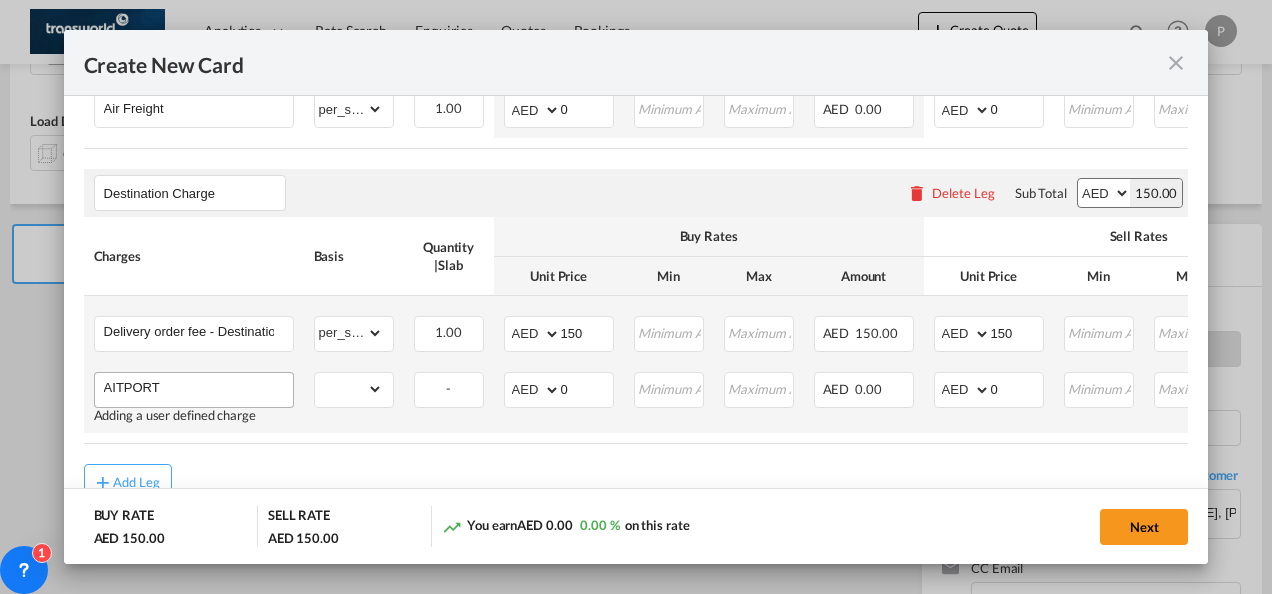 click on "AITPORT" at bounding box center (198, 388) 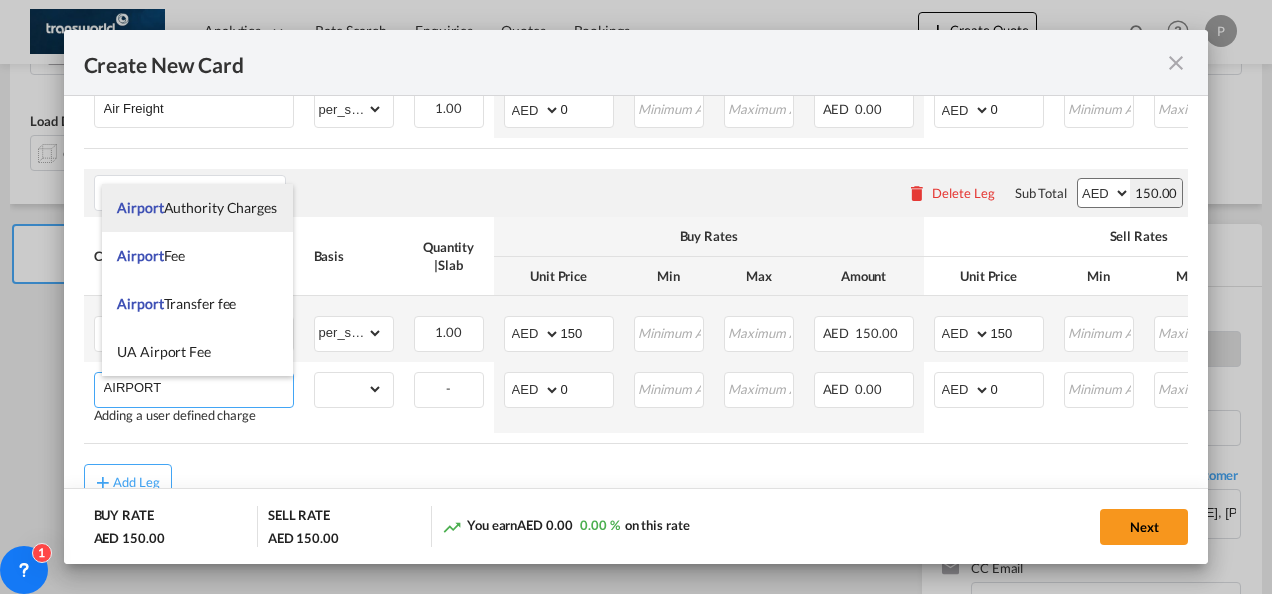click on "Airport  Authority Charges" at bounding box center (197, 208) 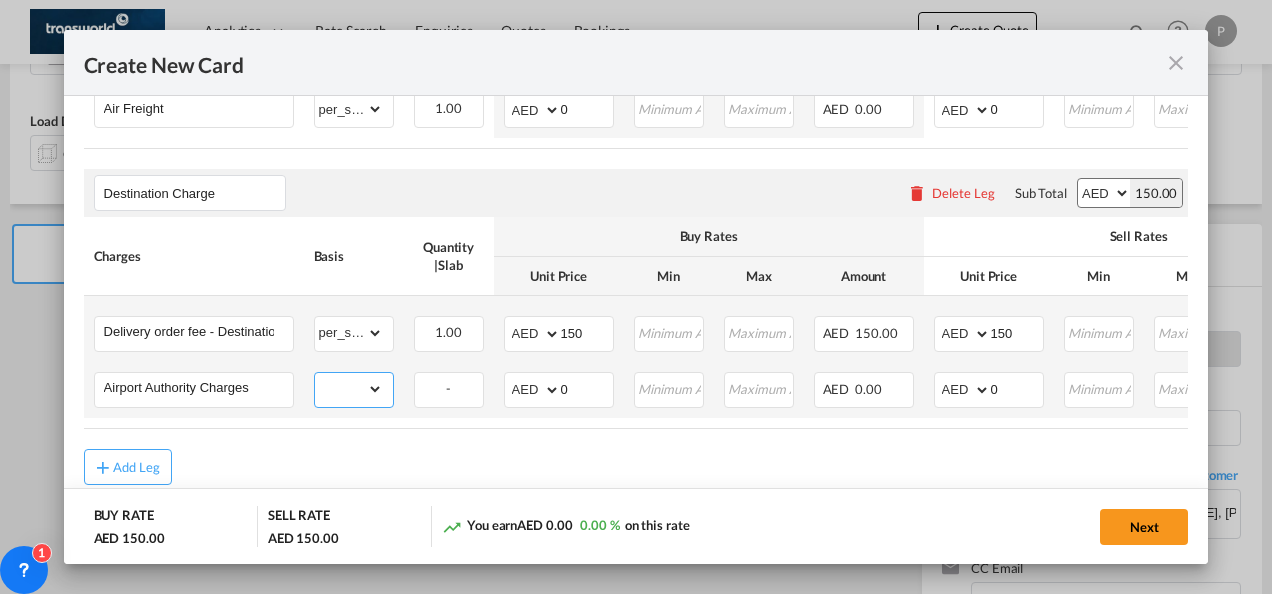 click on "gross_weight
volumetric_weight
per_shipment
per_bl
per_km
per_hawb
per_kg
per_pallet
per_carton
flat
chargeable_weight
per_ton
per_cbm
per_hbl
per_w/m
per_awb
per_sbl
per shipping bill
per_quintal
per_lbs
per_vehicle
per_shift
per_invoice
per_package
per_day
per_revalidation
% on freight total
per_declaration
per_document
per clearance" at bounding box center (349, 389) 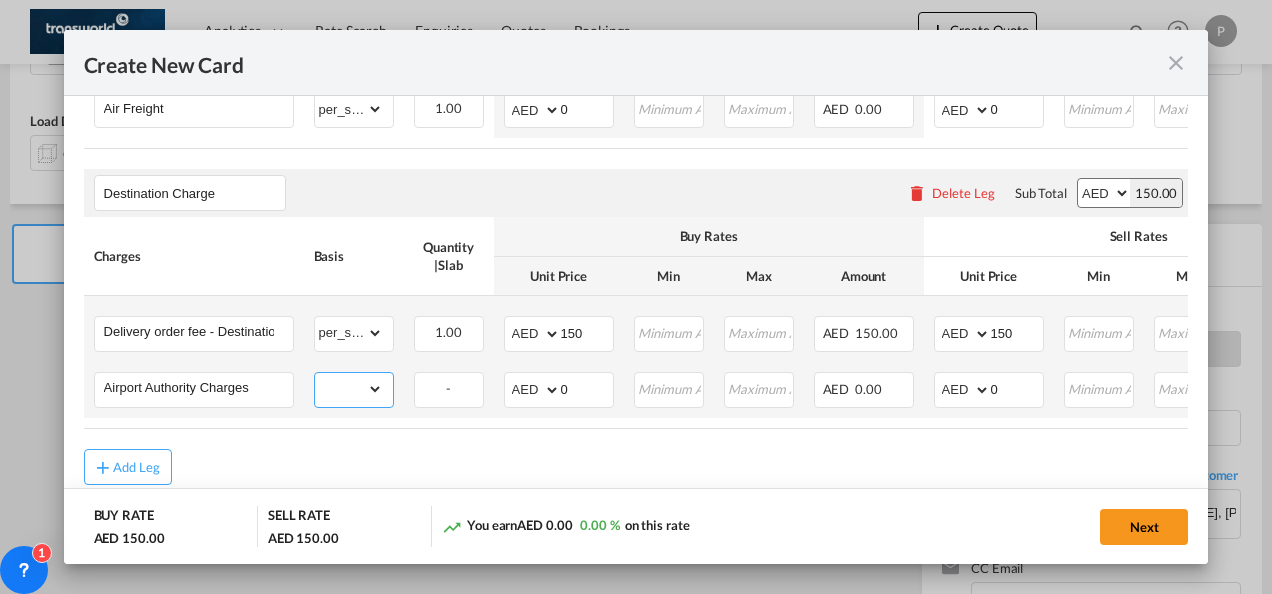 select on "per_shipment" 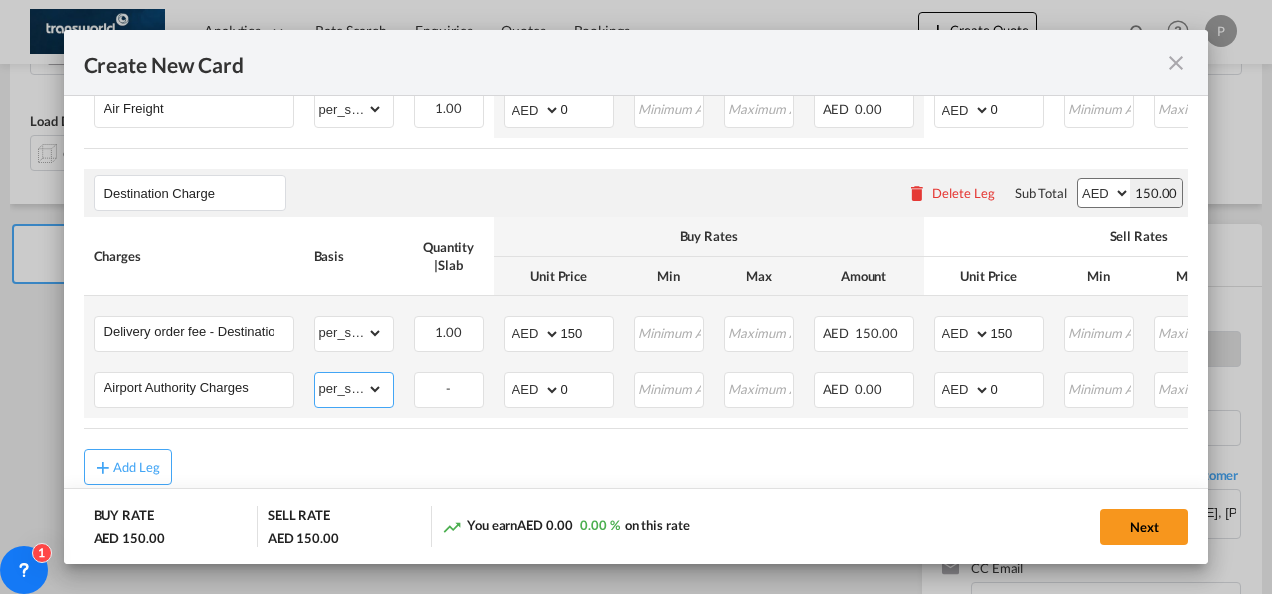 click on "gross_weight
volumetric_weight
per_shipment
per_bl
per_km
per_hawb
per_kg
per_pallet
per_carton
flat
chargeable_weight
per_ton
per_cbm
per_hbl
per_w/m
per_awb
per_sbl
per shipping bill
per_quintal
per_lbs
per_vehicle
per_shift
per_invoice
per_package
per_day
per_revalidation
% on freight total
per_declaration
per_document
per clearance" at bounding box center (349, 389) 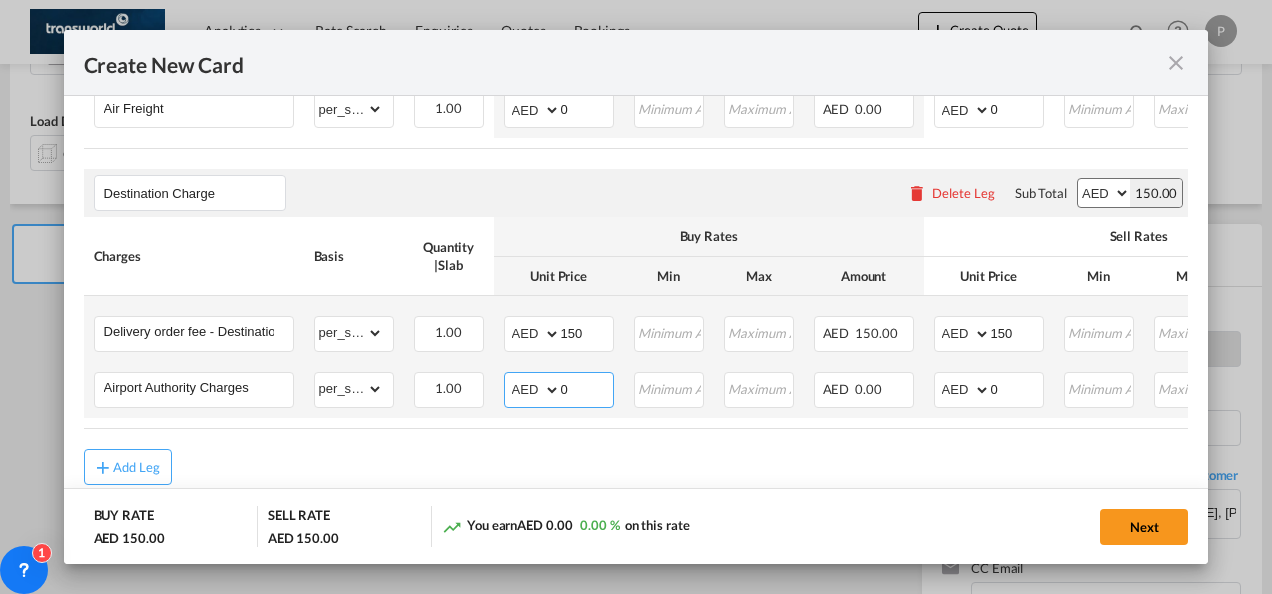 click on "0" at bounding box center [587, 388] 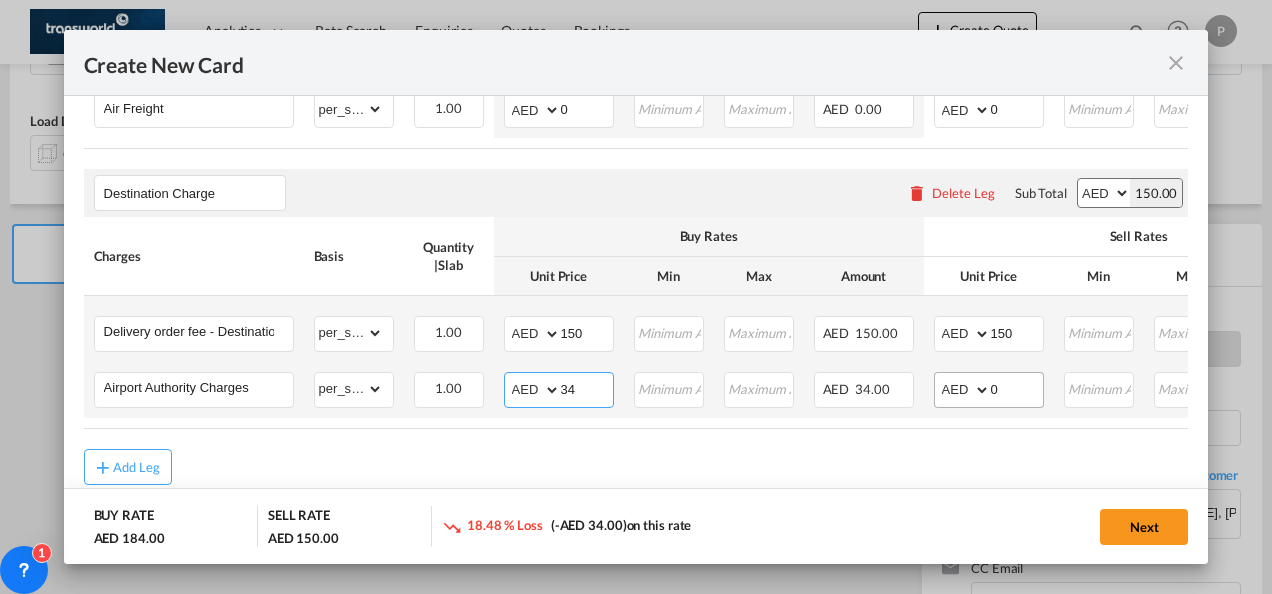 type on "34" 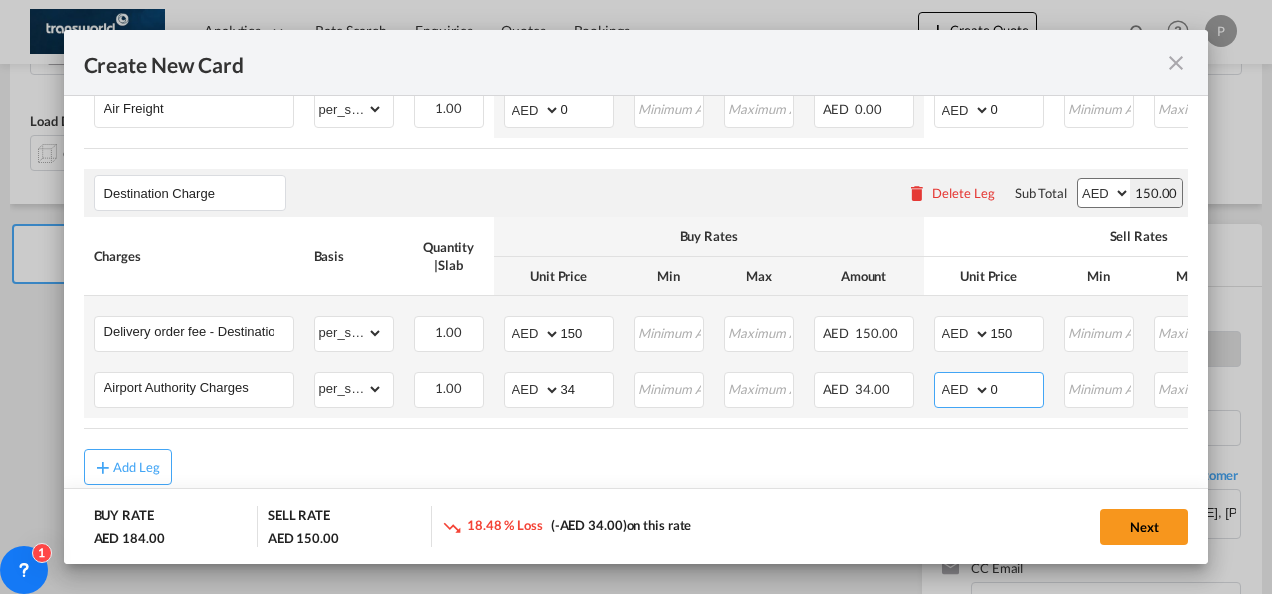 click on "0" at bounding box center (1017, 388) 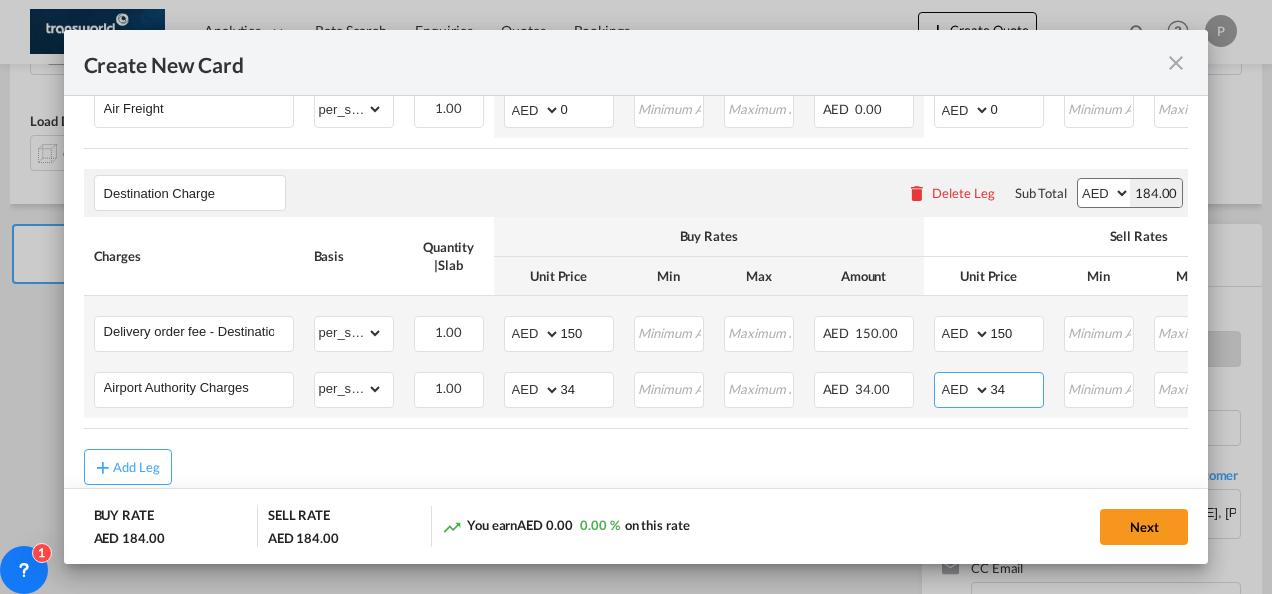 scroll, scrollTop: 0, scrollLeft: 327, axis: horizontal 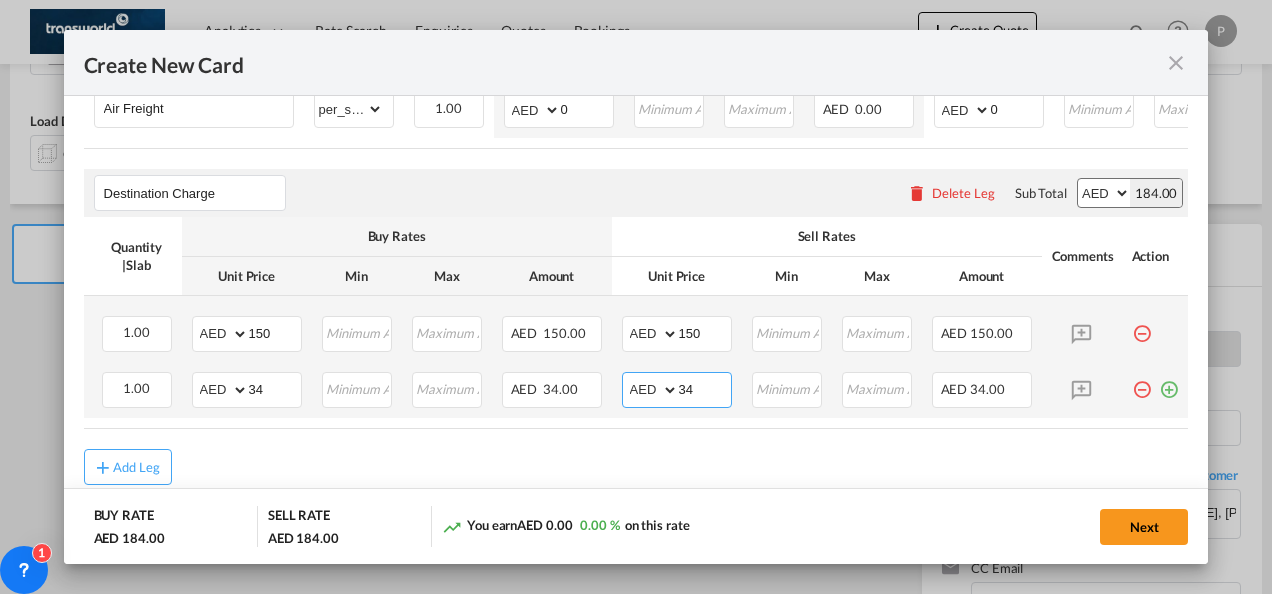 type on "34" 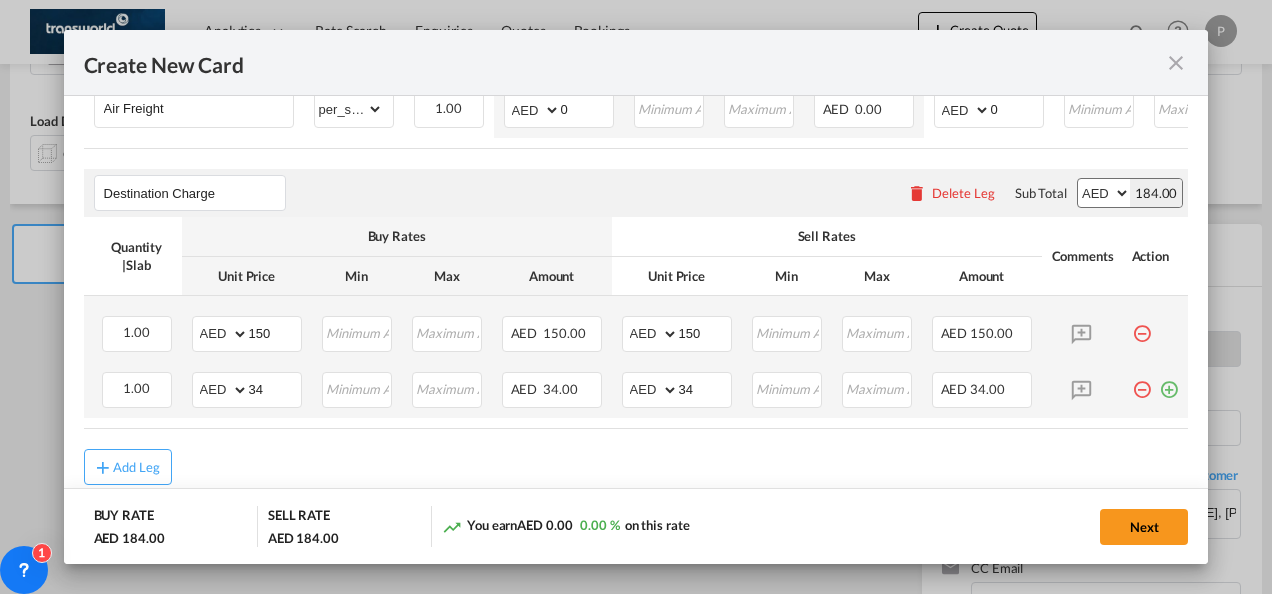 click at bounding box center (1169, 382) 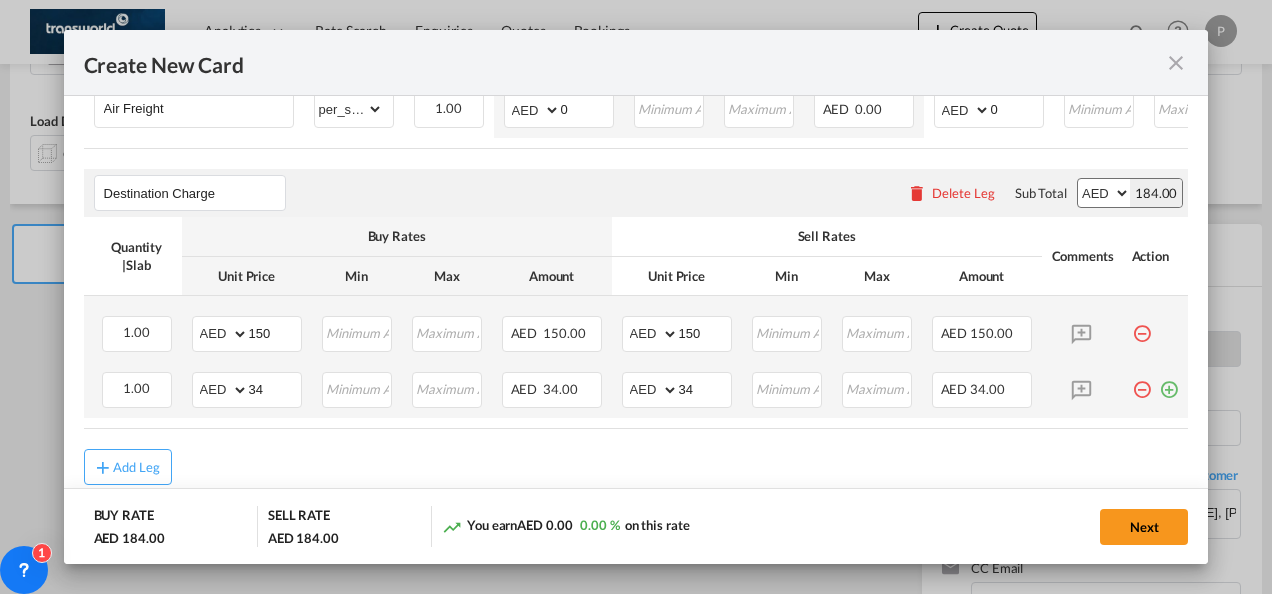 scroll, scrollTop: 0, scrollLeft: 0, axis: both 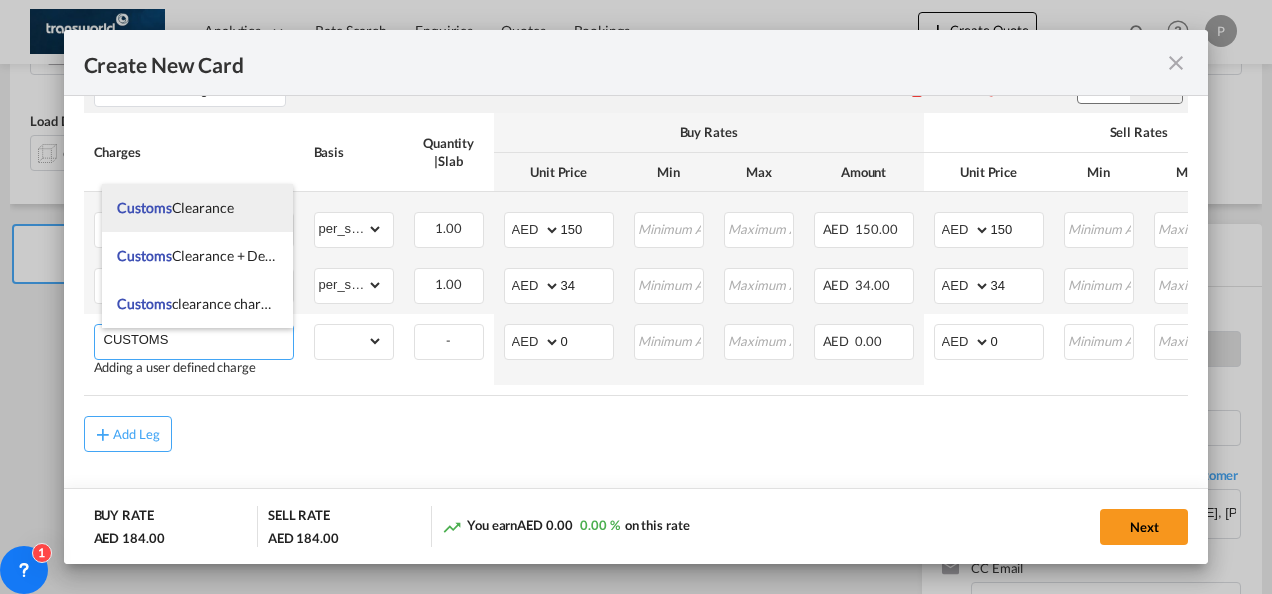 click on "Customs  Clearance" at bounding box center [175, 207] 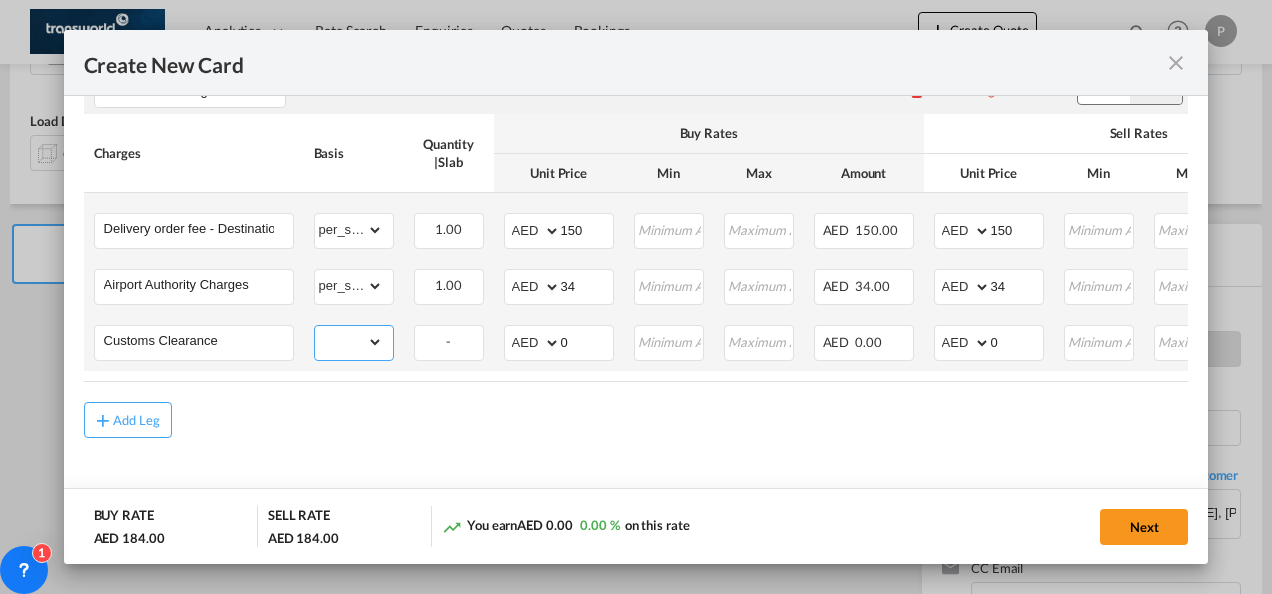 click on "gross_weight
volumetric_weight
per_shipment
per_bl
per_km
per_hawb
per_kg
per_pallet
per_carton
flat
chargeable_weight
per_ton
per_cbm
per_hbl
per_w/m
per_awb
per_sbl
per shipping bill
per_quintal
per_lbs
per_vehicle
per_shift
per_invoice
per_package
per_day
per_revalidation
% on freight total
per_declaration
per_document
per clearance" at bounding box center [349, 342] 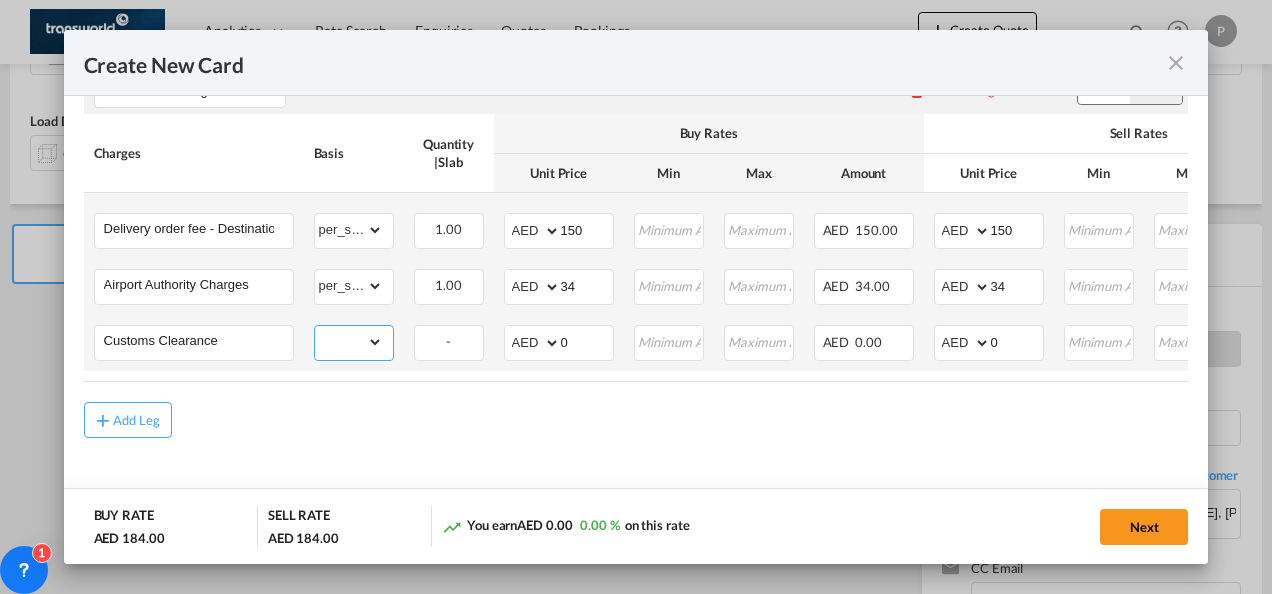 select on "per_shipment" 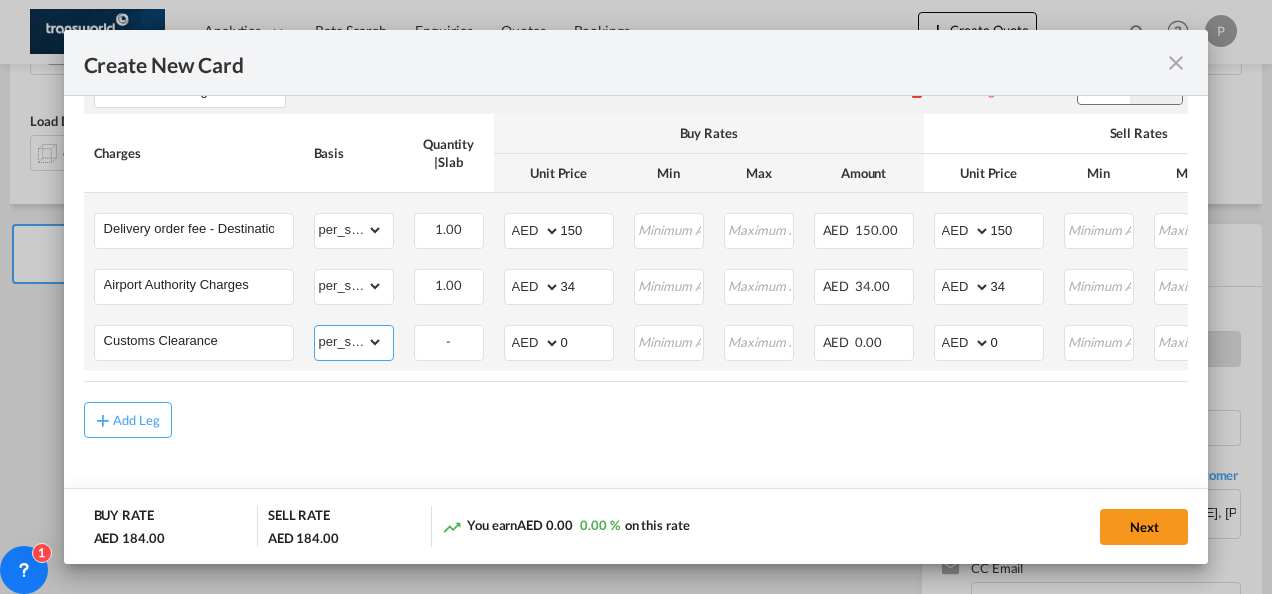 click on "gross_weight
volumetric_weight
per_shipment
per_bl
per_km
per_hawb
per_kg
per_pallet
per_carton
flat
chargeable_weight
per_ton
per_cbm
per_hbl
per_w/m
per_awb
per_sbl
per shipping bill
per_quintal
per_lbs
per_vehicle
per_shift
per_invoice
per_package
per_day
per_revalidation
% on freight total
per_declaration
per_document
per clearance" at bounding box center [349, 342] 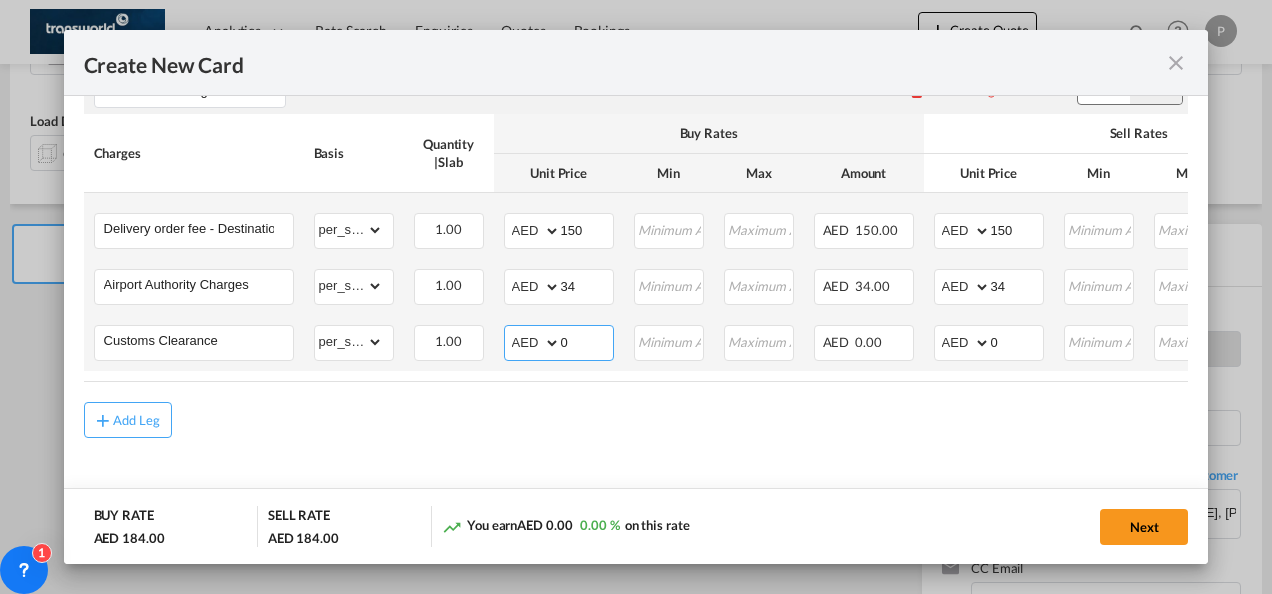 click on "0" at bounding box center (587, 341) 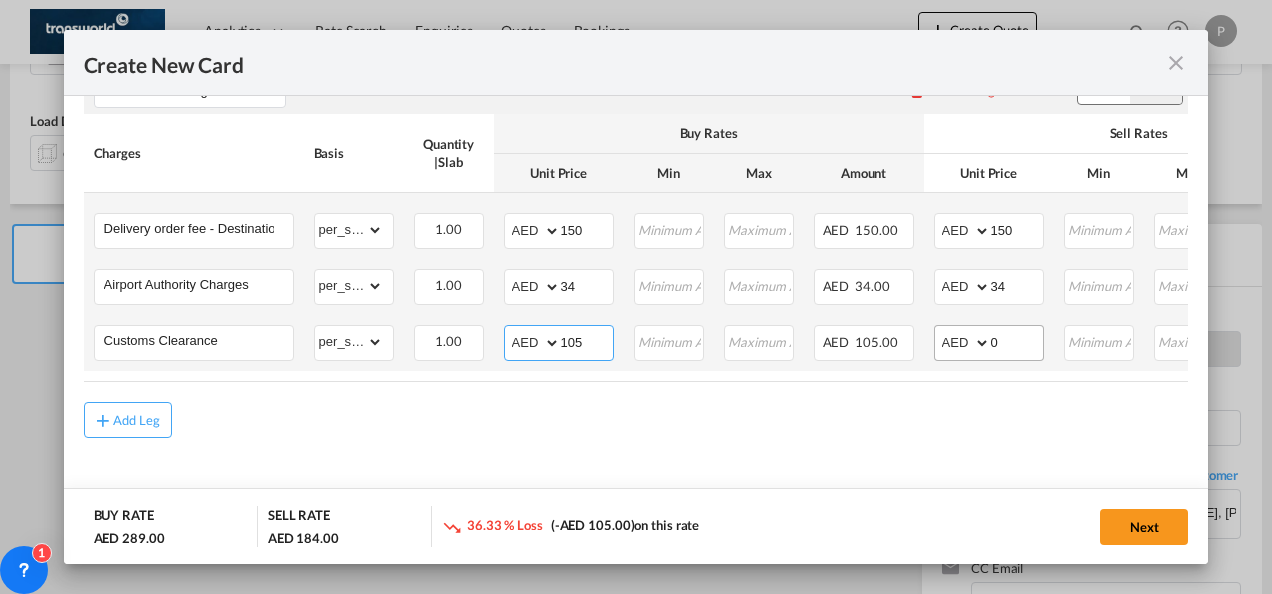 type on "105" 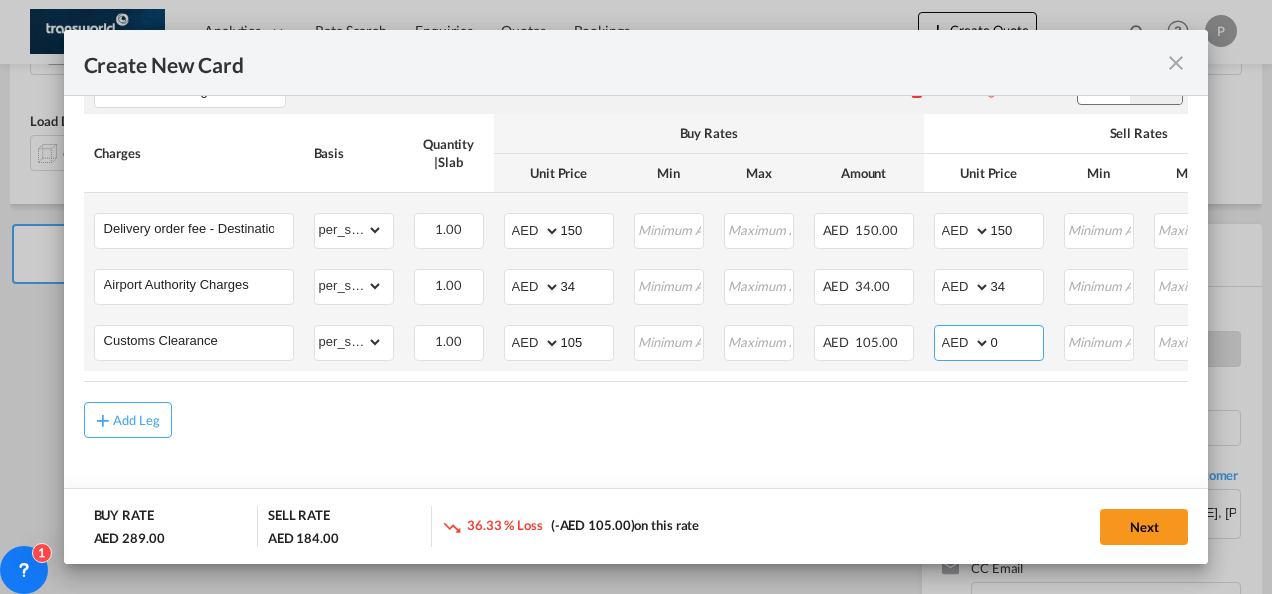 click on "0" at bounding box center (1017, 341) 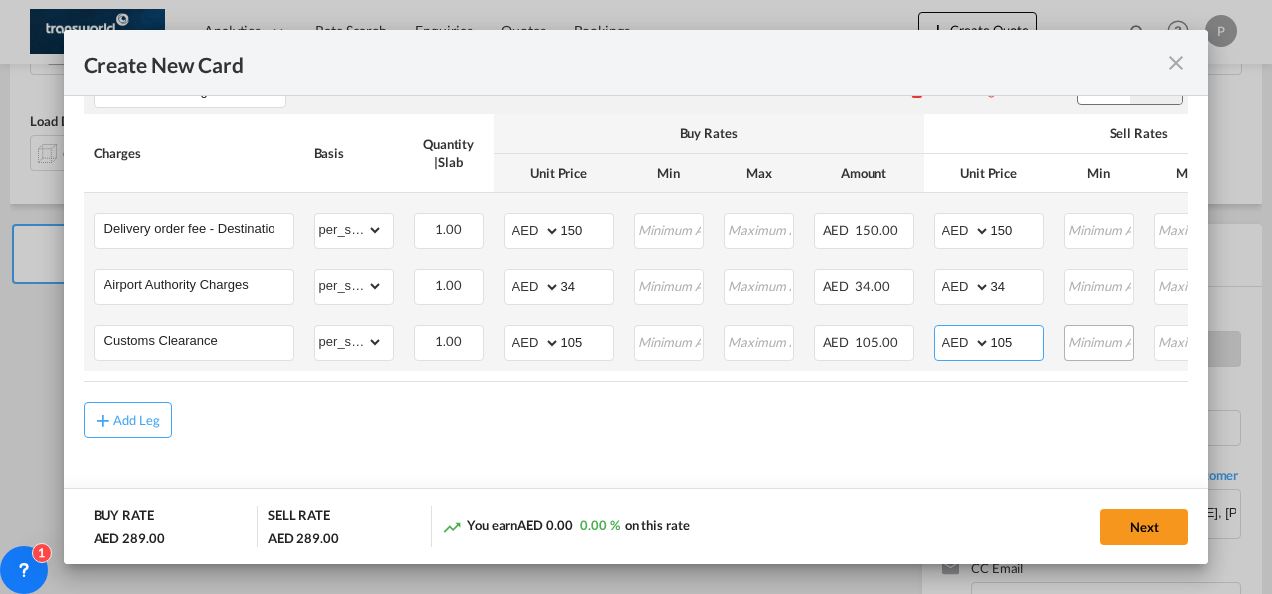scroll, scrollTop: 0, scrollLeft: 327, axis: horizontal 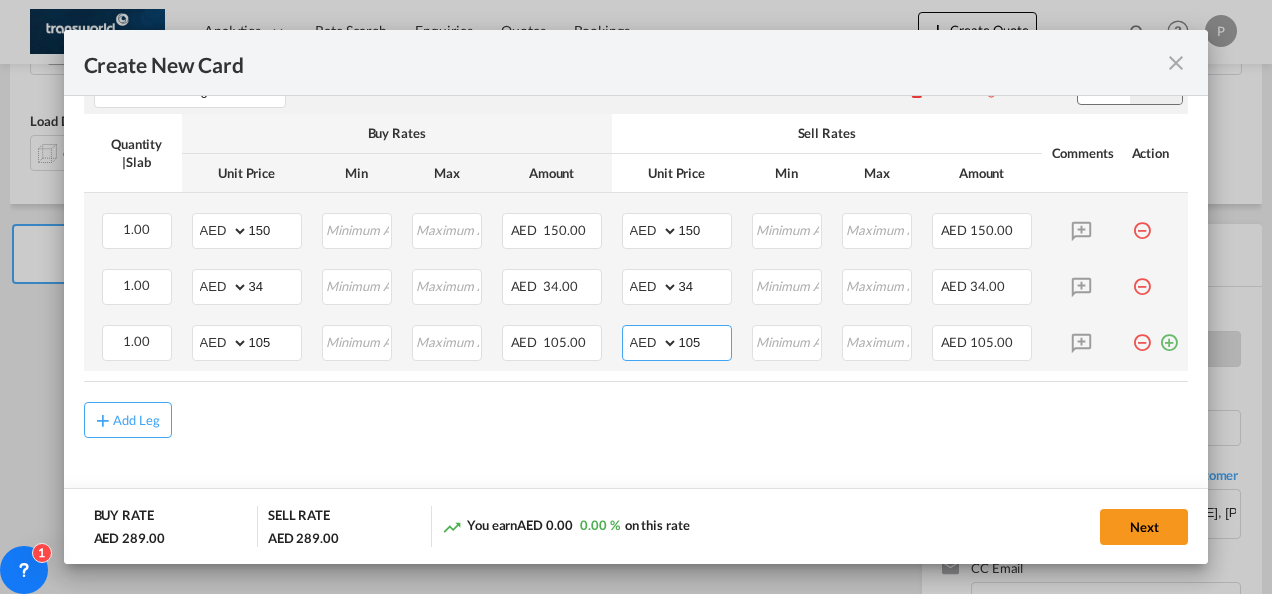 type on "105" 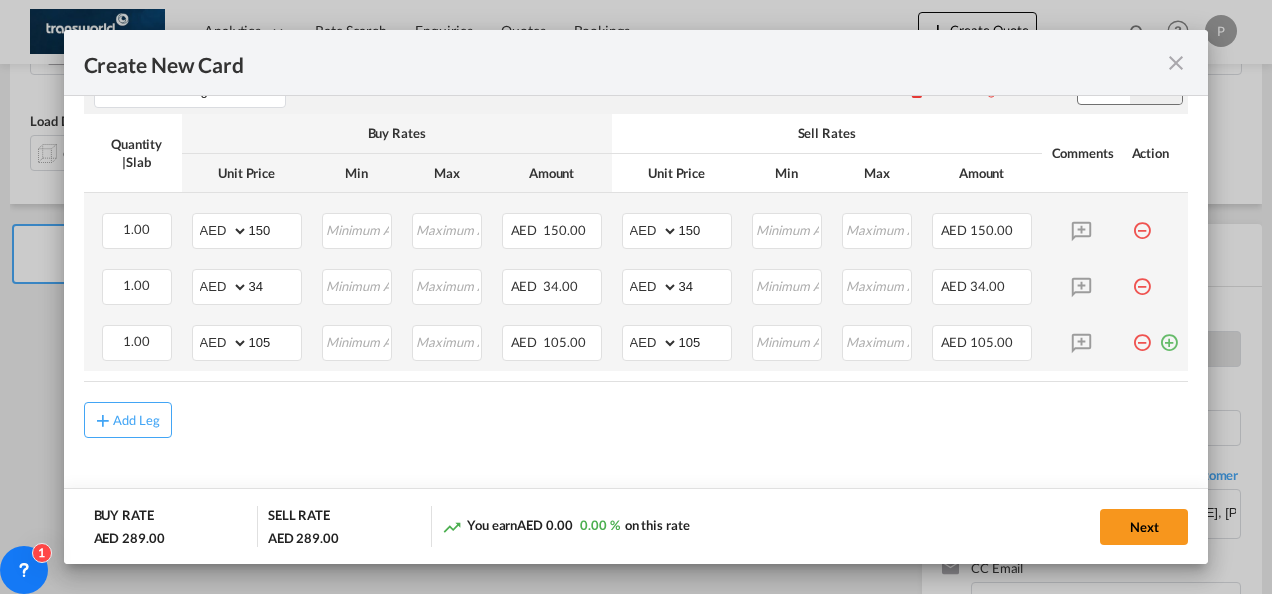 click at bounding box center (1169, 335) 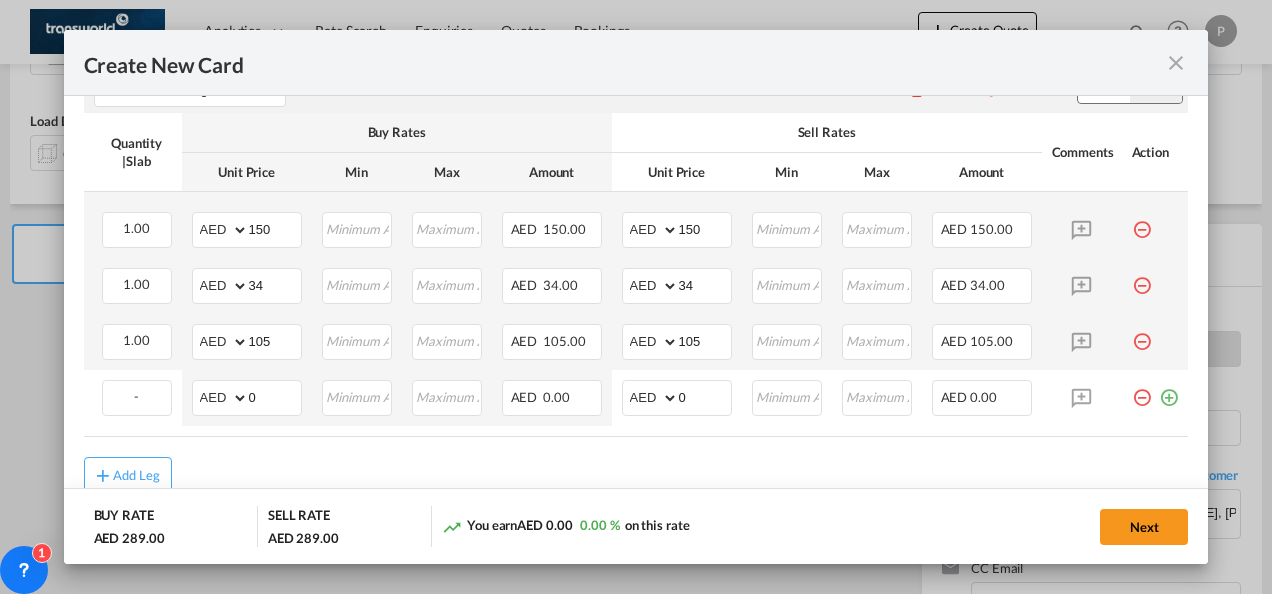 scroll, scrollTop: 0, scrollLeft: 0, axis: both 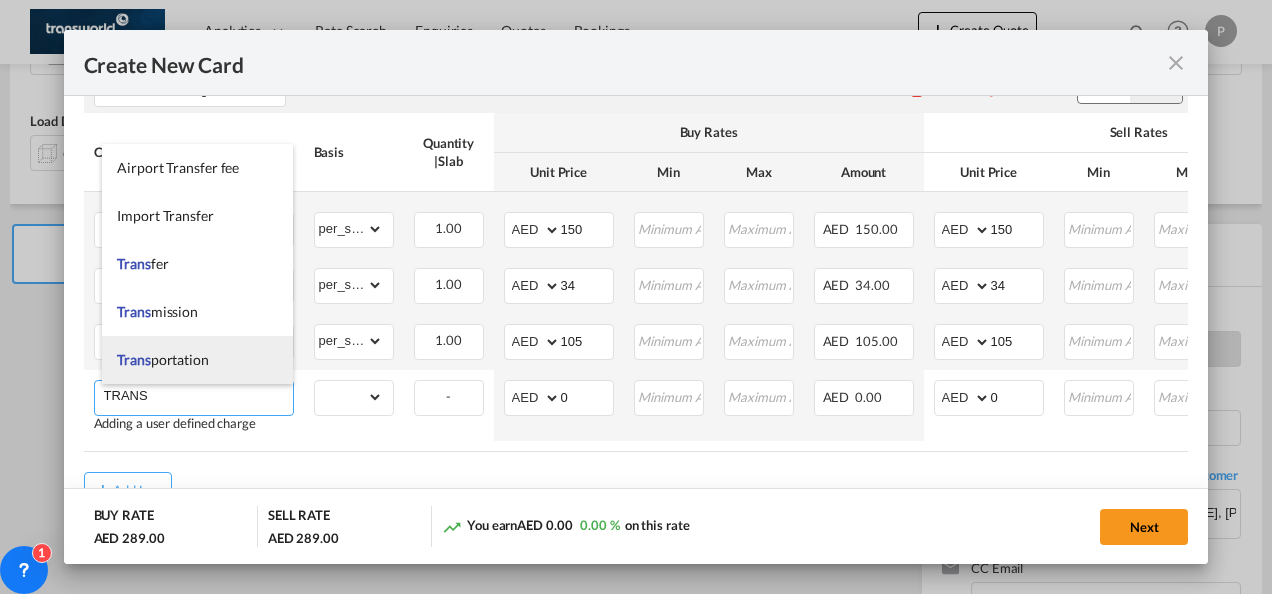 click on "Trans portation" at bounding box center (163, 359) 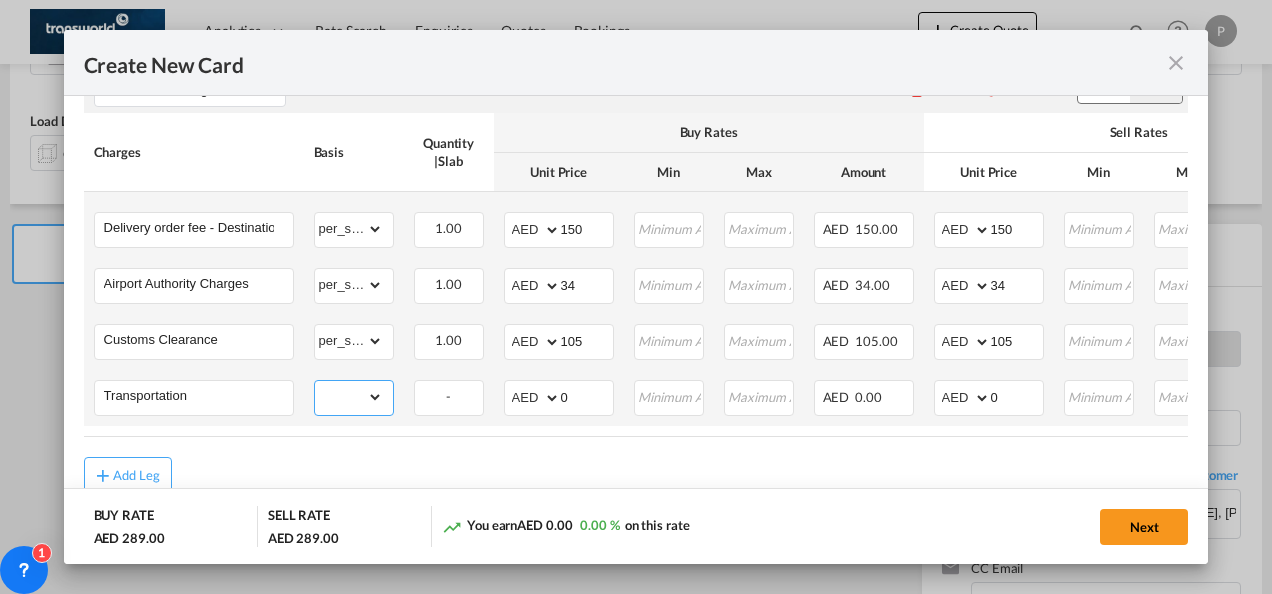 click on "gross_weight
volumetric_weight
per_shipment
per_bl
per_km
per_hawb
per_kg
per_pallet
per_carton
flat
chargeable_weight
per_ton
per_cbm
per_hbl
per_w/m
per_awb
per_sbl
per shipping bill
per_quintal
per_lbs
per_vehicle
per_shift
per_invoice
per_package
per_day
per_revalidation
% on freight total
per_declaration
per_document
per clearance" at bounding box center [349, 397] 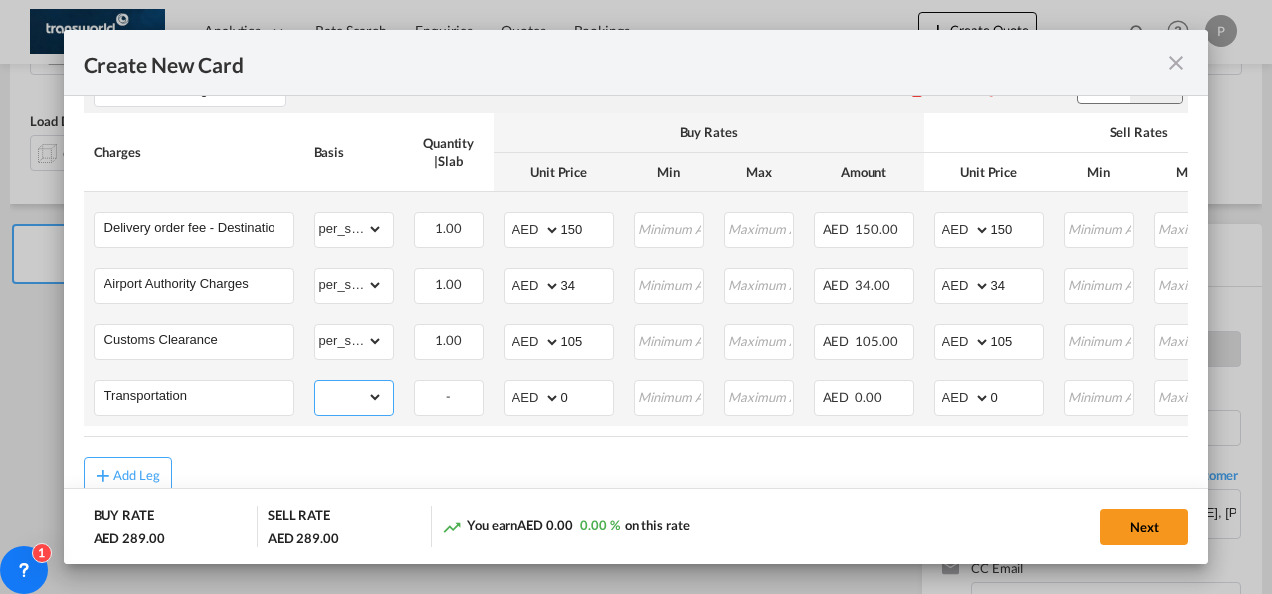 select on "per_shipment" 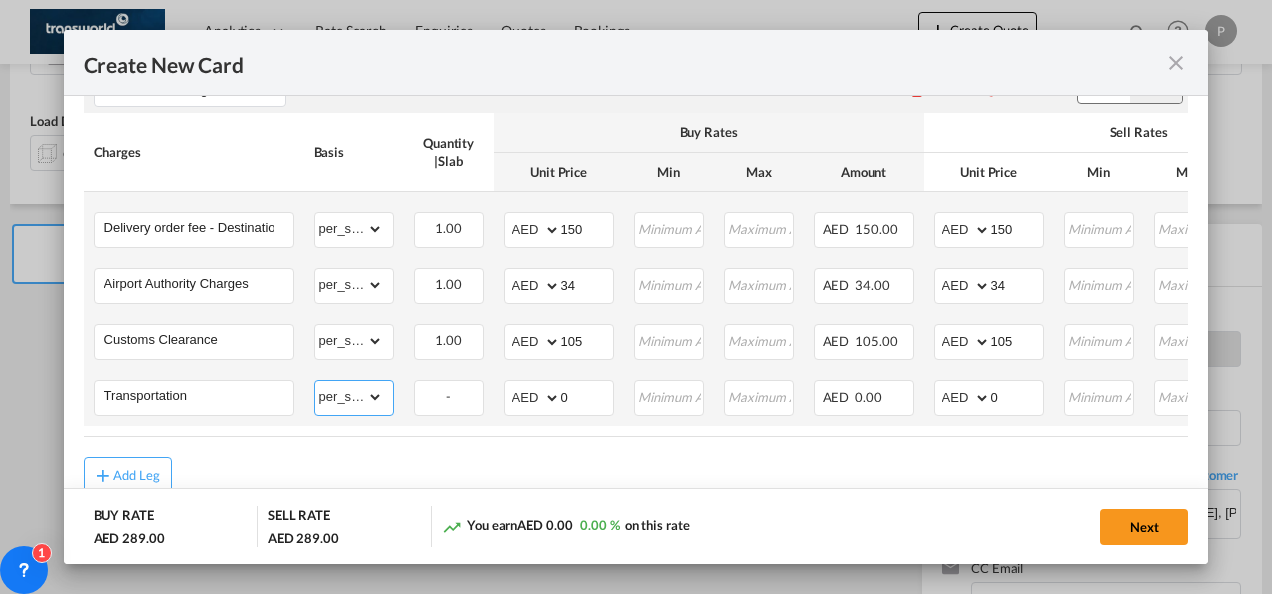 click on "gross_weight
volumetric_weight
per_shipment
per_bl
per_km
per_hawb
per_kg
per_pallet
per_carton
flat
chargeable_weight
per_ton
per_cbm
per_hbl
per_w/m
per_awb
per_sbl
per shipping bill
per_quintal
per_lbs
per_vehicle
per_shift
per_invoice
per_package
per_day
per_revalidation
% on freight total
per_declaration
per_document
per clearance" at bounding box center (349, 397) 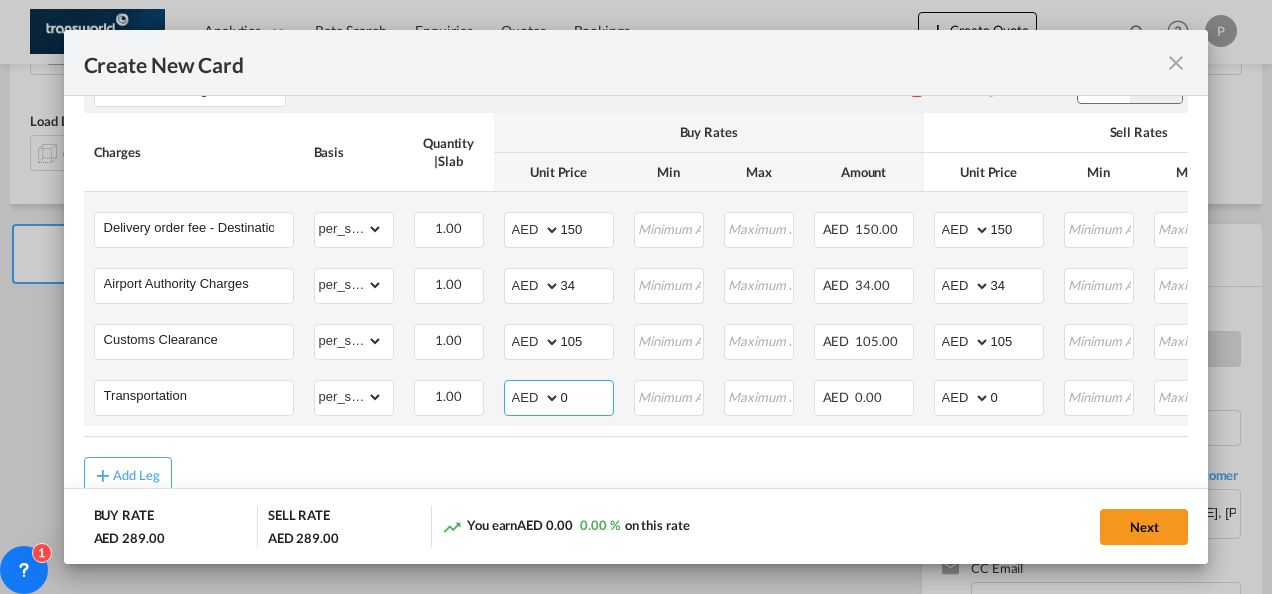 click on "0" at bounding box center (587, 396) 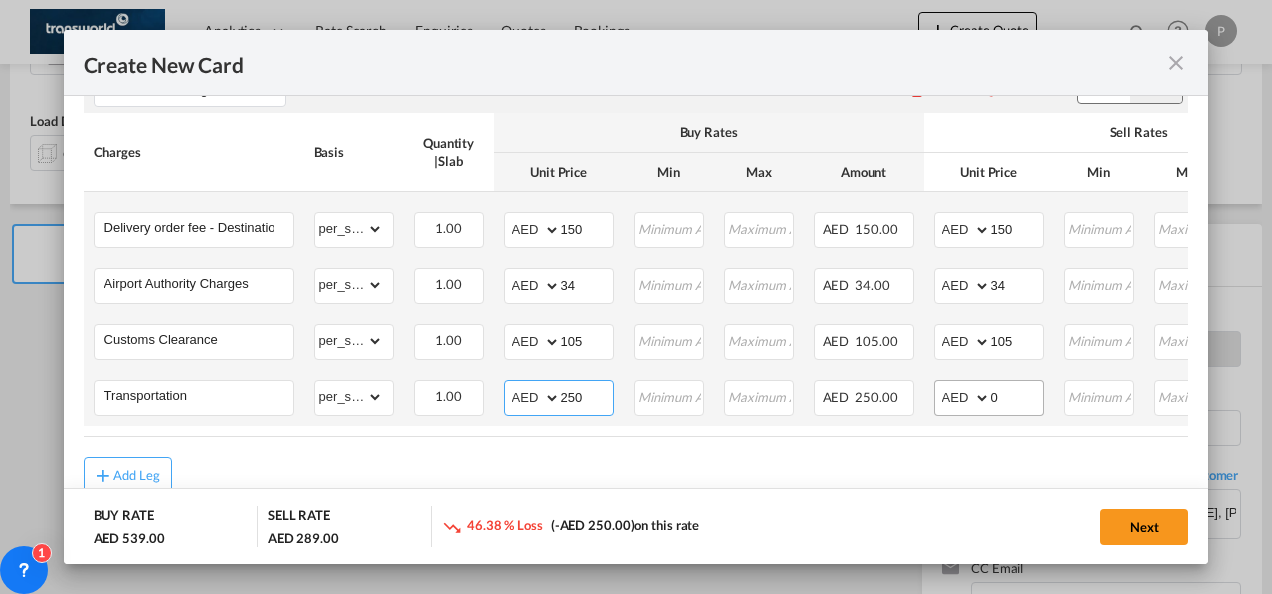 type on "250" 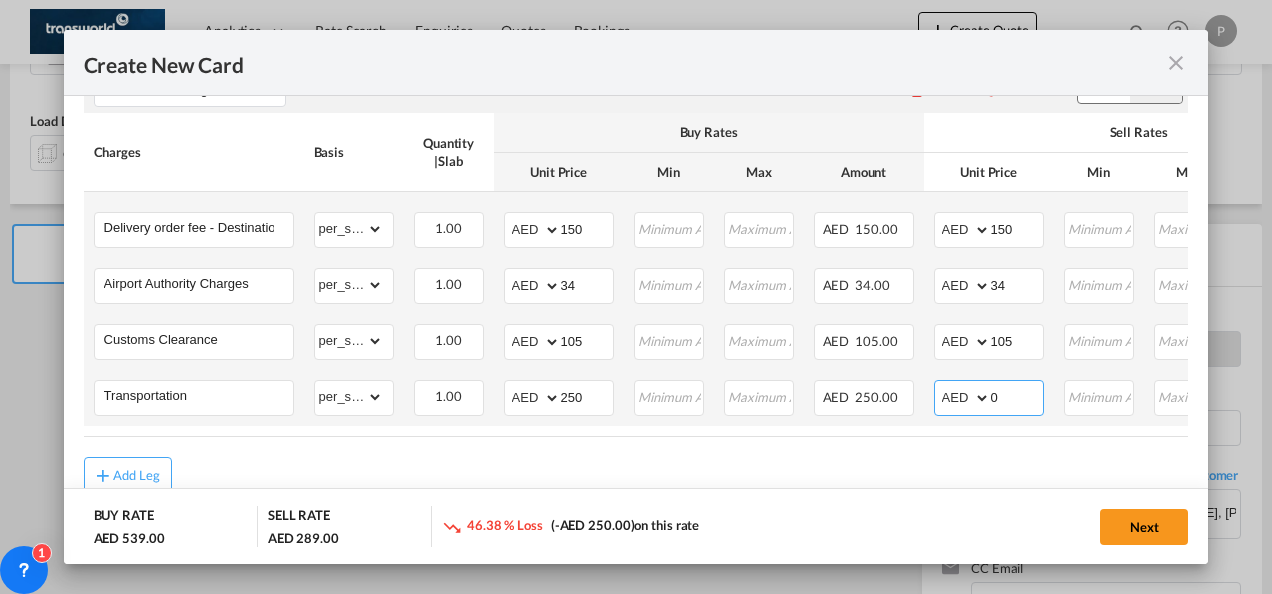 click on "0" at bounding box center [1017, 396] 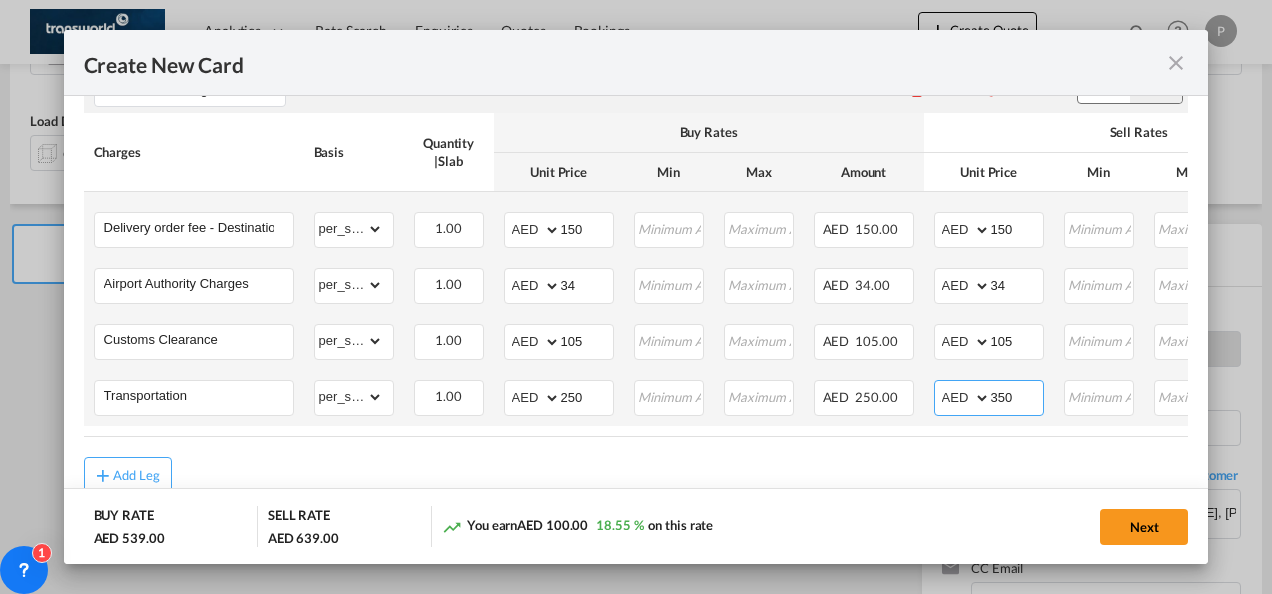 scroll, scrollTop: 0, scrollLeft: 327, axis: horizontal 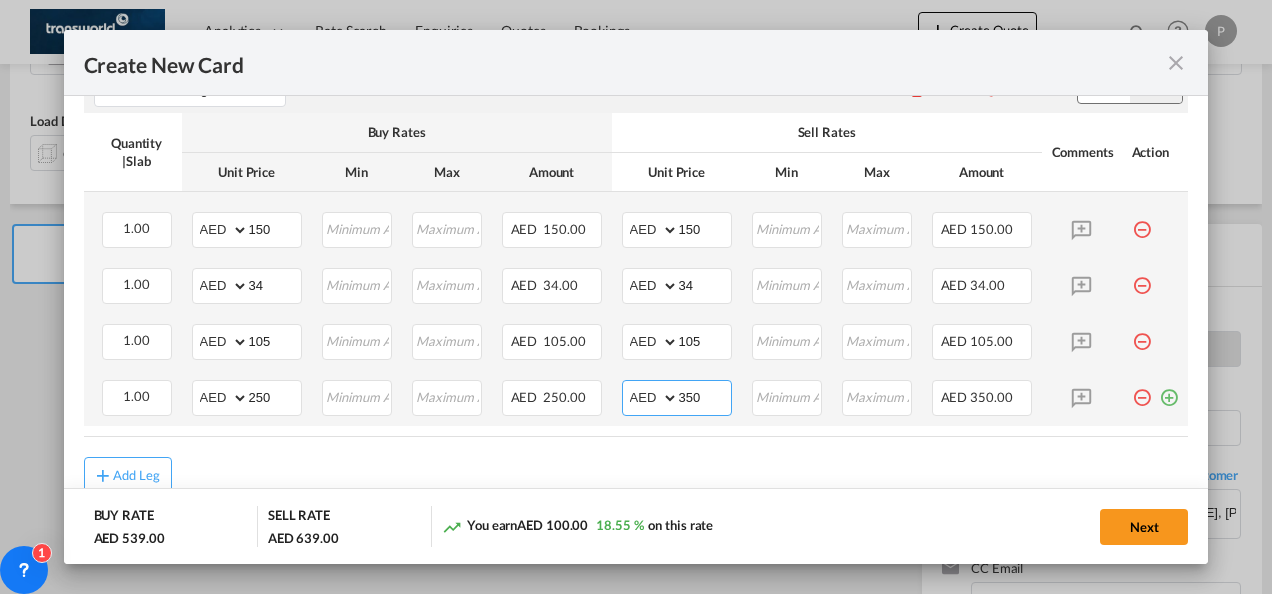 type on "350" 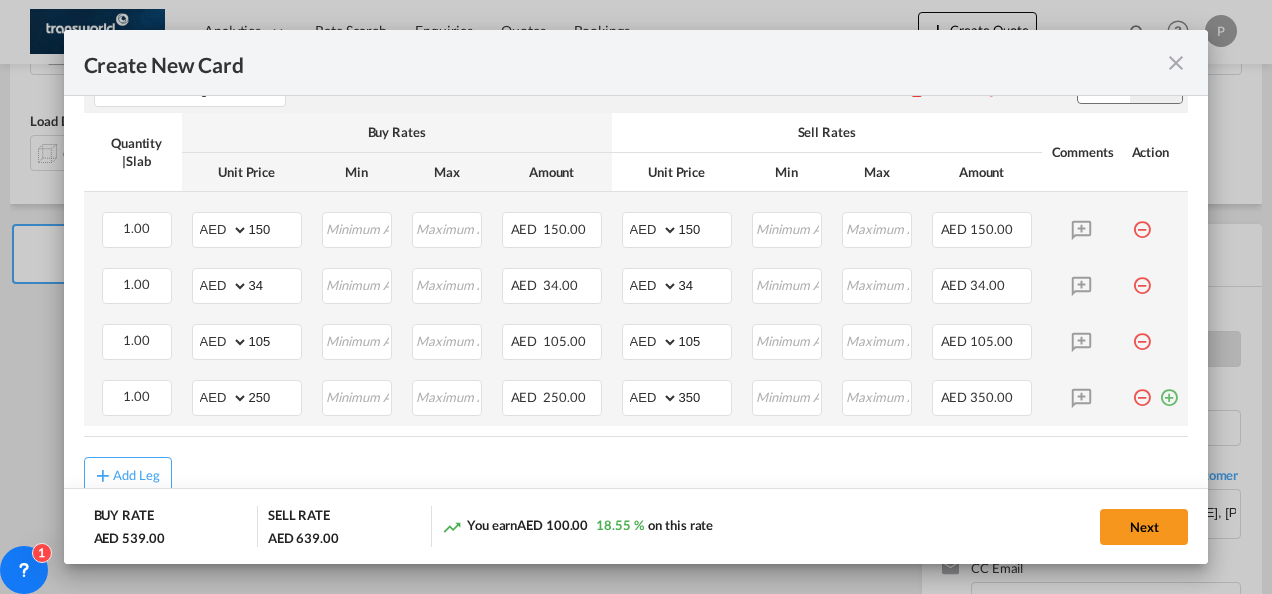 click at bounding box center (1169, 390) 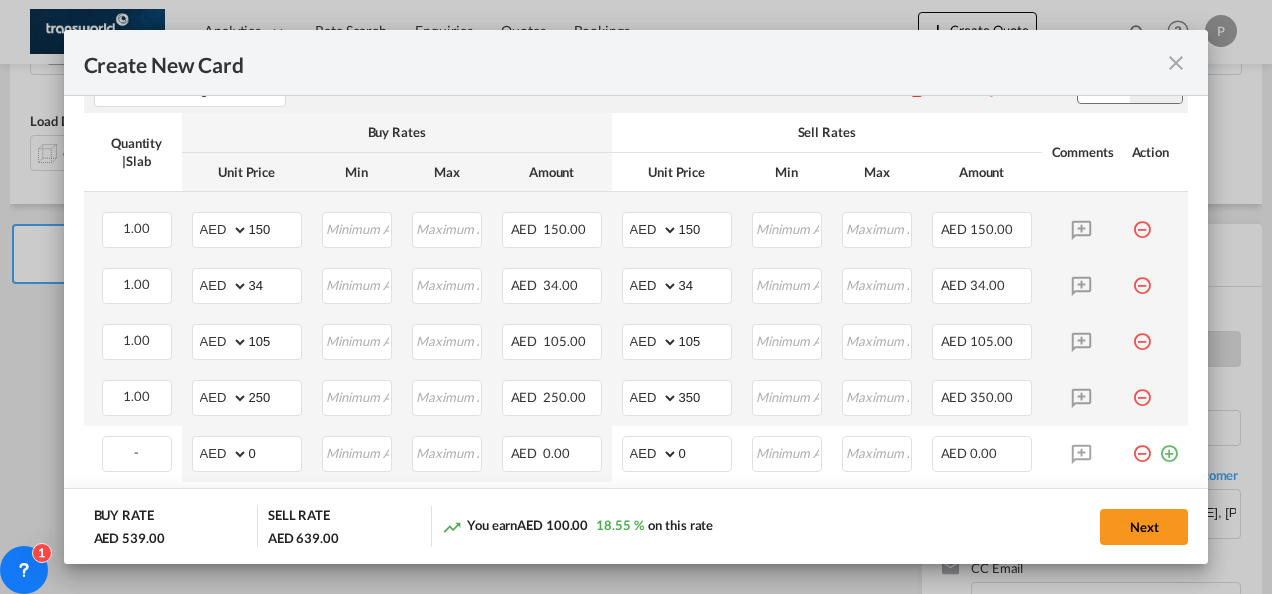 scroll, scrollTop: 0, scrollLeft: 0, axis: both 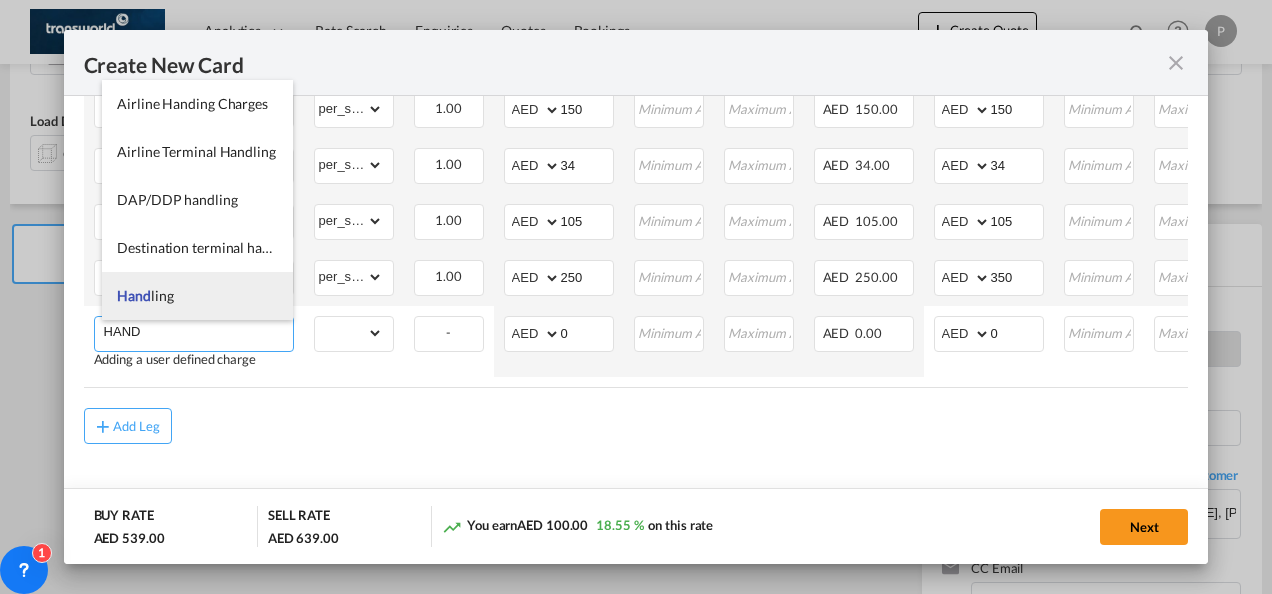 click on "Hand ling" at bounding box center (197, 296) 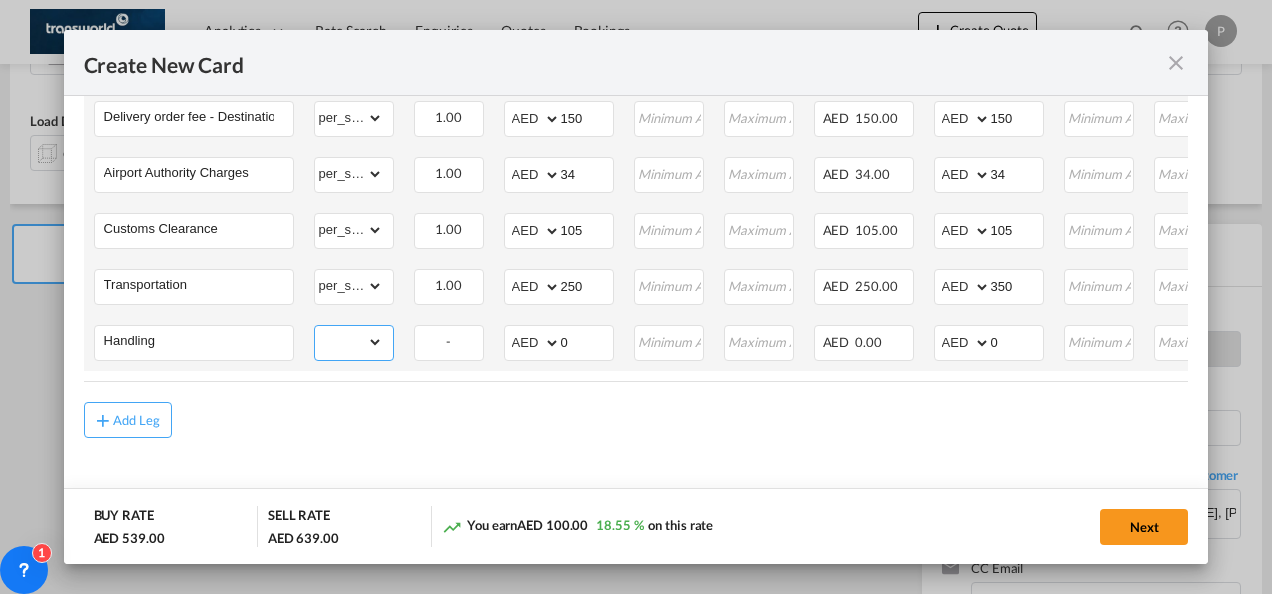 click on "gross_weight
volumetric_weight
per_shipment
per_bl
per_km
per_hawb
per_kg
per_pallet
per_carton
flat
chargeable_weight
per_ton
per_cbm
per_hbl
per_w/m
per_awb
per_sbl
per shipping bill
per_quintal
per_lbs
per_vehicle
per_shift
per_invoice
per_package
per_day
per_revalidation
% on freight total
per_declaration
per_document
per clearance" at bounding box center (349, 342) 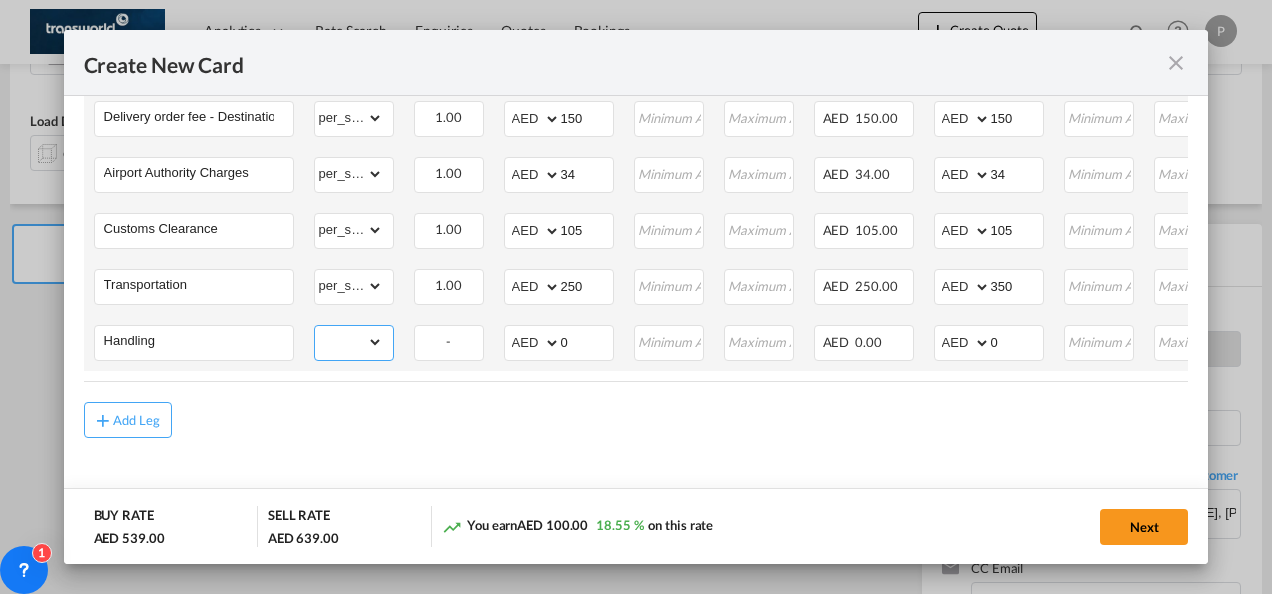 select on "per_shipment" 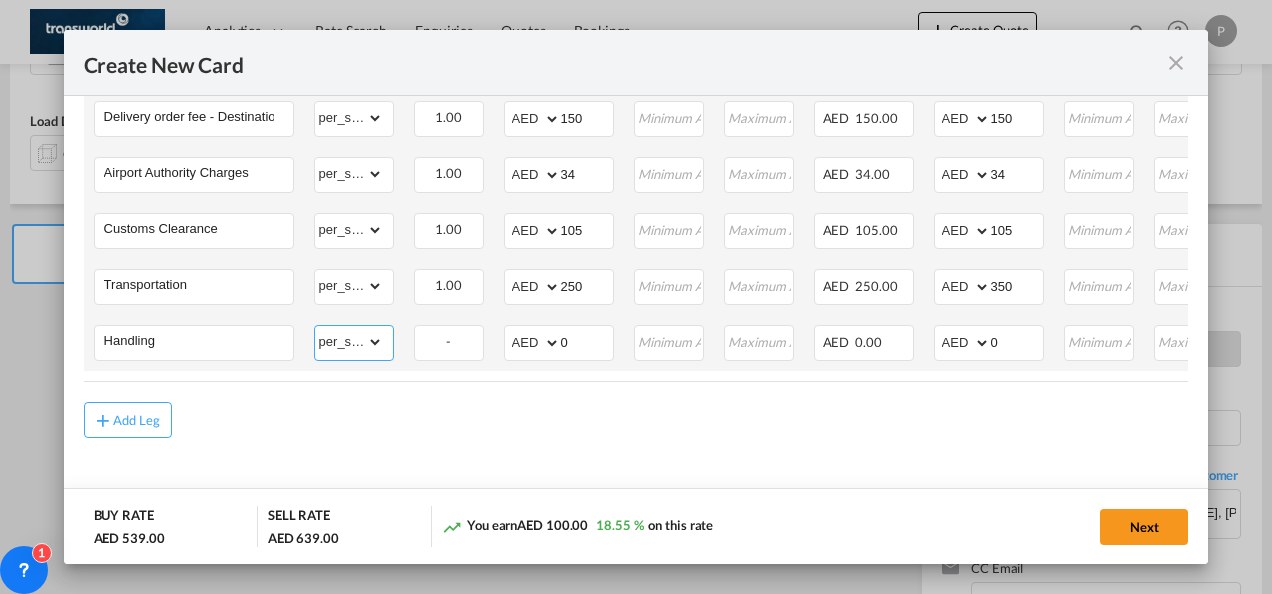 click on "gross_weight
volumetric_weight
per_shipment
per_bl
per_km
per_hawb
per_kg
per_pallet
per_carton
flat
chargeable_weight
per_ton
per_cbm
per_hbl
per_w/m
per_awb
per_sbl
per shipping bill
per_quintal
per_lbs
per_vehicle
per_shift
per_invoice
per_package
per_day
per_revalidation
% on freight total
per_declaration
per_document
per clearance" at bounding box center (349, 342) 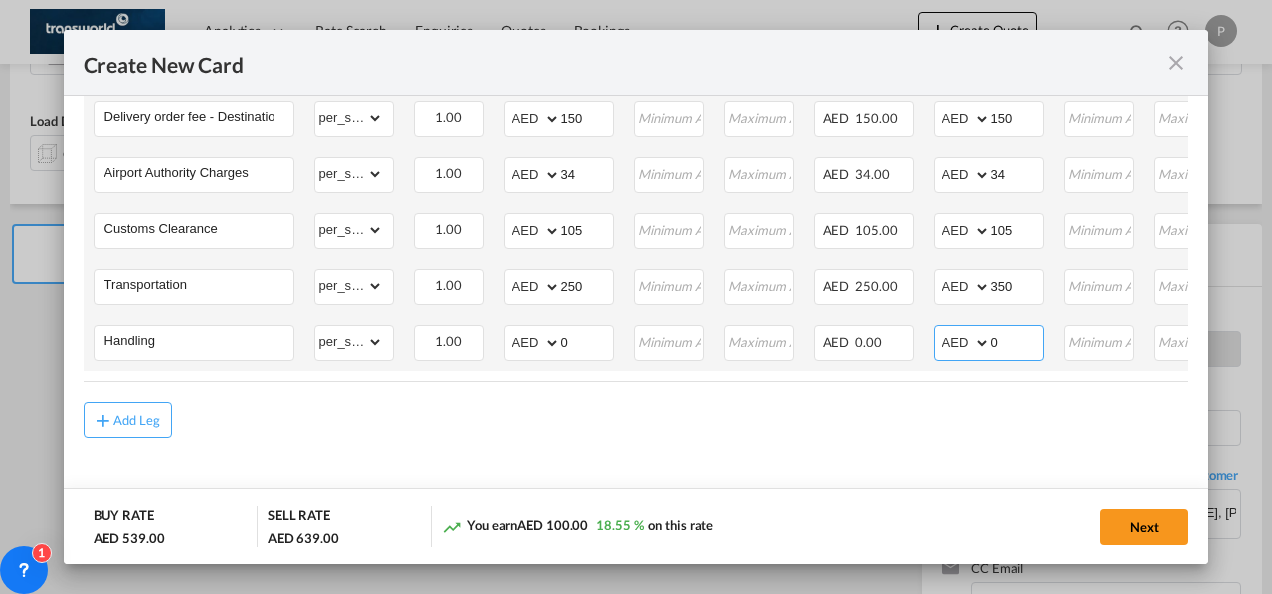 click on "0" at bounding box center [1017, 341] 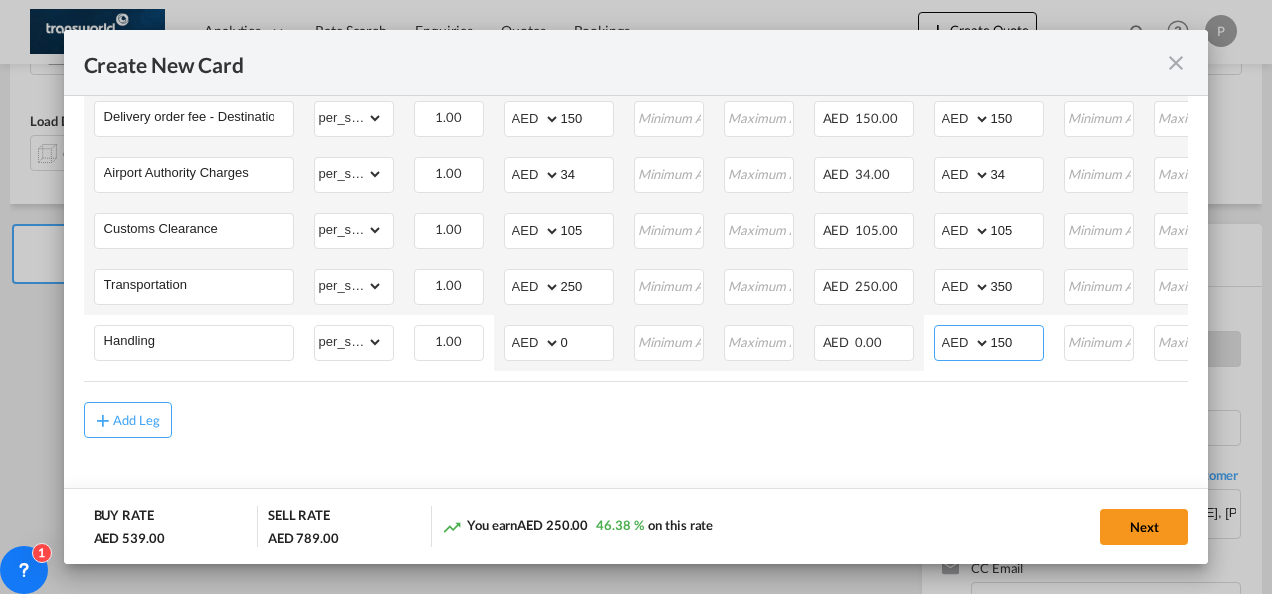type on "150" 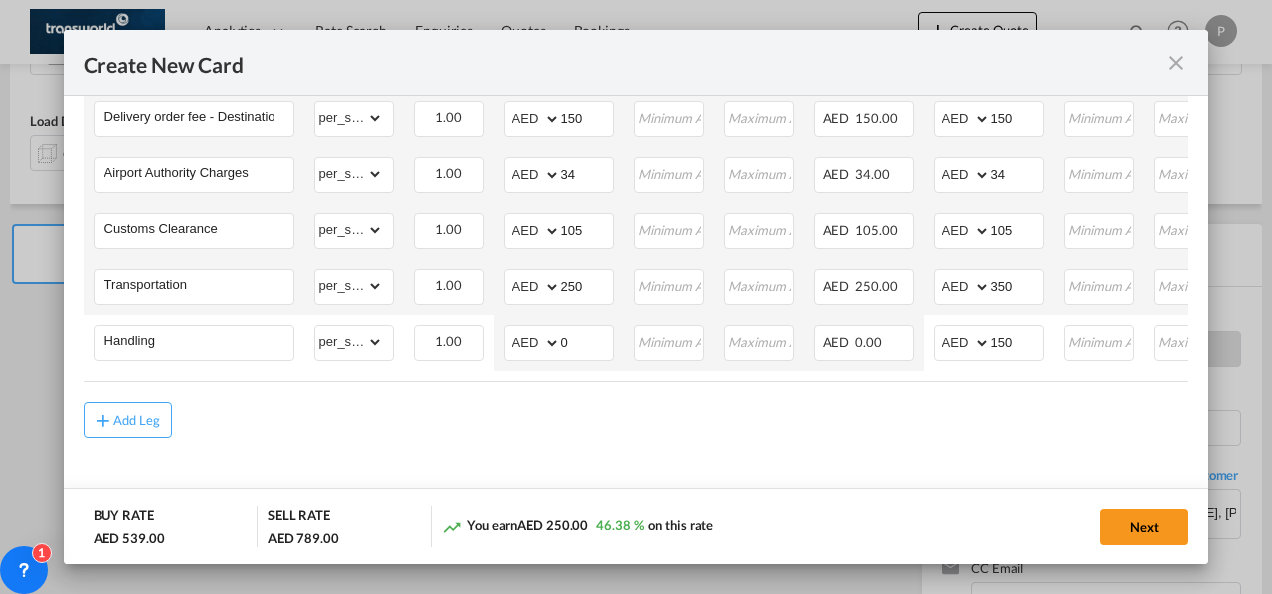 click on "Freight Please enter leg name
Leg Name Already Exists Delete Leg Sub Total AED AFN ALL AMD ANG AOA ARS AUD AWG AZN BAM BBD BDT BGN BHD BIF BMD BND [PERSON_NAME] BRL BSD BTN BWP BYN BZD CAD CDF CHF CLP CNY COP CRC CUC CUP CVE CZK DJF DKK DOP DZD EGP ERN ETB EUR FJD FKP FOK GBP GEL GGP GHS GIP GMD GNF GTQ GYD HKD HNL HRK HTG HUF IDR ILS IMP INR IQD IRR ISK JMD JOD JPY KES KGS KHR KID KMF KRW KWD KYD KZT LAK LBP LKR LRD LSL LYD MAD MDL MGA MKD MMK MNT MOP MRU MUR MVR MWK MXN MYR MZN NAD NGN NIO NOK NPR NZD OMR PAB PEN PGK PHP PKR PLN PYG QAR [PERSON_NAME] RSD RUB RWF SAR SBD SCR SDG SEK SGD SHP SLL SOS SRD SSP STN SYP SZL THB TJS TMT TND TOP TRY TTD TVD TWD TZS UAH UGX USD UYU UZS VES VND VUV WST XAF XCD XDR XOF XPF YER ZAR ZMW 0.00 Charges Basis Quantity
|  Slab
Buy Rates Sell Rates Comments
Action Unit Price Min Max Amount Unit Price Min [PERSON_NAME]
Air Freight                                                     Please Enter
Already Exists
gross_weight
volumetric_weight" at bounding box center (636, 113) 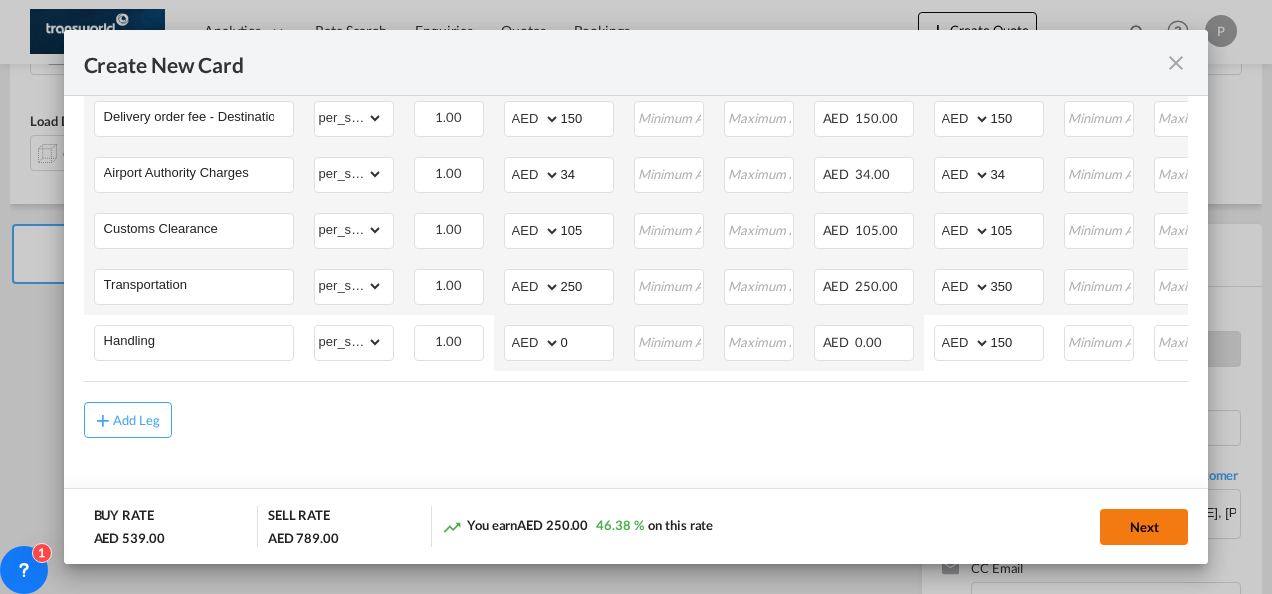 click on "Next" 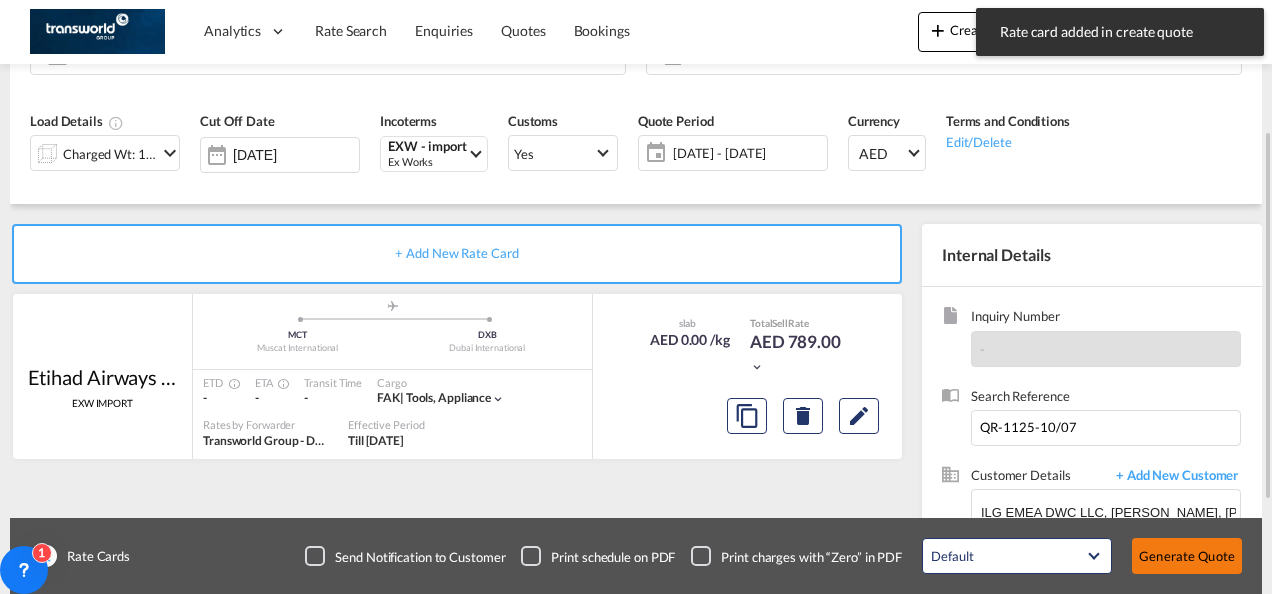 click on "Generate Quote" at bounding box center (1187, 556) 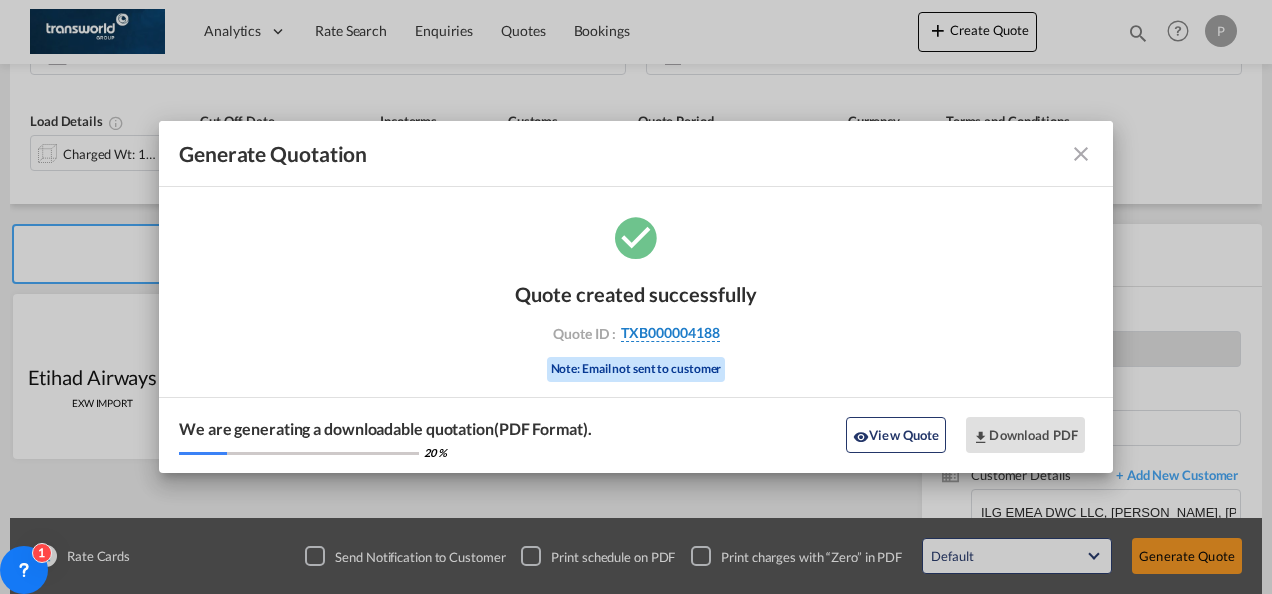 click on "TXB000004188" at bounding box center (670, 333) 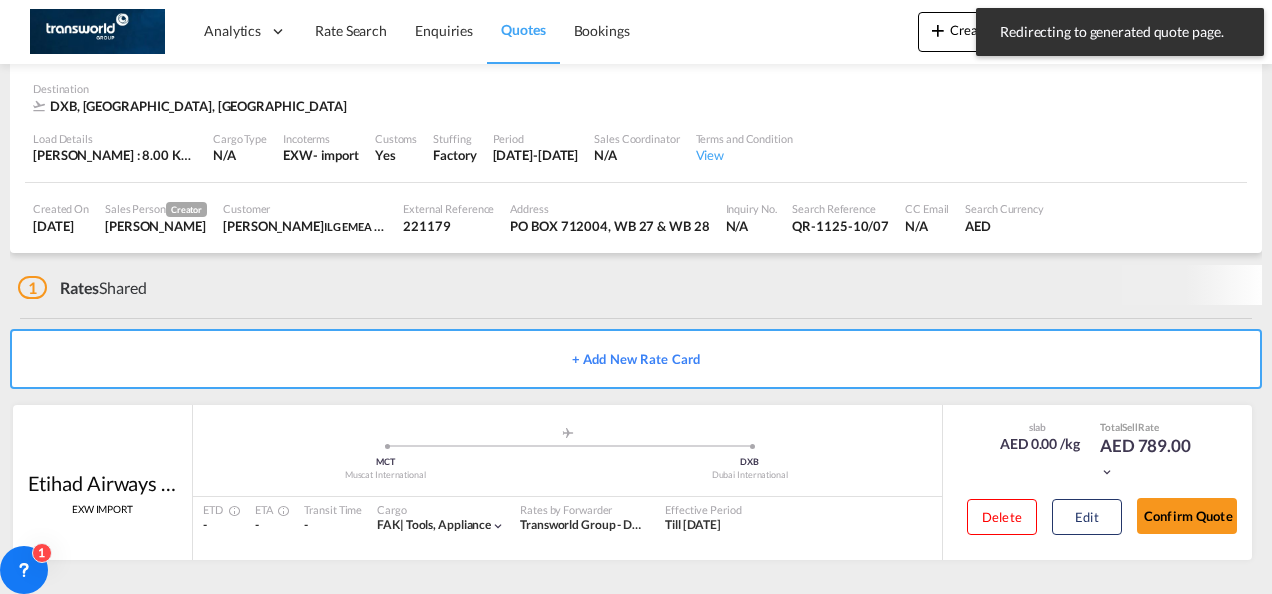 scroll, scrollTop: 122, scrollLeft: 0, axis: vertical 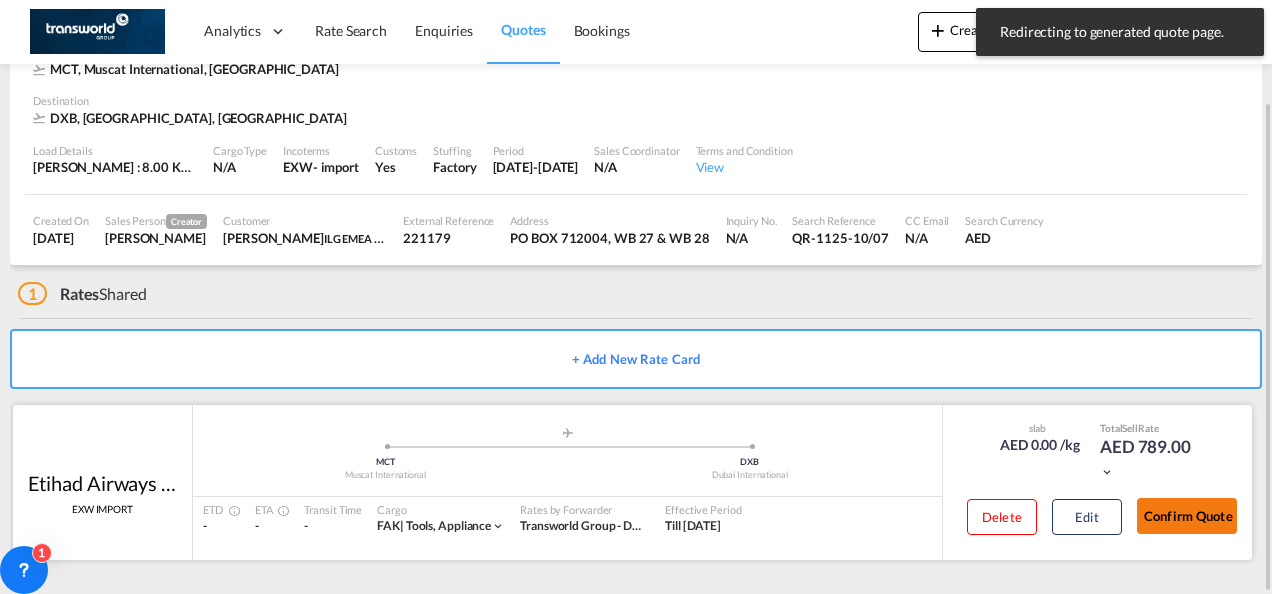 click on "Confirm Quote" at bounding box center [1187, 516] 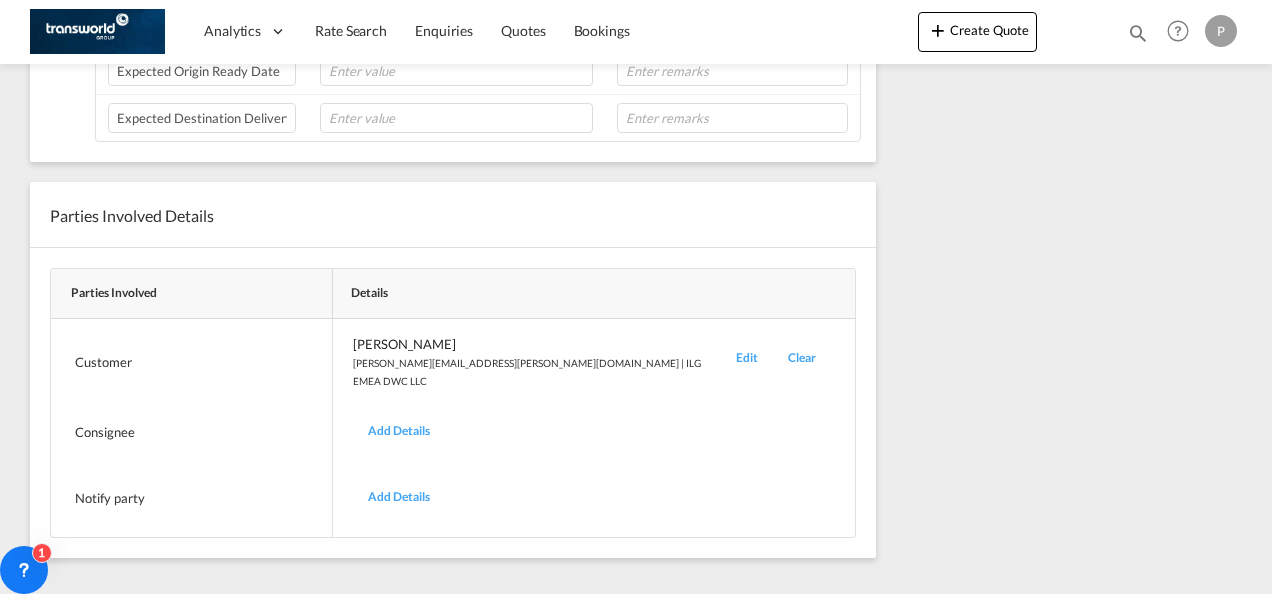 scroll, scrollTop: 0, scrollLeft: 0, axis: both 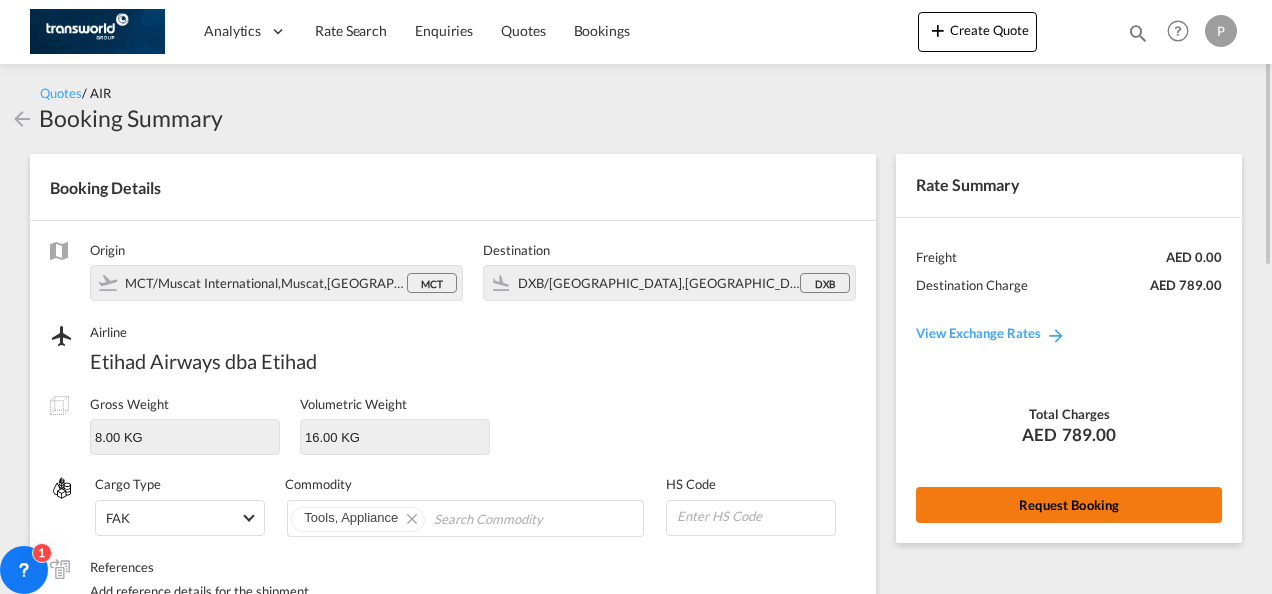 click on "Request Booking" at bounding box center [1069, 505] 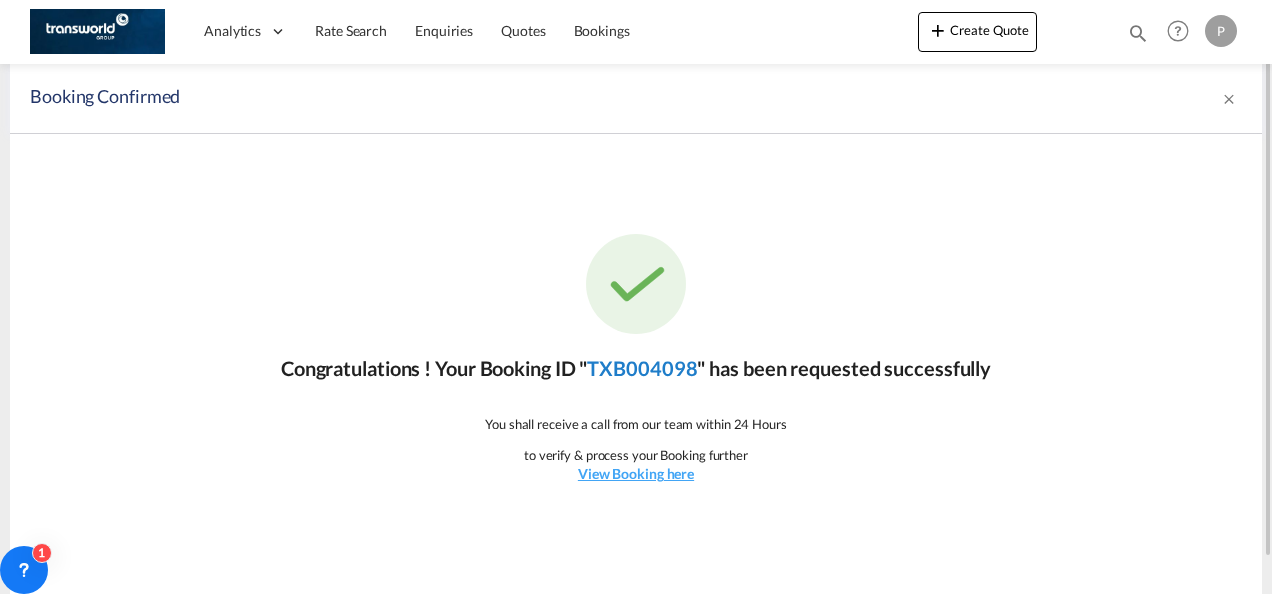 click on "TXB004098" 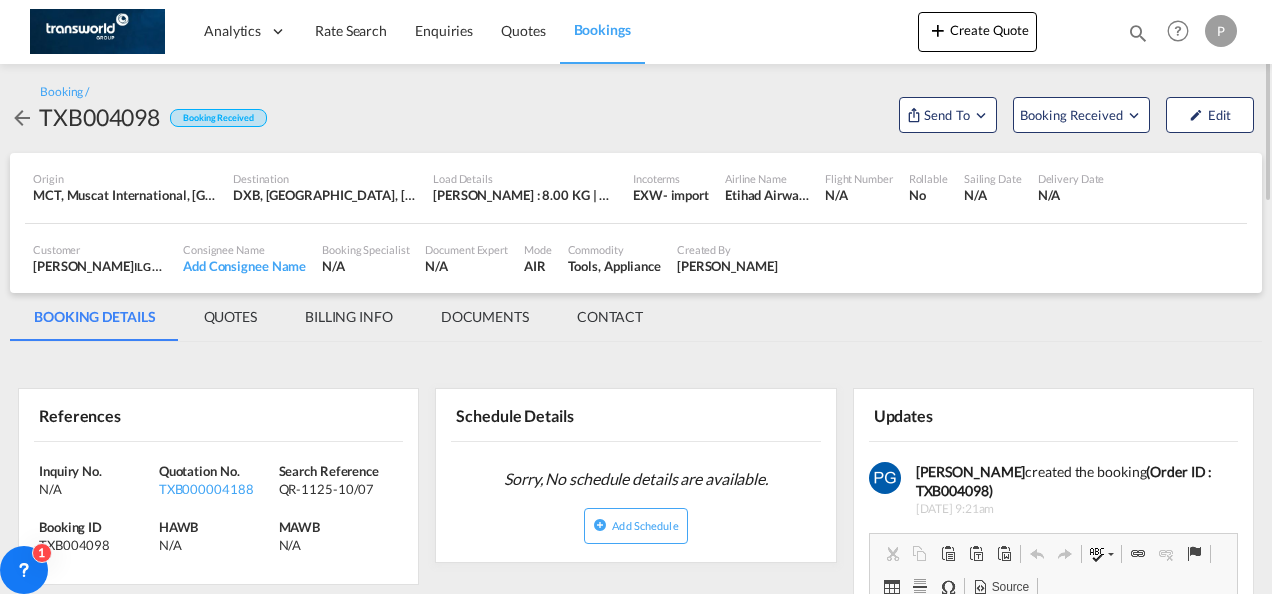 scroll, scrollTop: 0, scrollLeft: 0, axis: both 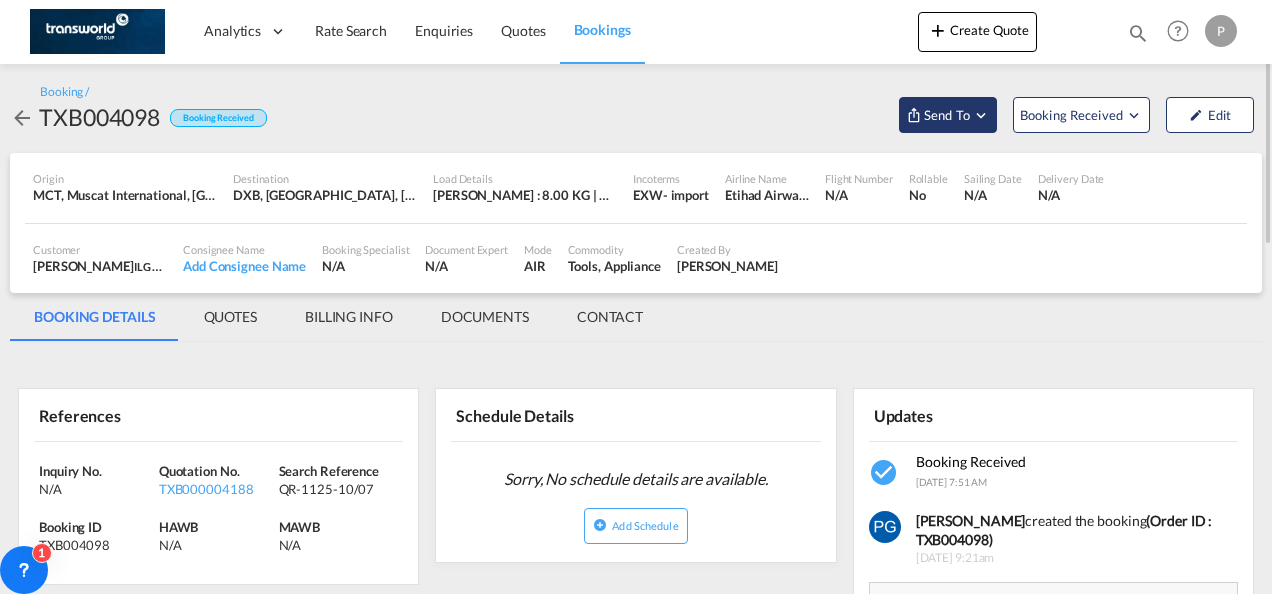 click on "Send To" at bounding box center (948, 115) 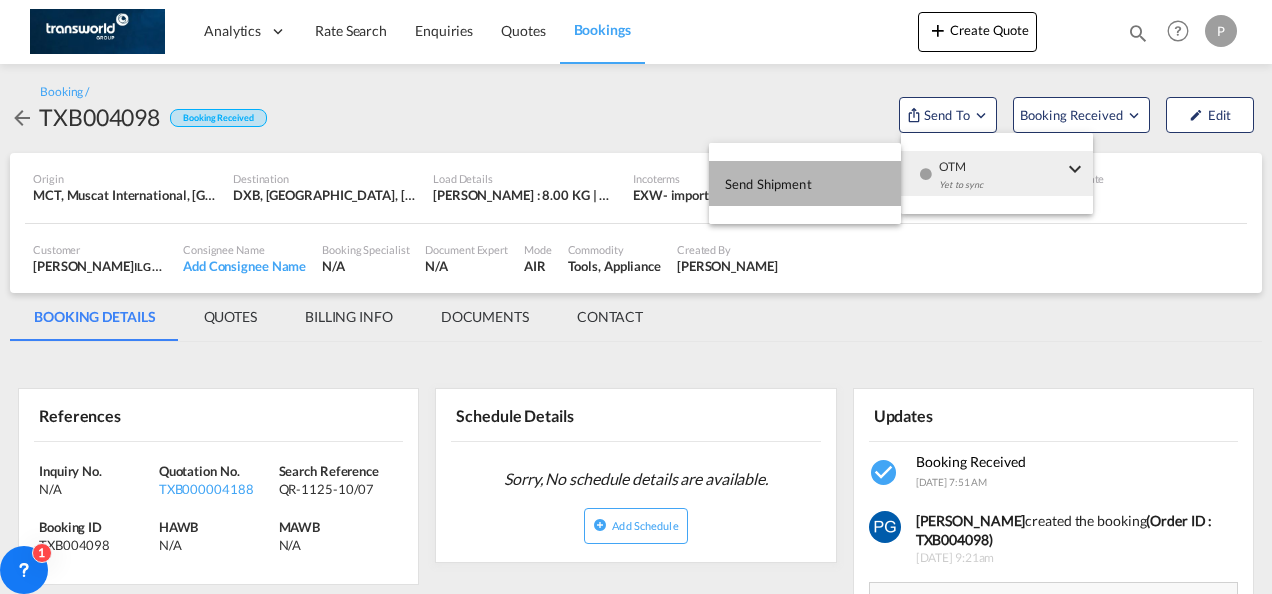 click on "Send Shipment" at bounding box center [805, 183] 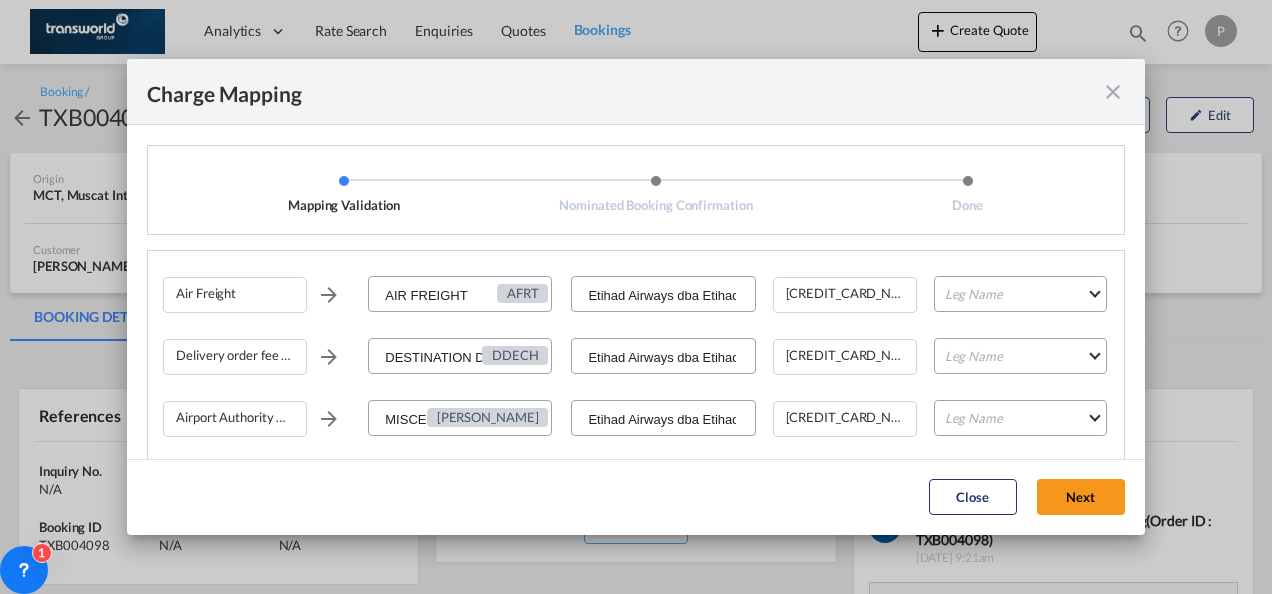 scroll, scrollTop: 205, scrollLeft: 0, axis: vertical 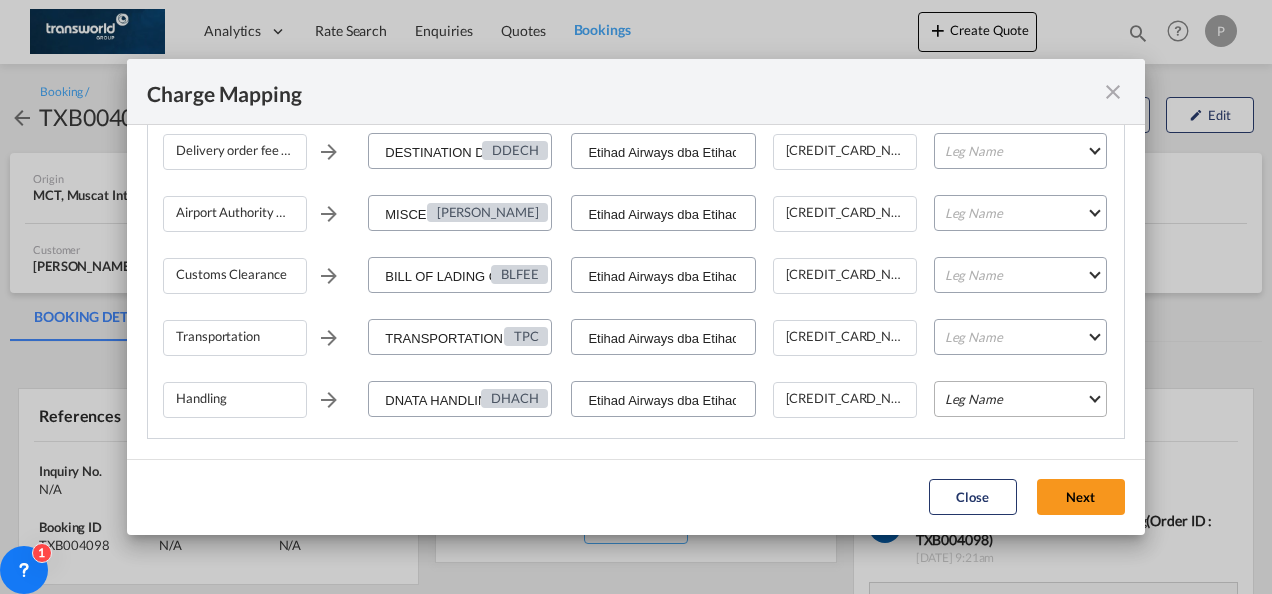 click on "Leg Name HANDLING ORIGIN HANDLING DESTINATION OTHERS TL PICK UP CUSTOMS ORIGIN AIR CUSTOMS DESTINATION TL DELIVERY" at bounding box center [1020, 399] 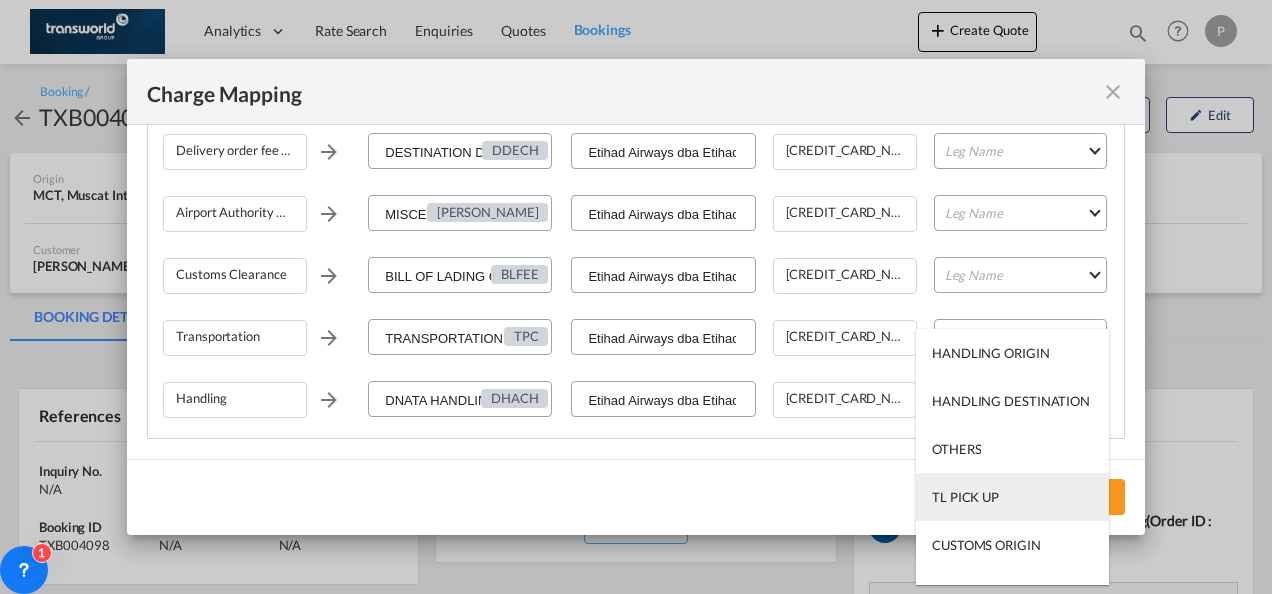 scroll, scrollTop: 128, scrollLeft: 0, axis: vertical 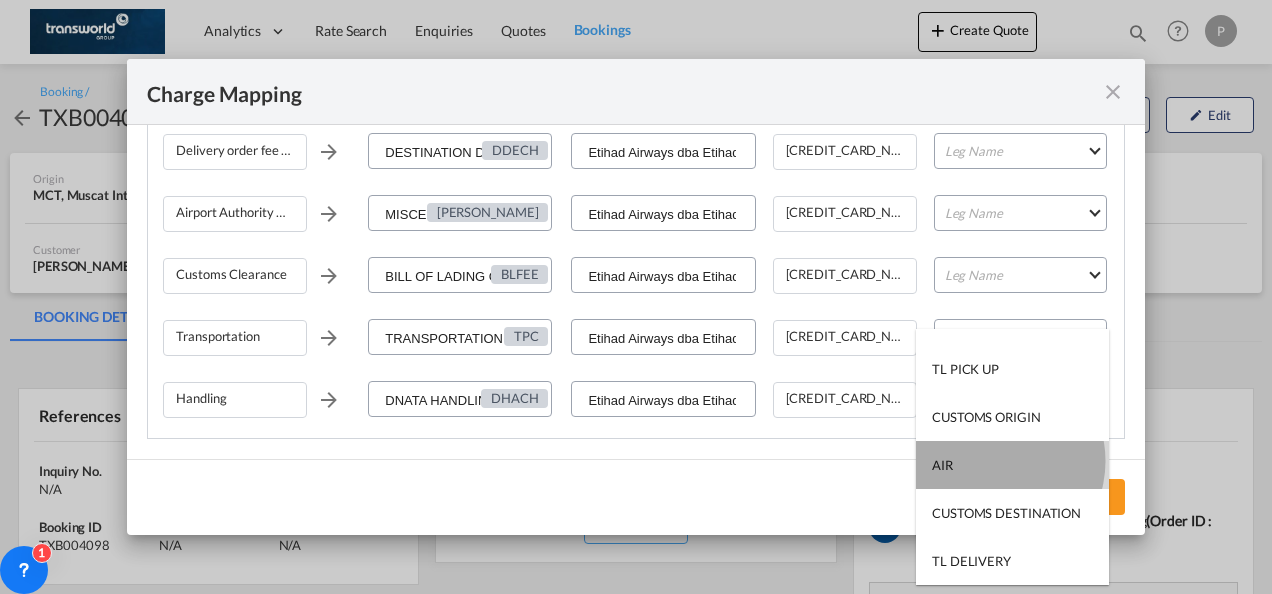 click on "AIR" at bounding box center (1012, 465) 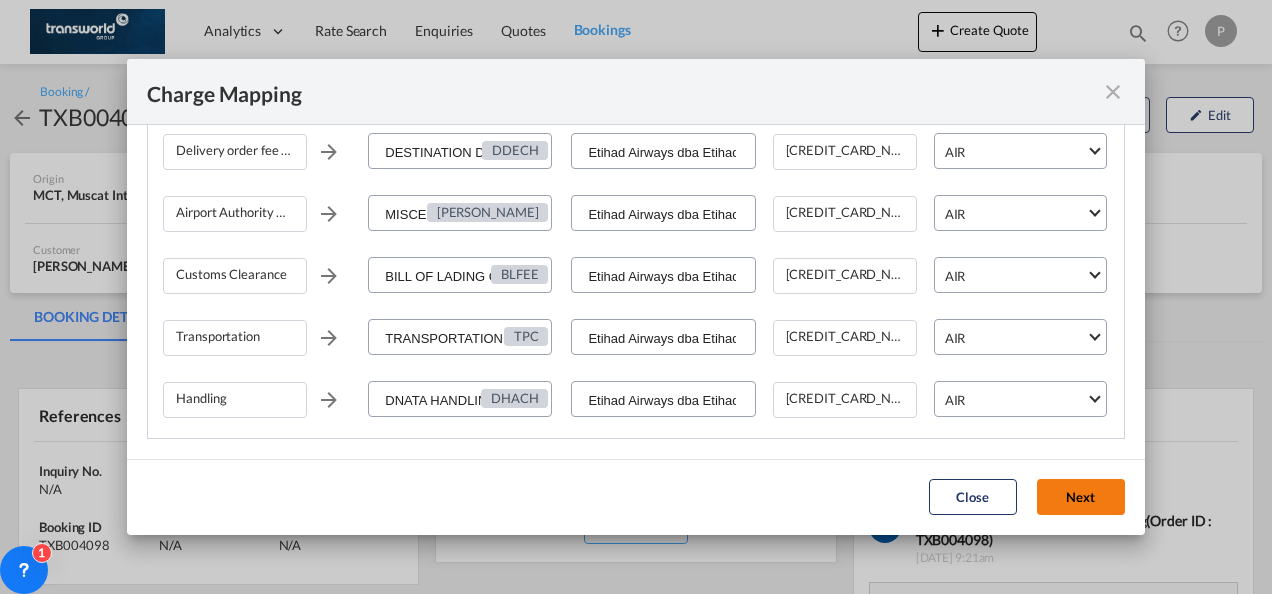 click on "Next" 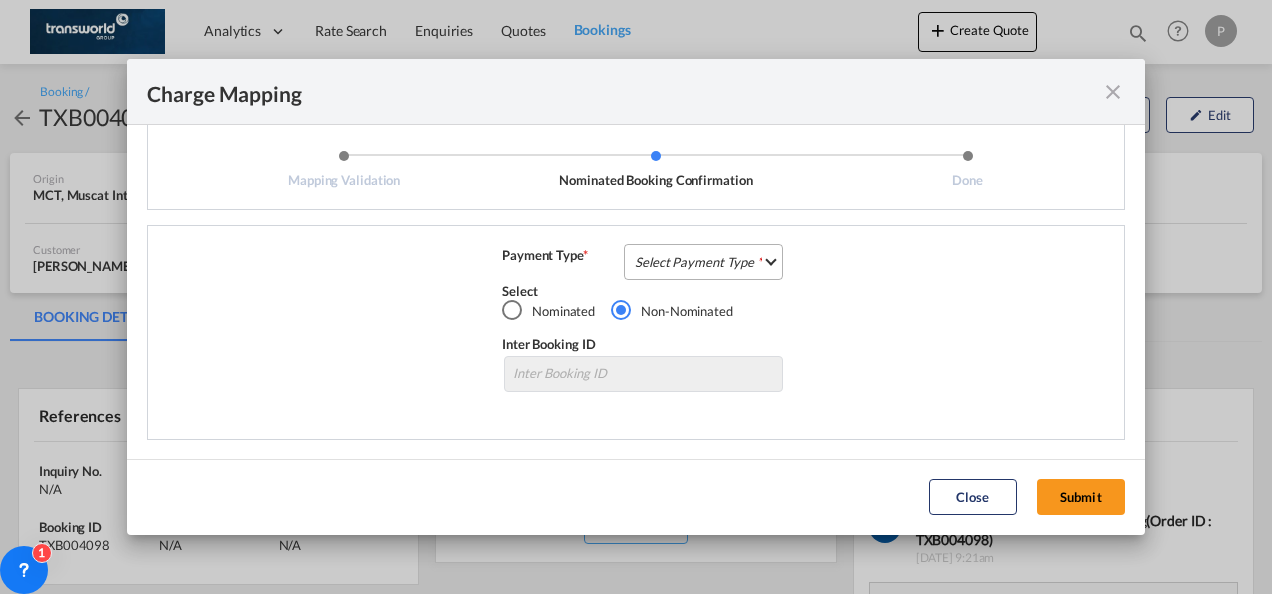 click on "Select Payment Type
COLLECT
PREPAID" at bounding box center (703, 262) 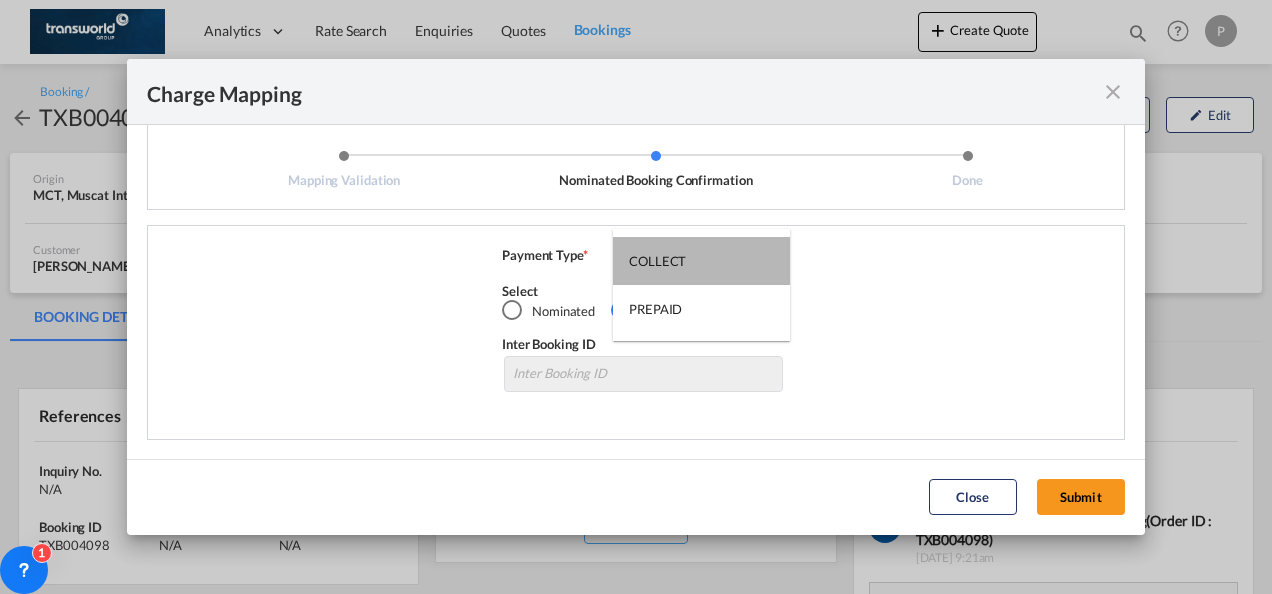 click on "COLLECT" at bounding box center [701, 261] 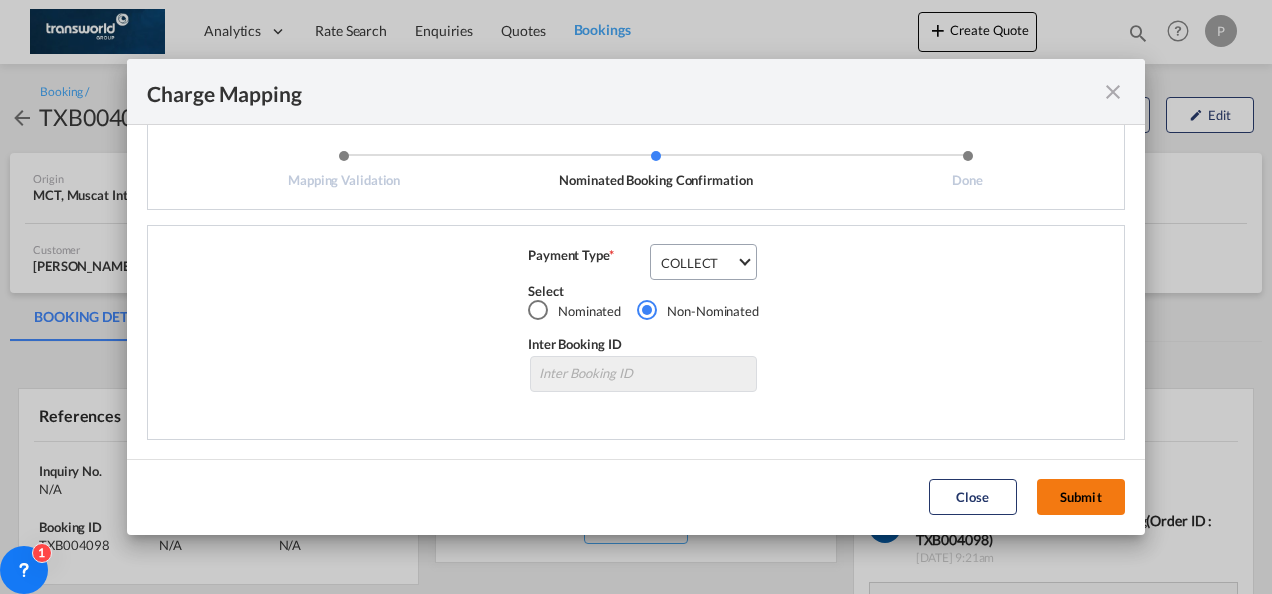 click on "Submit" 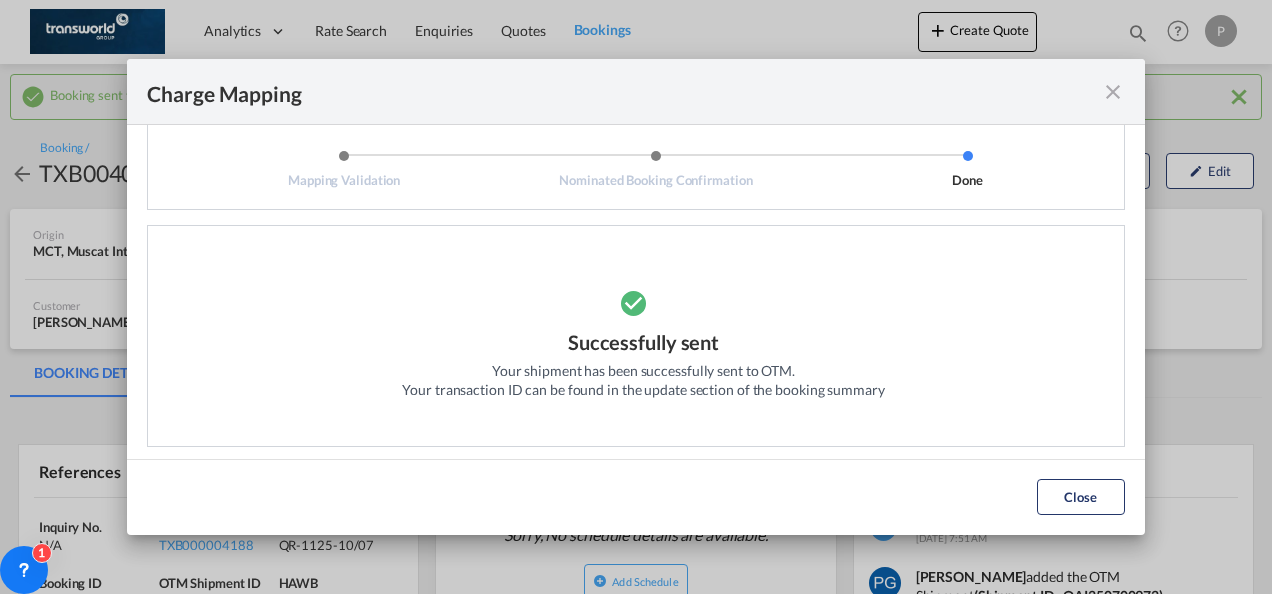 click at bounding box center [1113, 92] 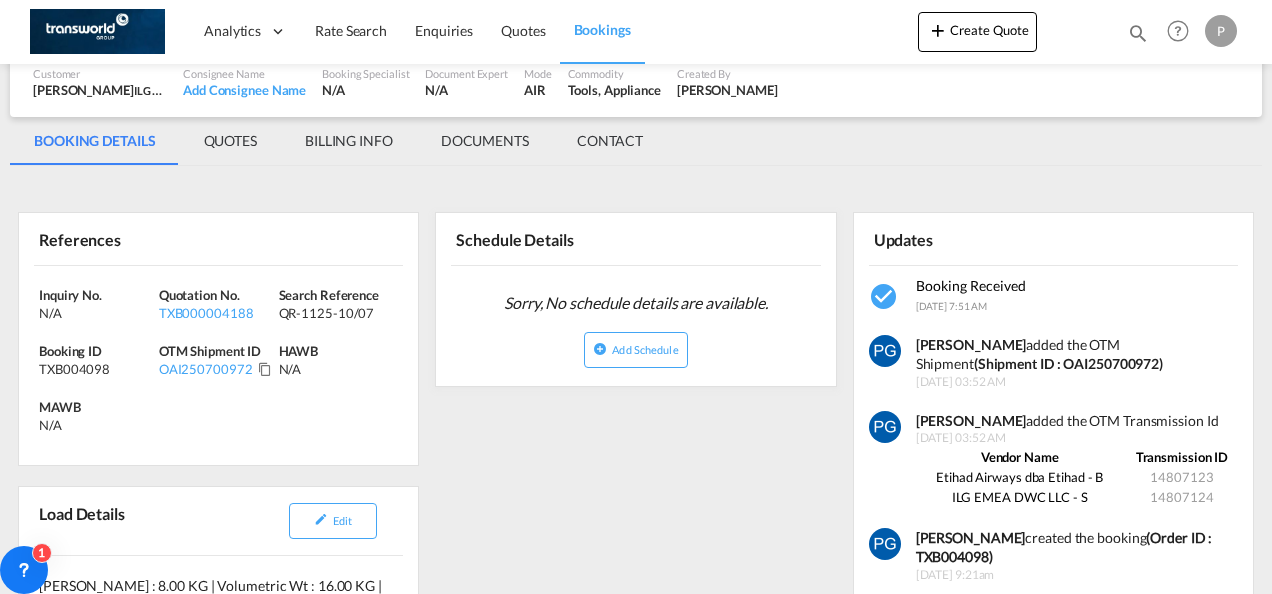 scroll, scrollTop: 238, scrollLeft: 0, axis: vertical 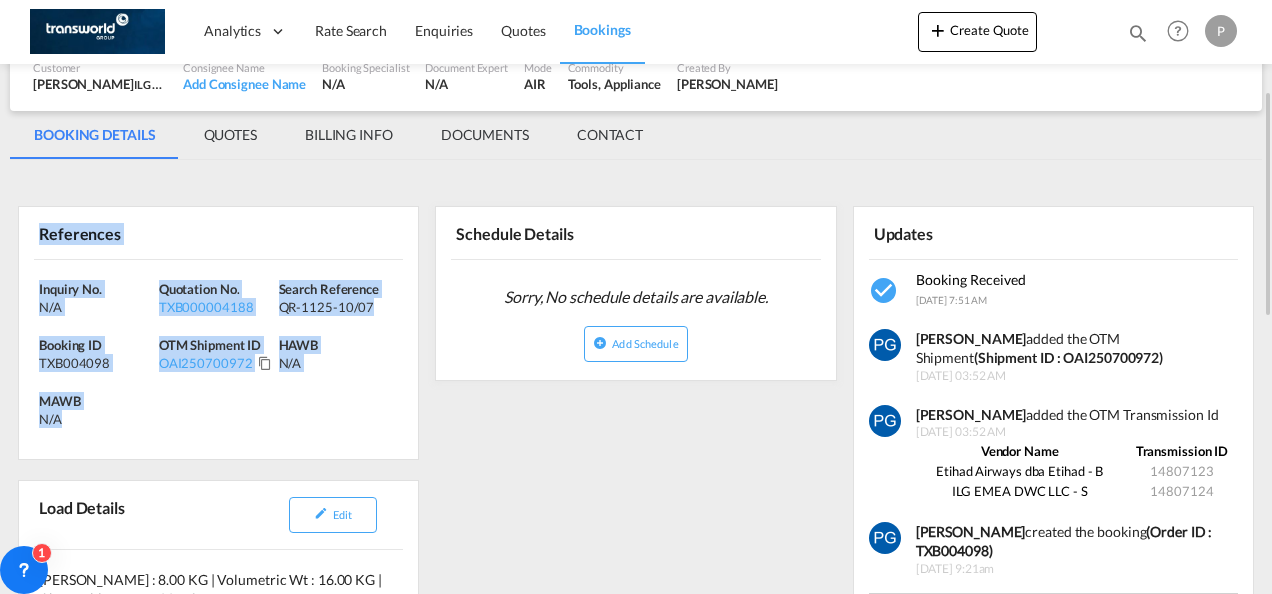 drag, startPoint x: 40, startPoint y: 235, endPoint x: 108, endPoint y: 439, distance: 215.03488 